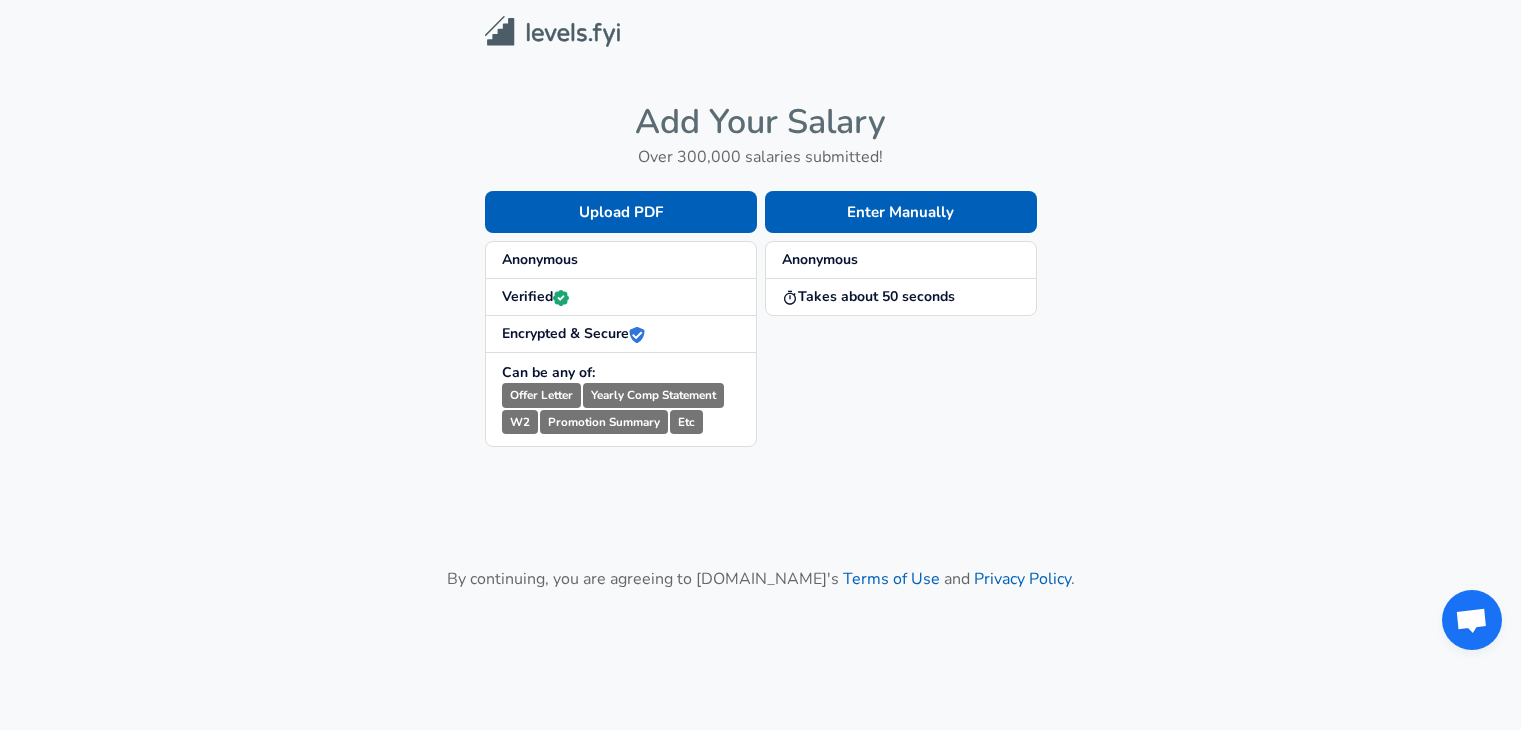 scroll, scrollTop: 0, scrollLeft: 0, axis: both 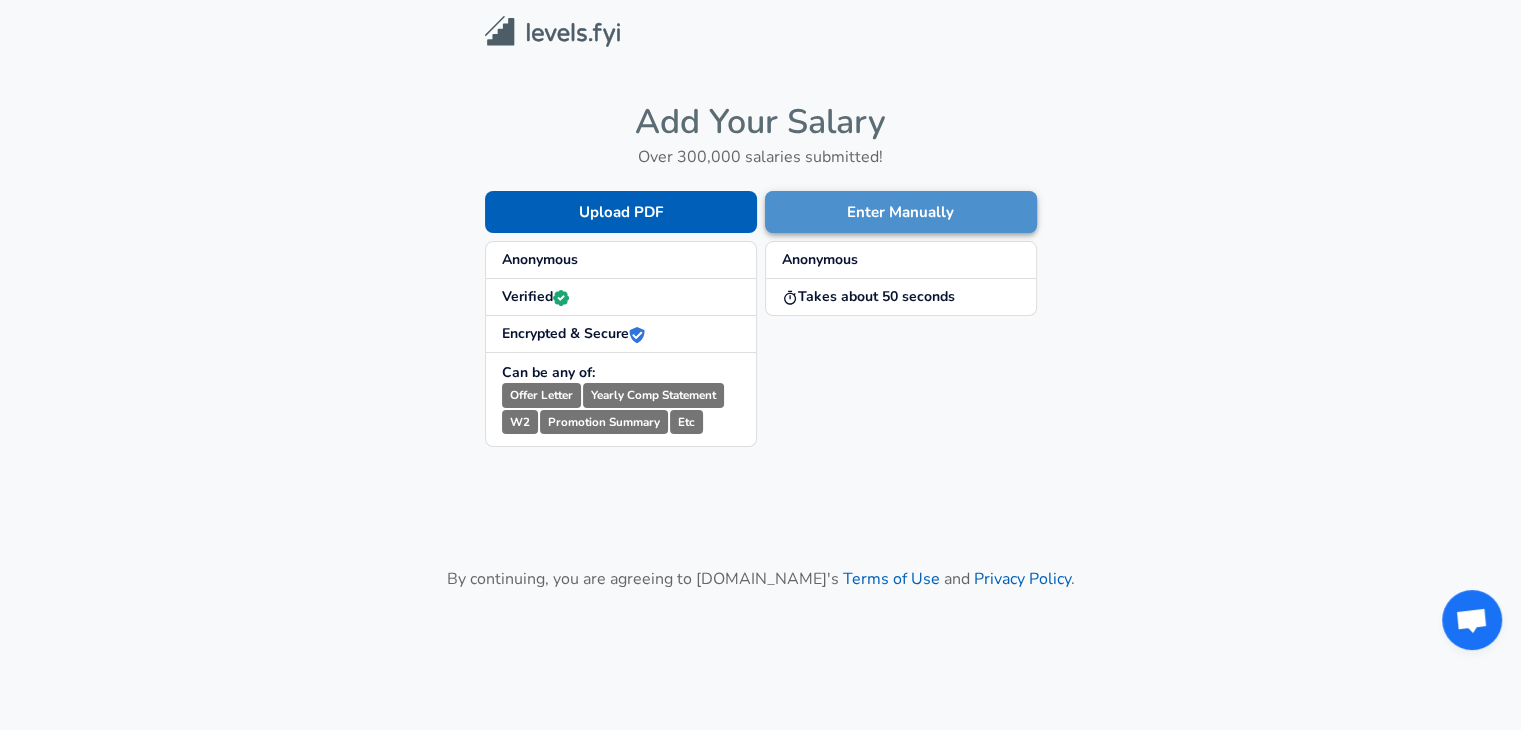 click on "Enter Manually" at bounding box center (901, 212) 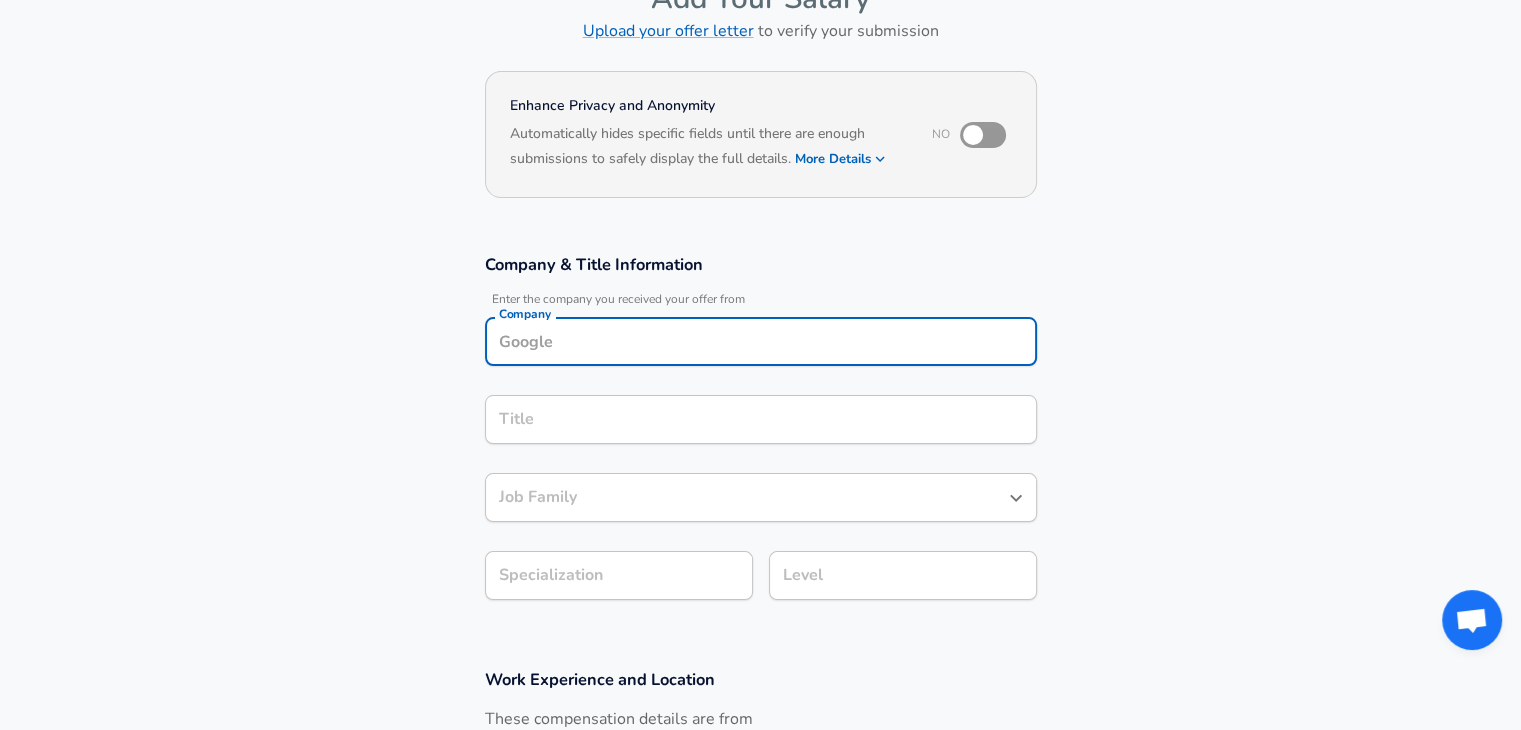 scroll, scrollTop: 146, scrollLeft: 0, axis: vertical 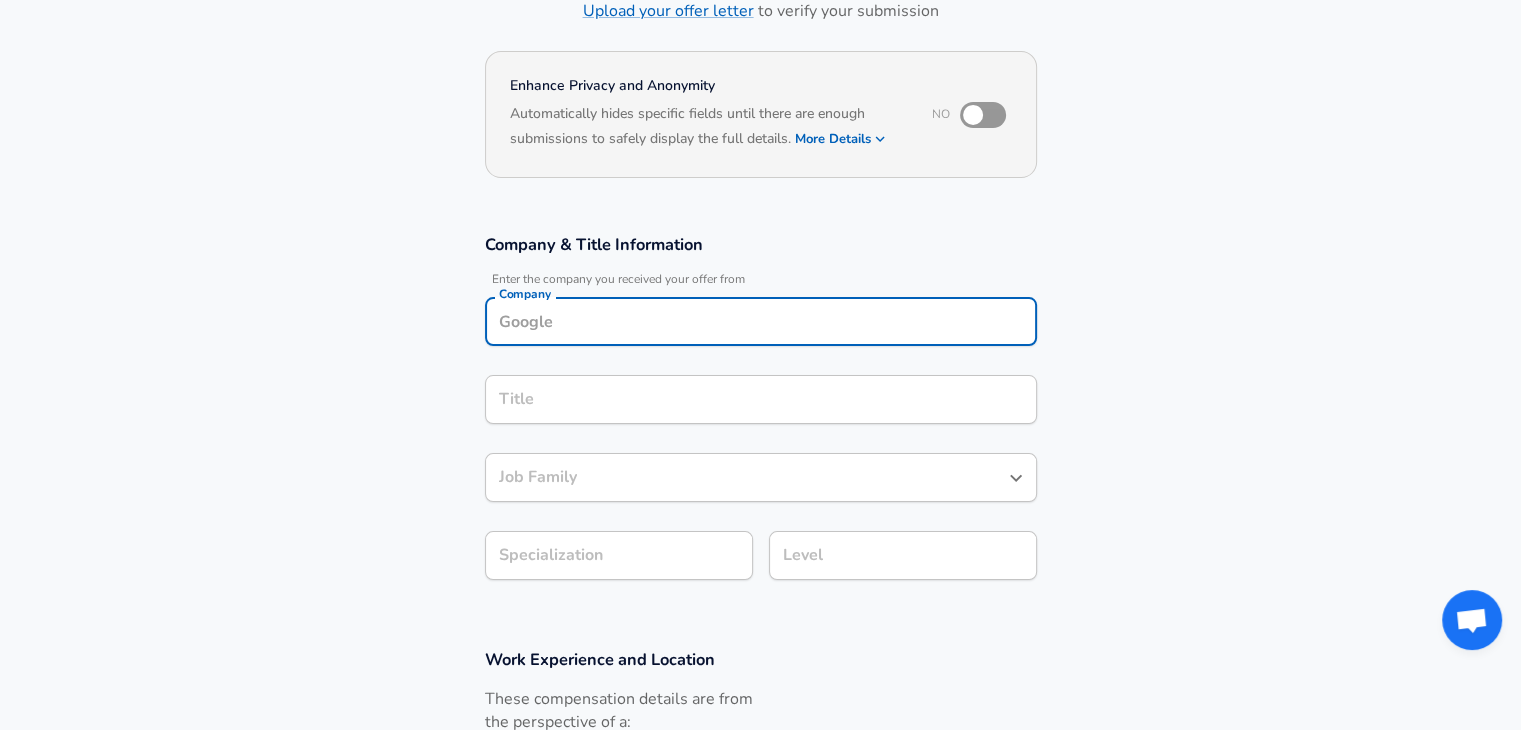 click on "Company" at bounding box center (761, 321) 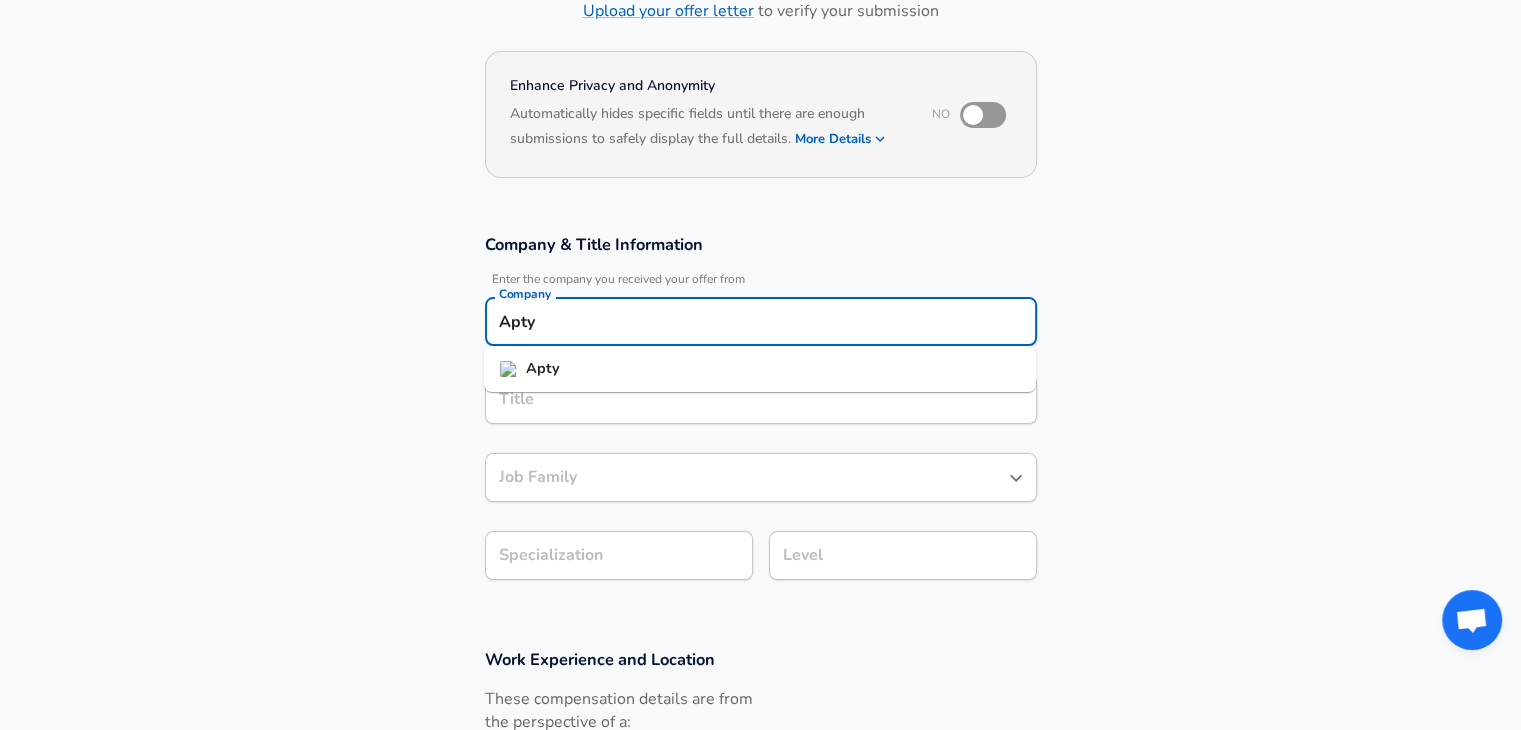 click on "Apty" at bounding box center [760, 369] 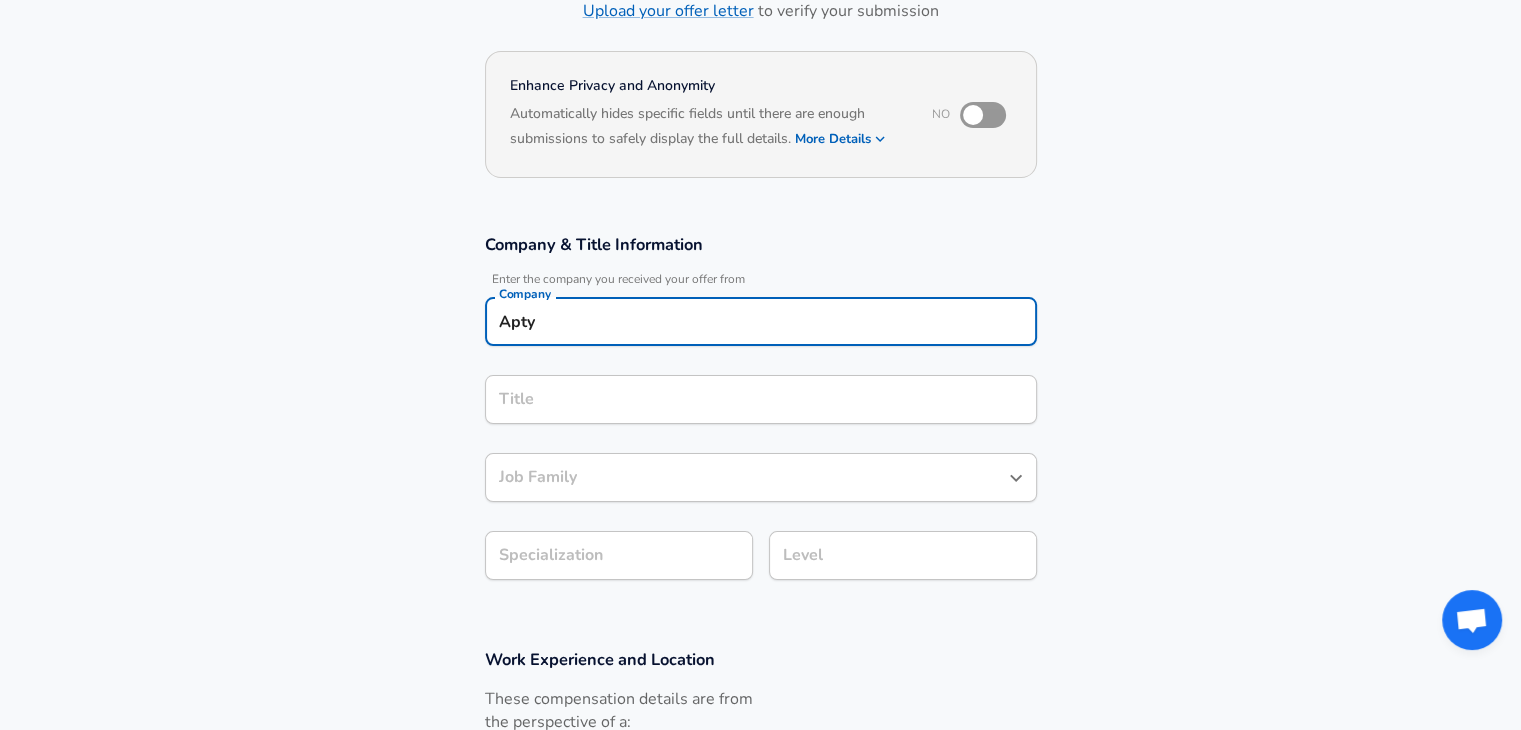 type on "Apty" 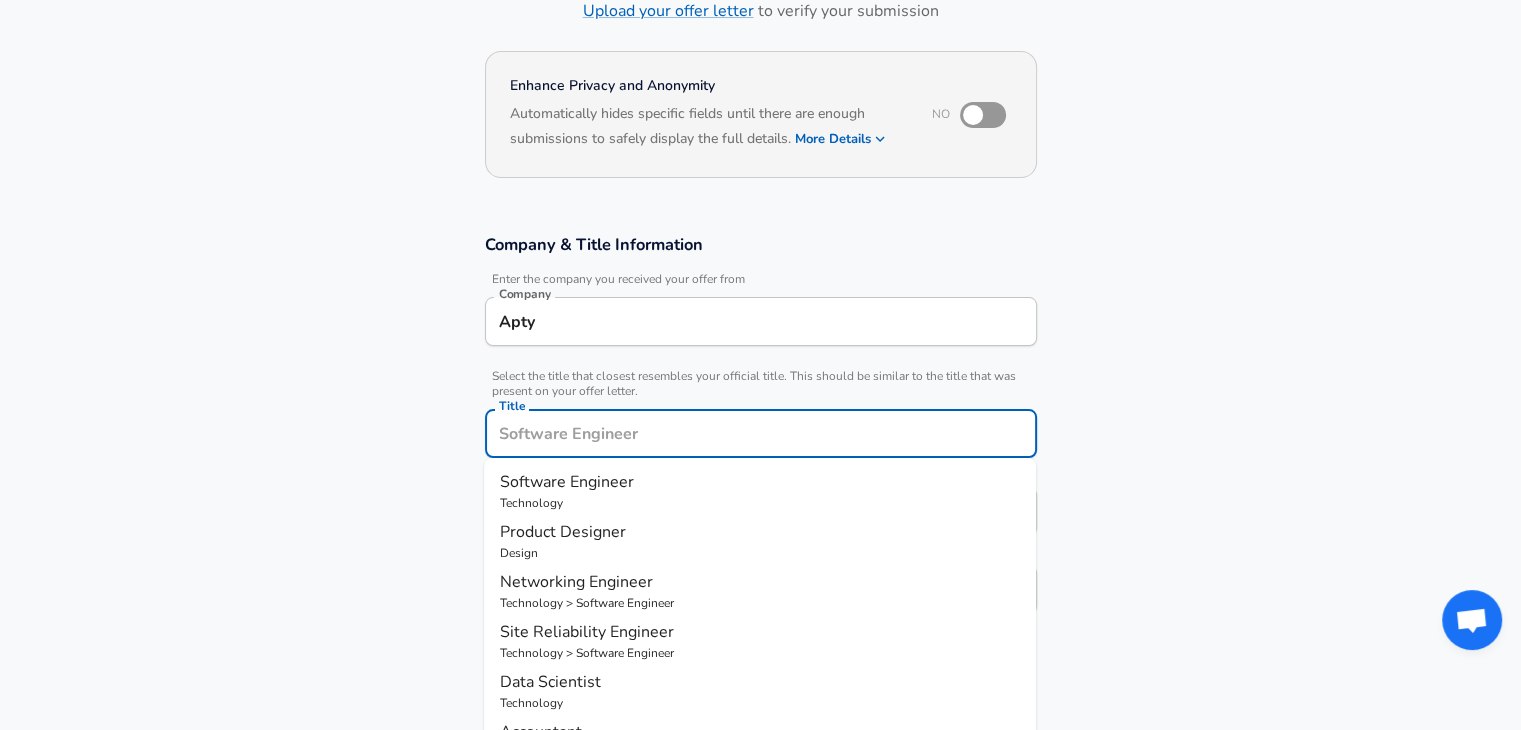 scroll, scrollTop: 186, scrollLeft: 0, axis: vertical 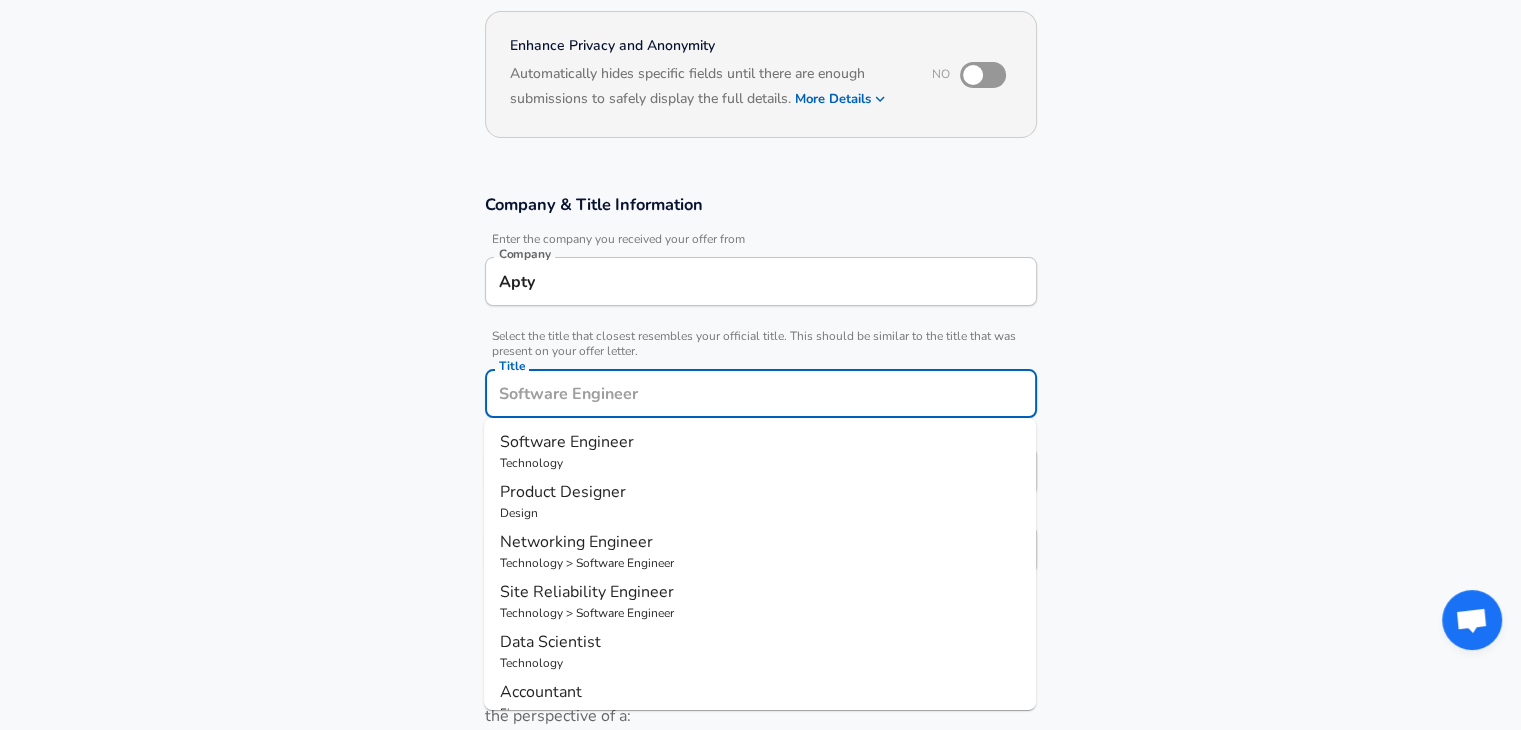 click on "Title" at bounding box center (761, 393) 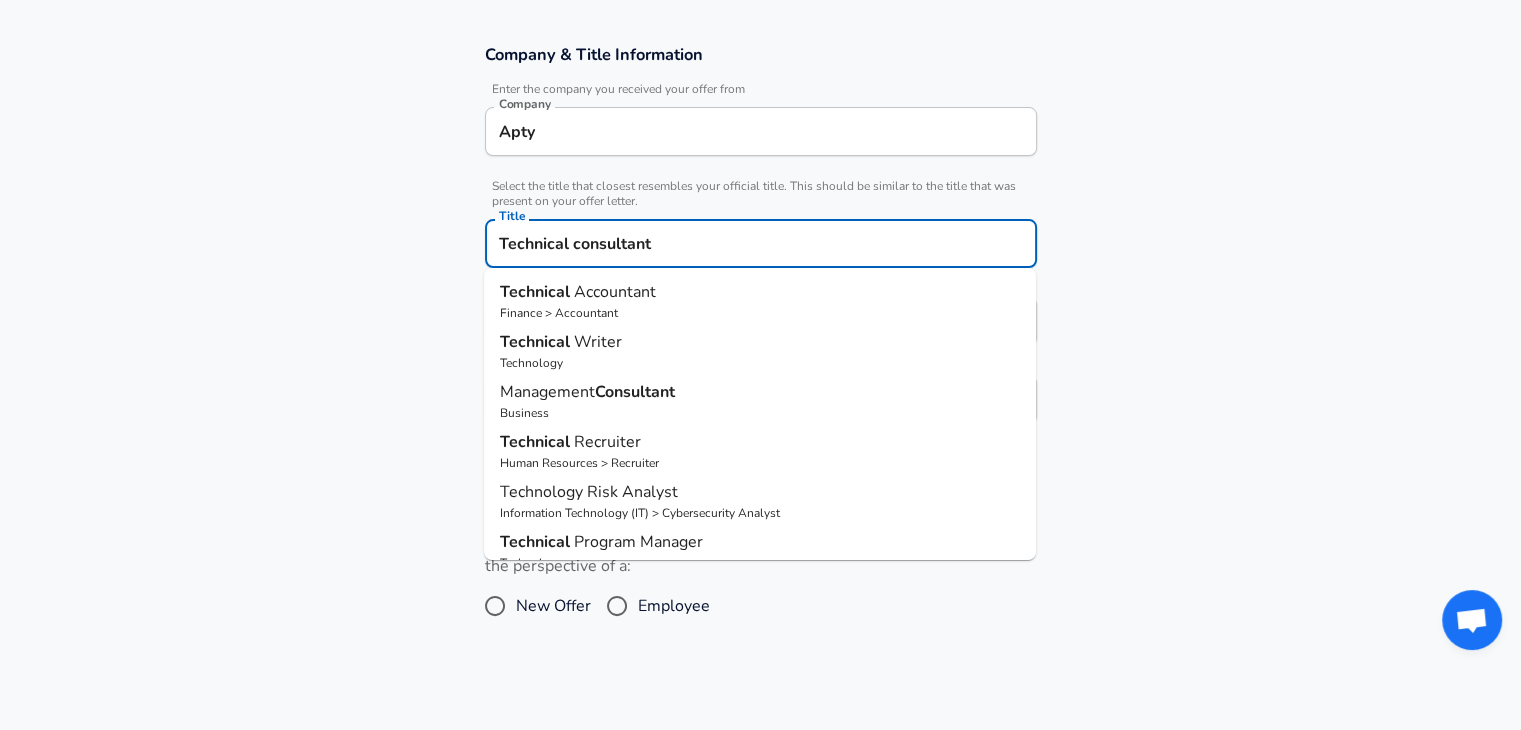 scroll, scrollTop: 338, scrollLeft: 0, axis: vertical 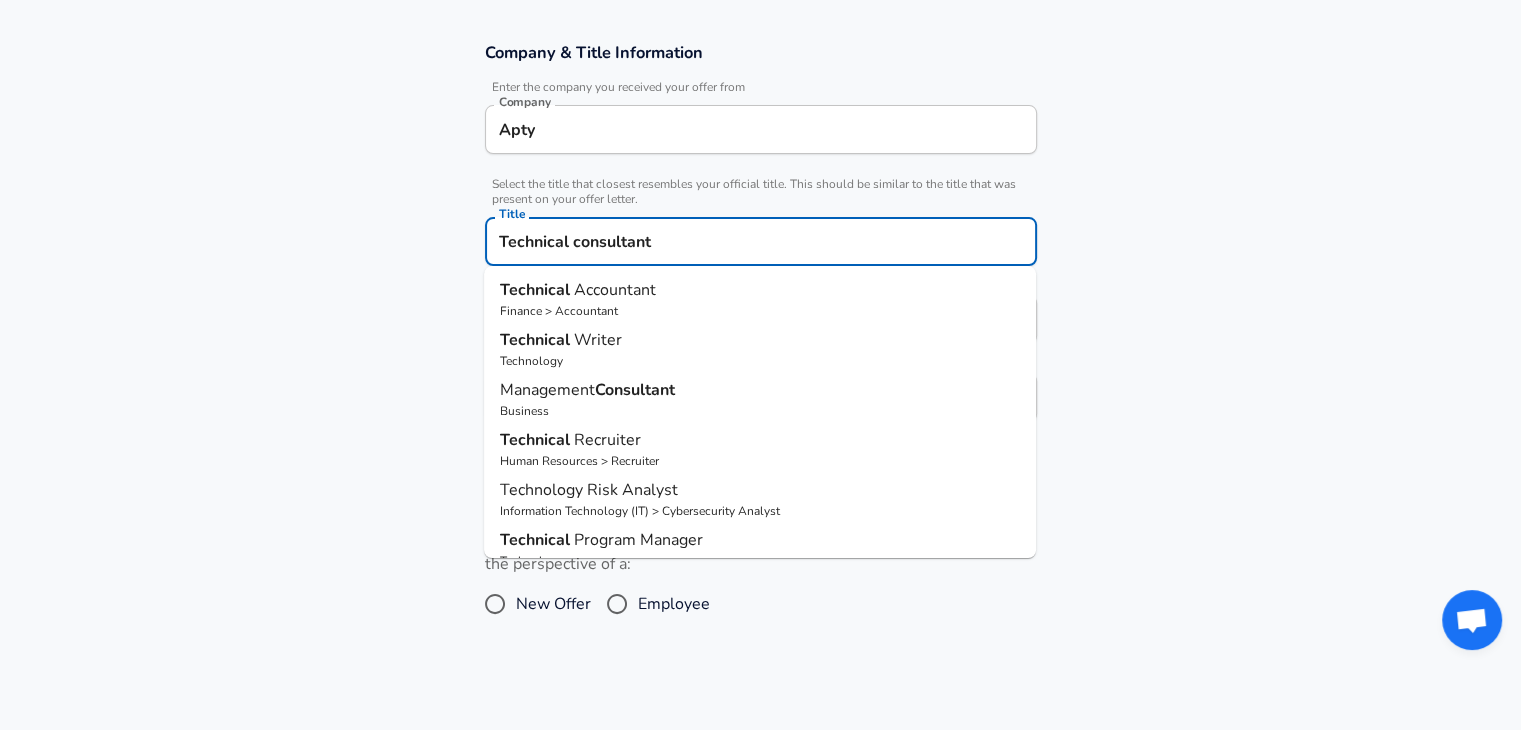 click on "Finance > Accountant" at bounding box center [760, 311] 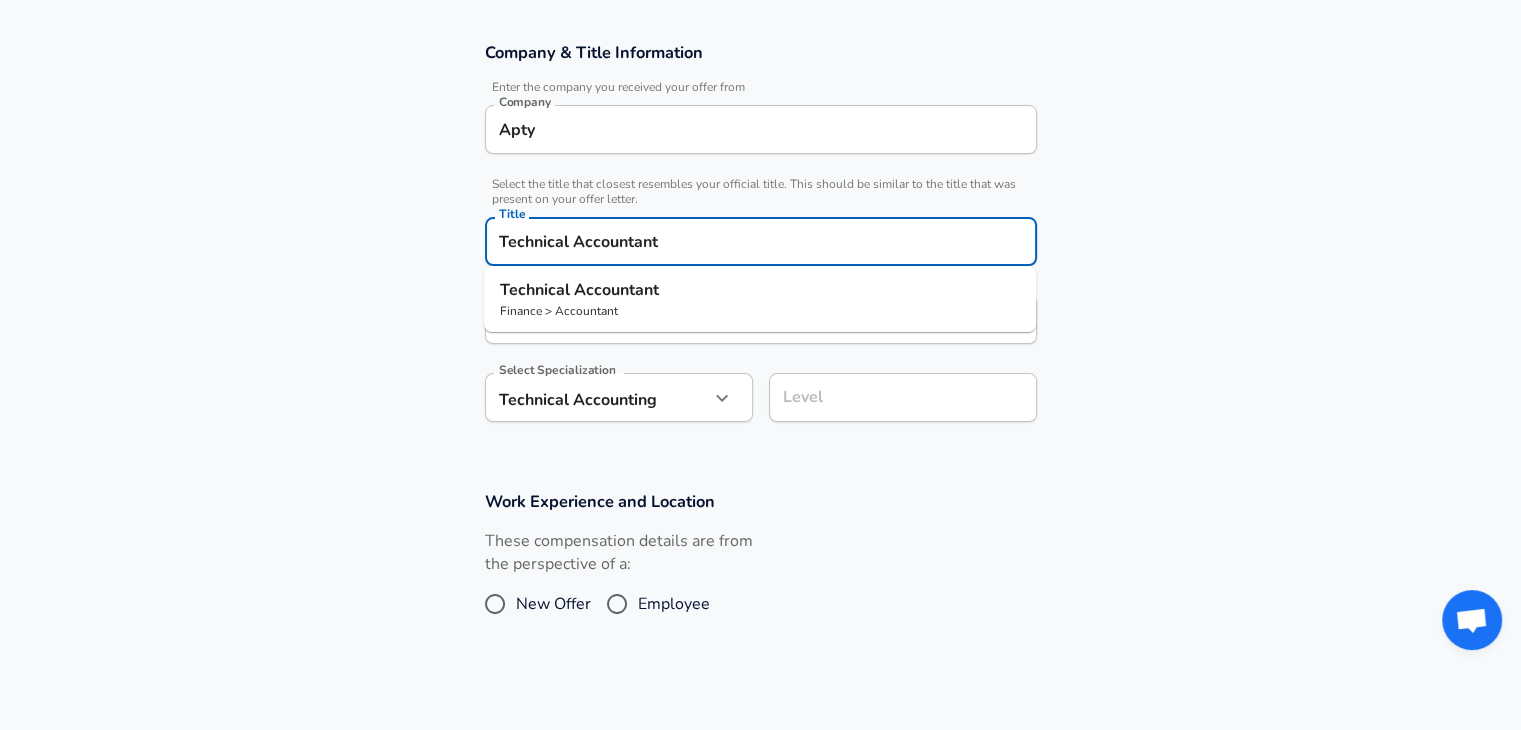 click on "Technical Accountant" at bounding box center [761, 241] 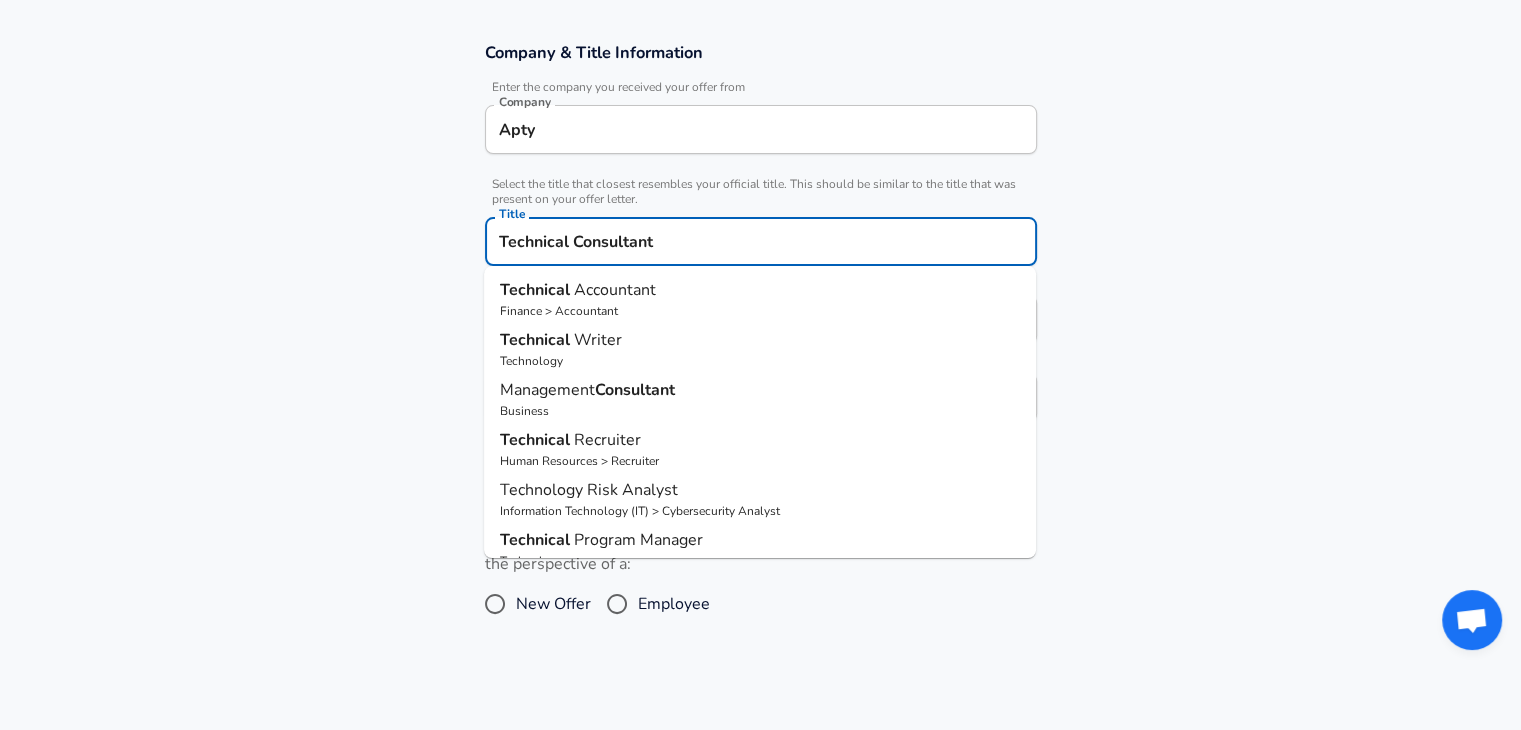 scroll, scrollTop: 224, scrollLeft: 0, axis: vertical 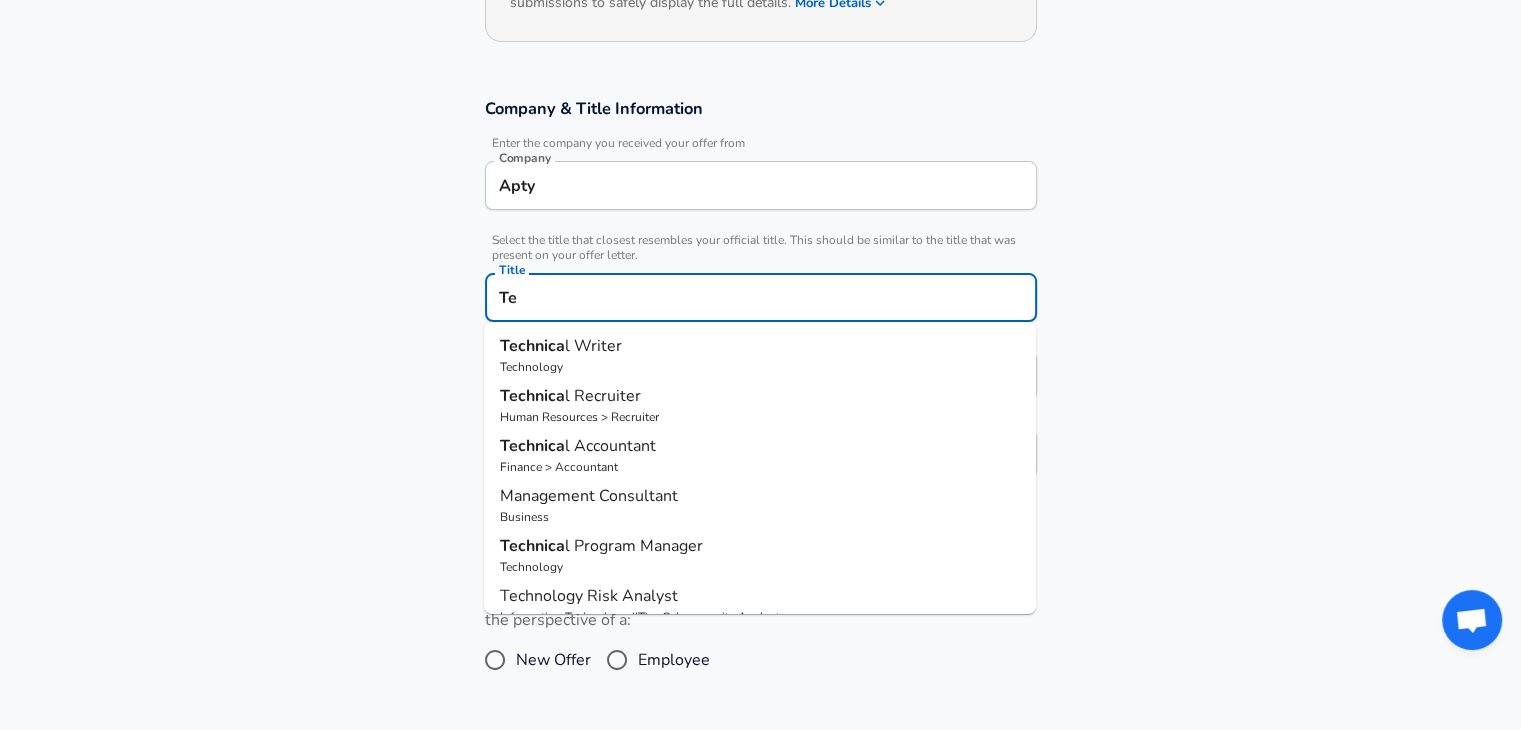 type on "T" 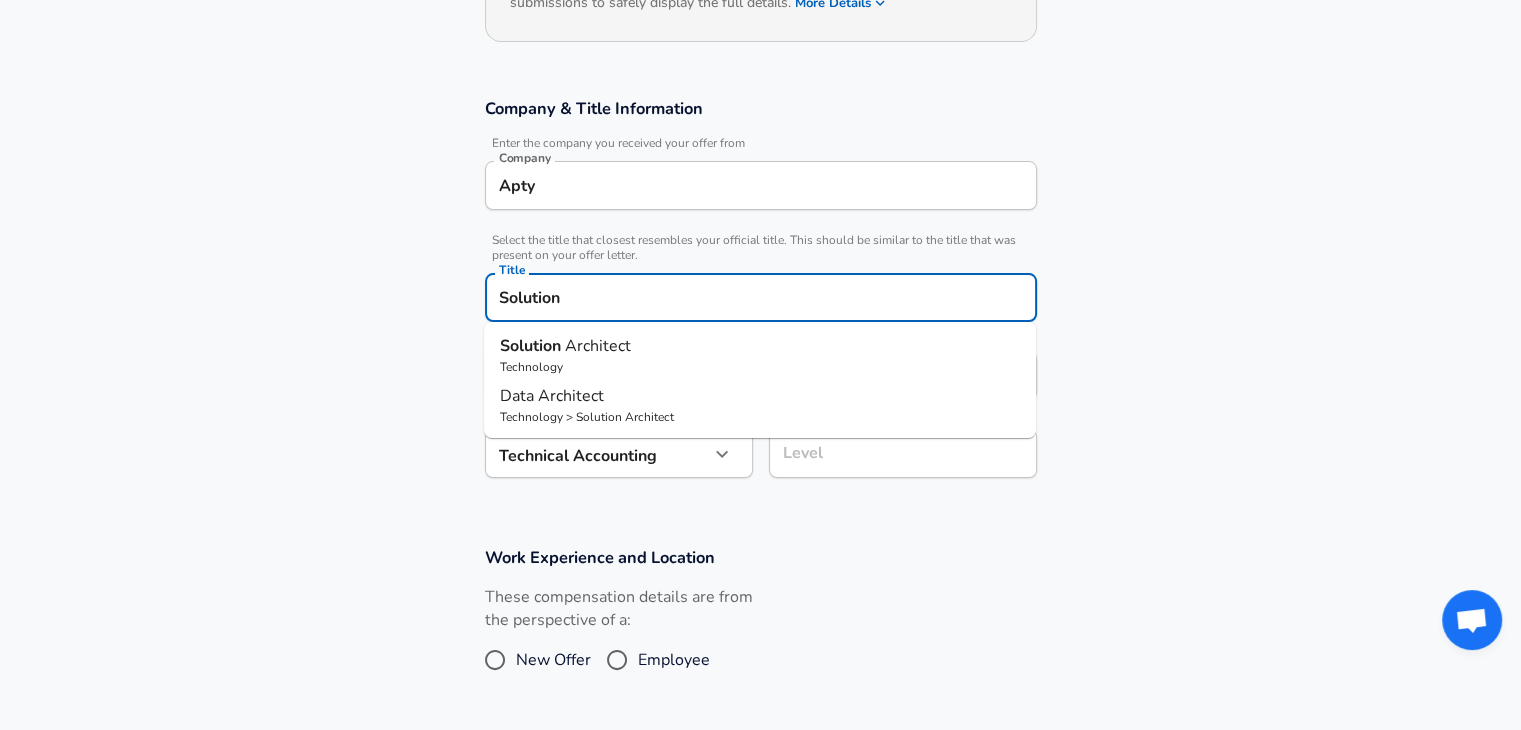click on "Solution    Architect" at bounding box center [760, 346] 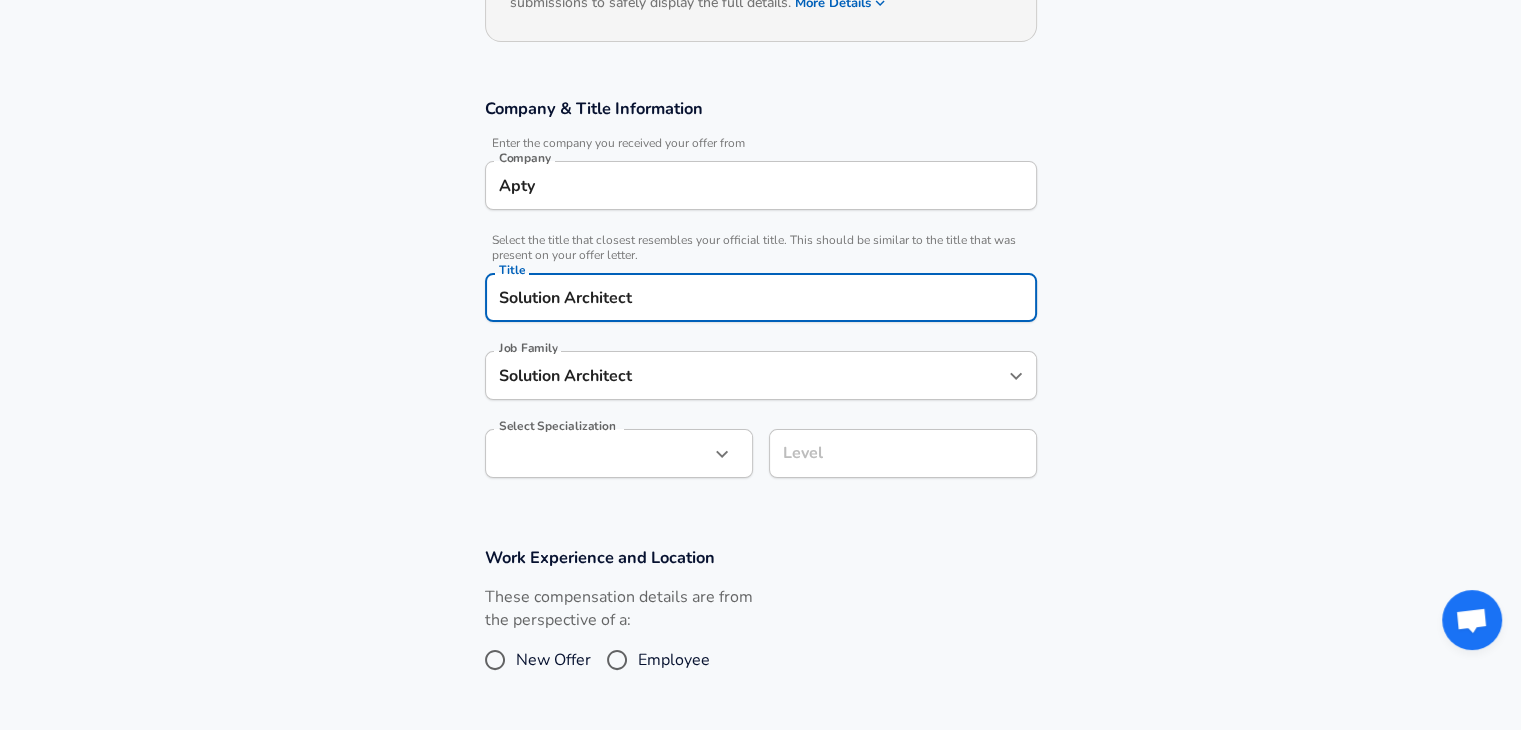 type on "Solution Architect" 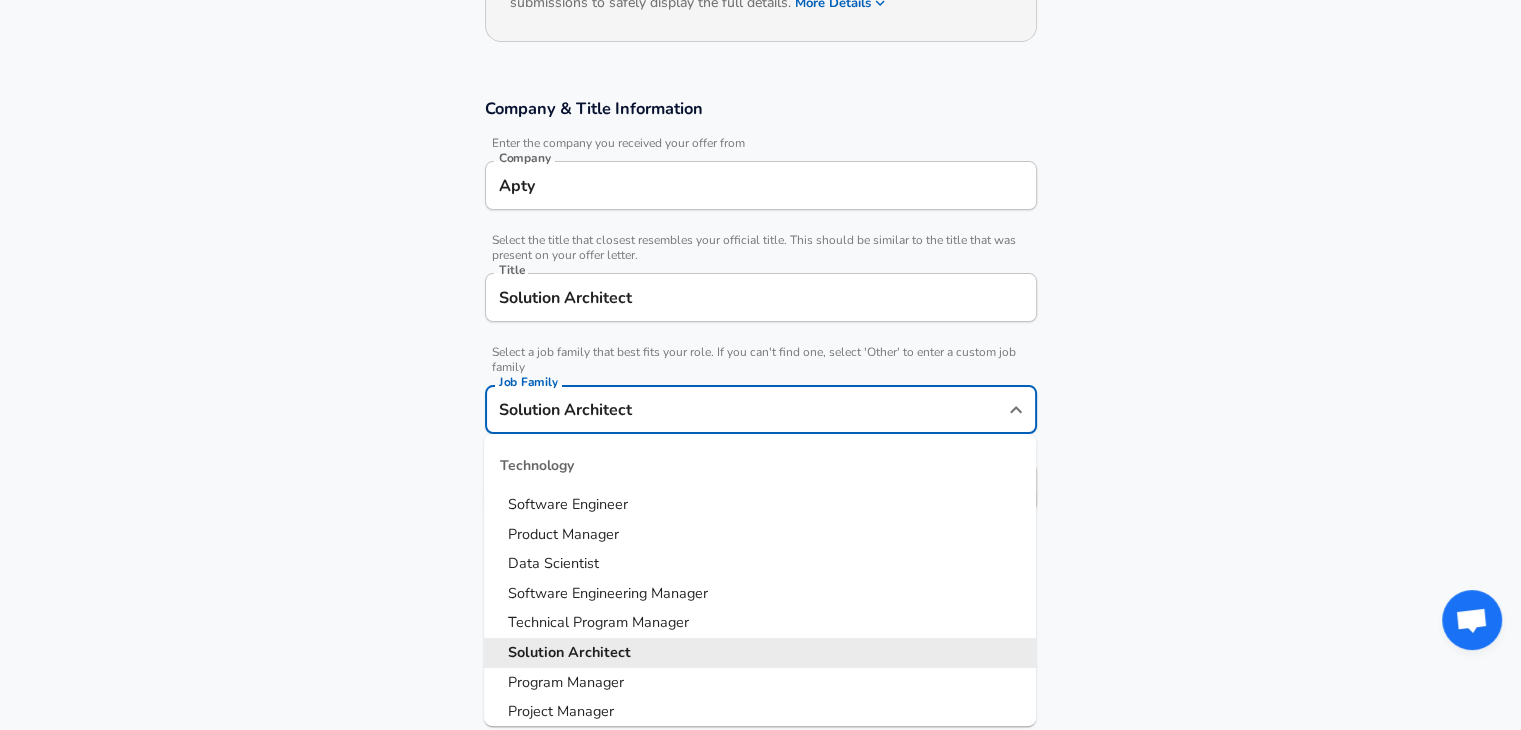 scroll, scrollTop: 322, scrollLeft: 0, axis: vertical 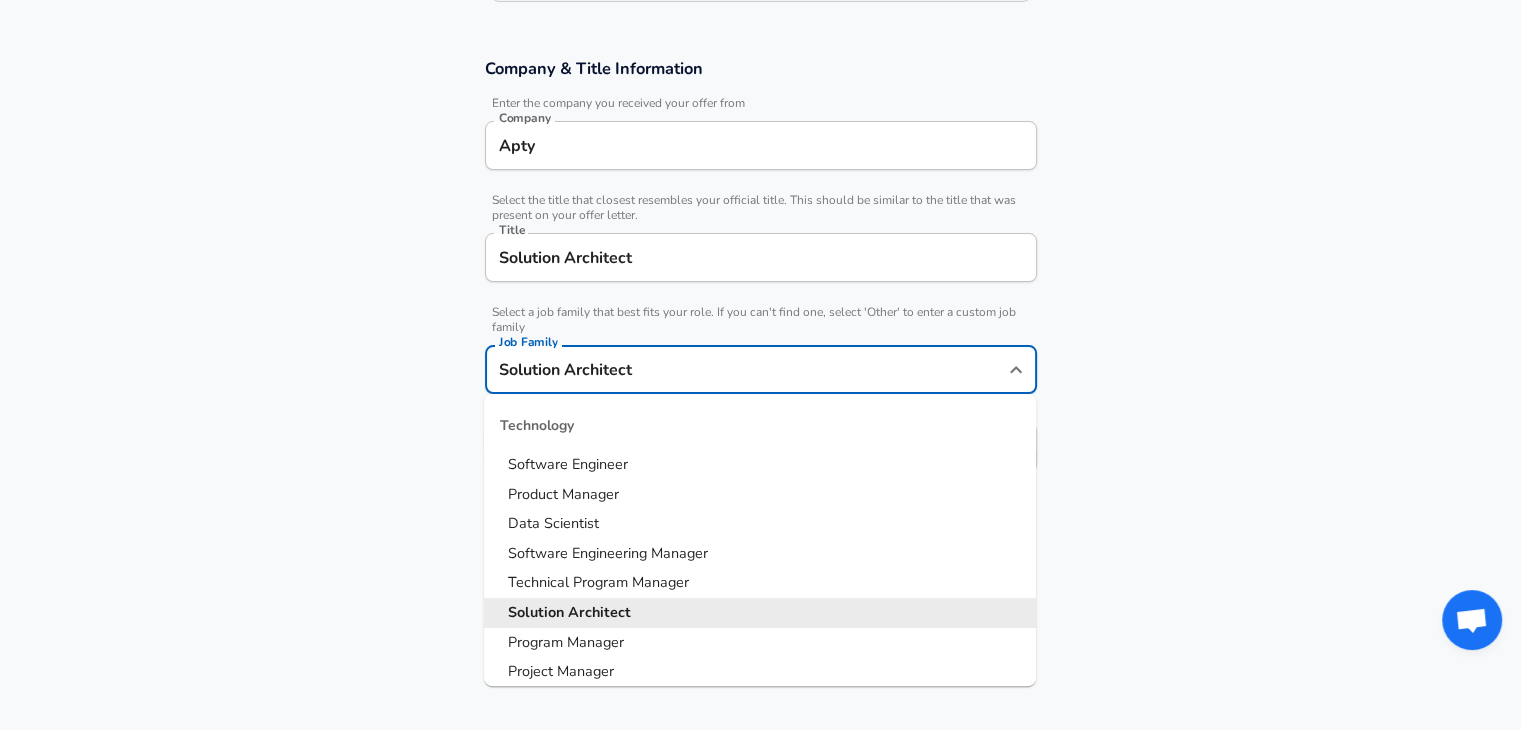 click on "Solution Architect" at bounding box center [746, 369] 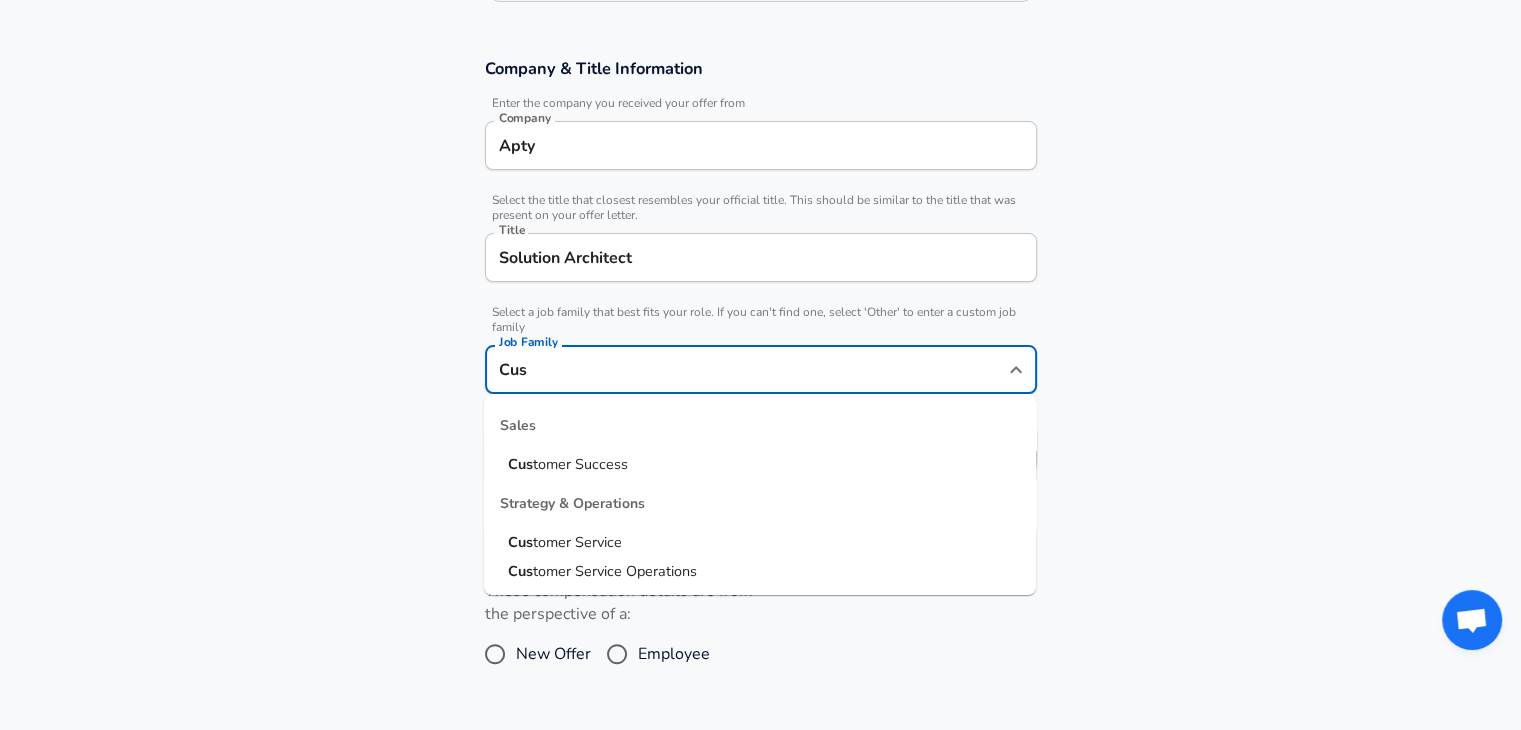 click on "tomer Success" at bounding box center [580, 464] 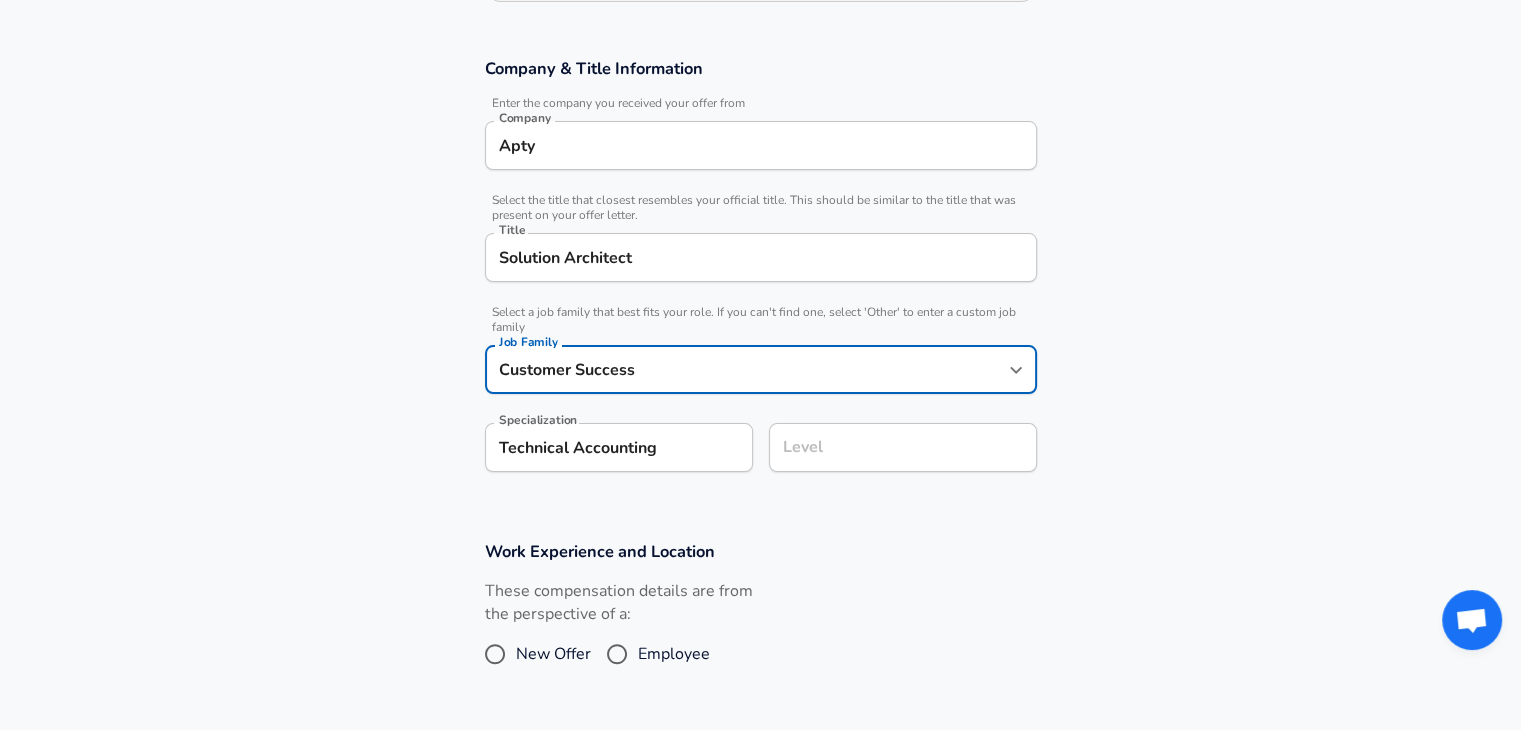 type on "Customer Success" 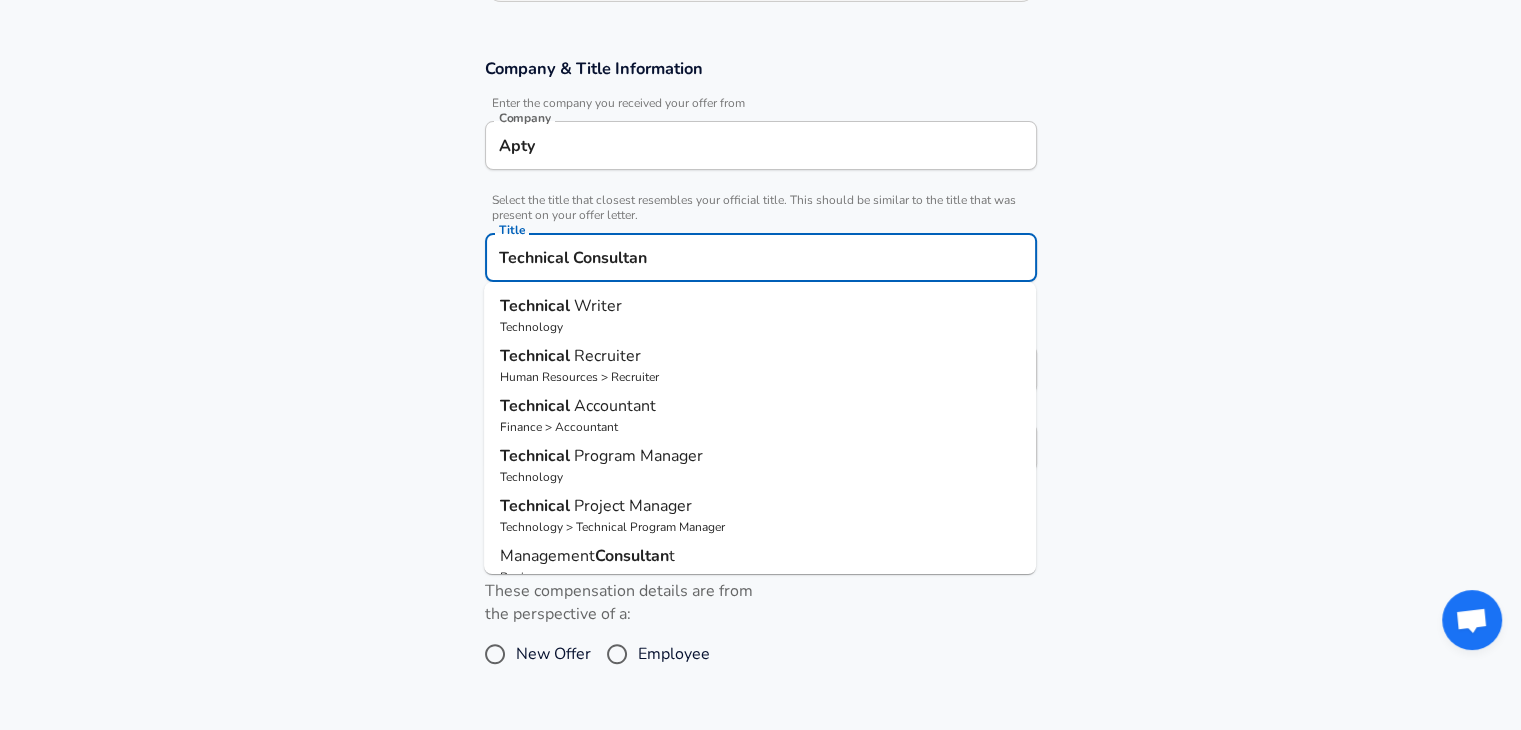 type on "Technical Consultant" 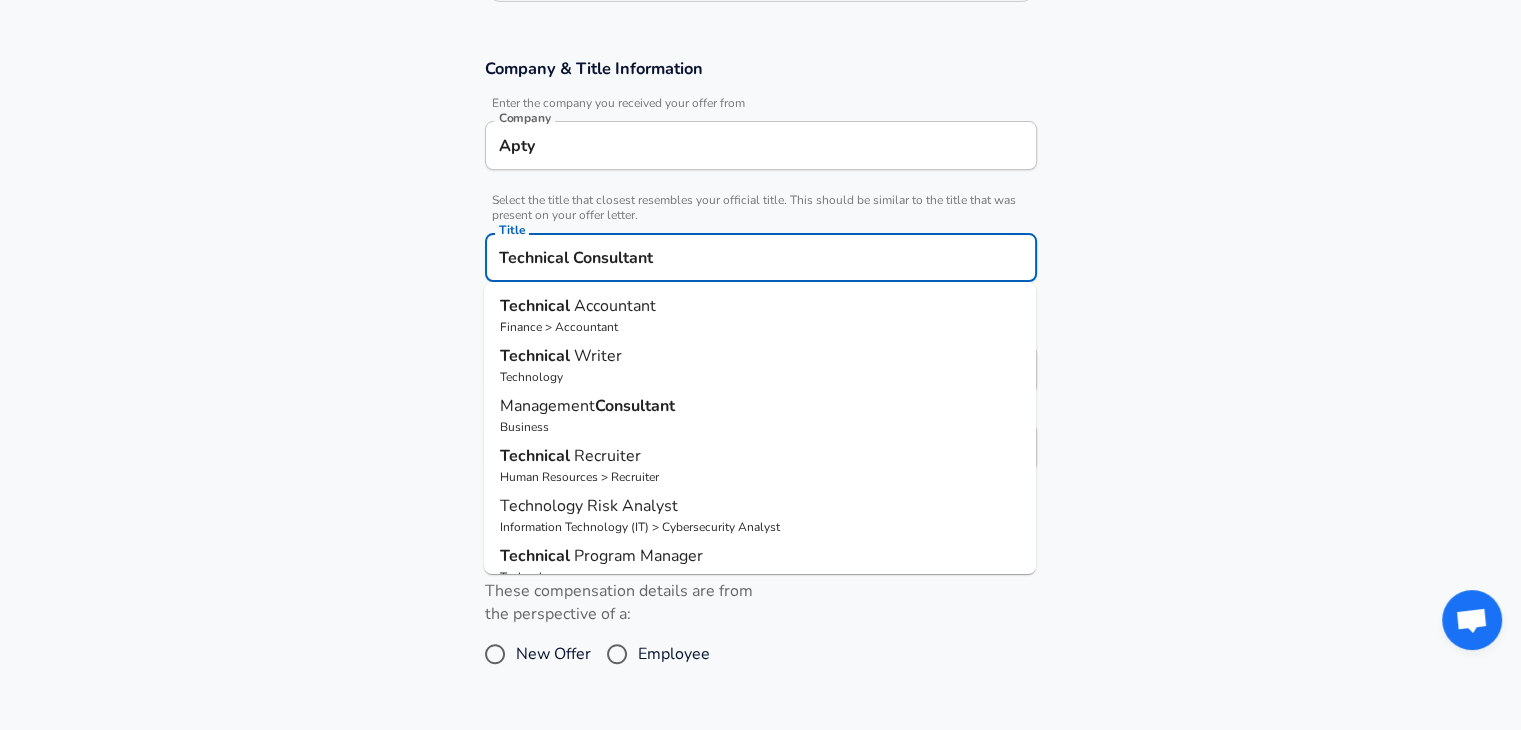 click on "Submit Salary" at bounding box center [765, 815] 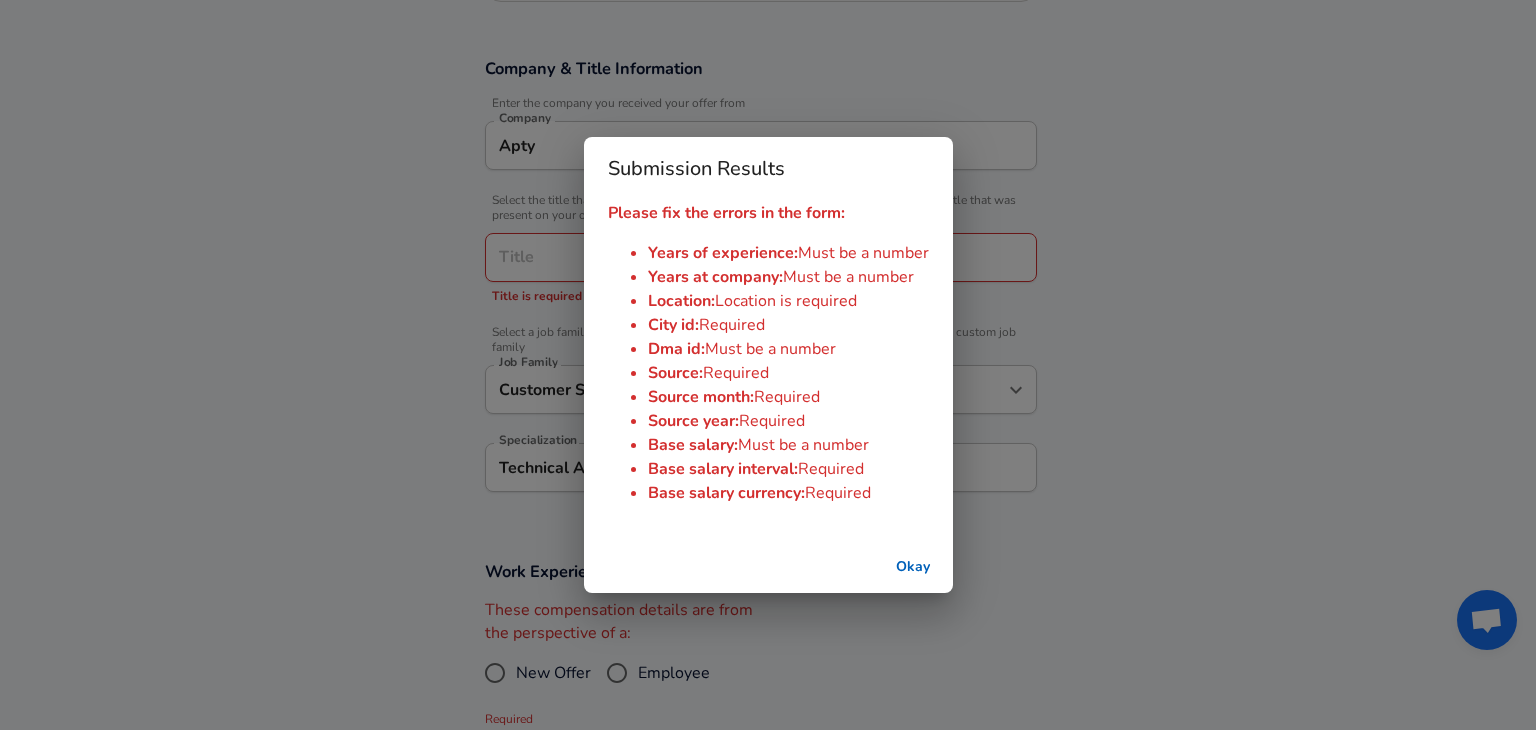 click on "Okay" at bounding box center [913, 567] 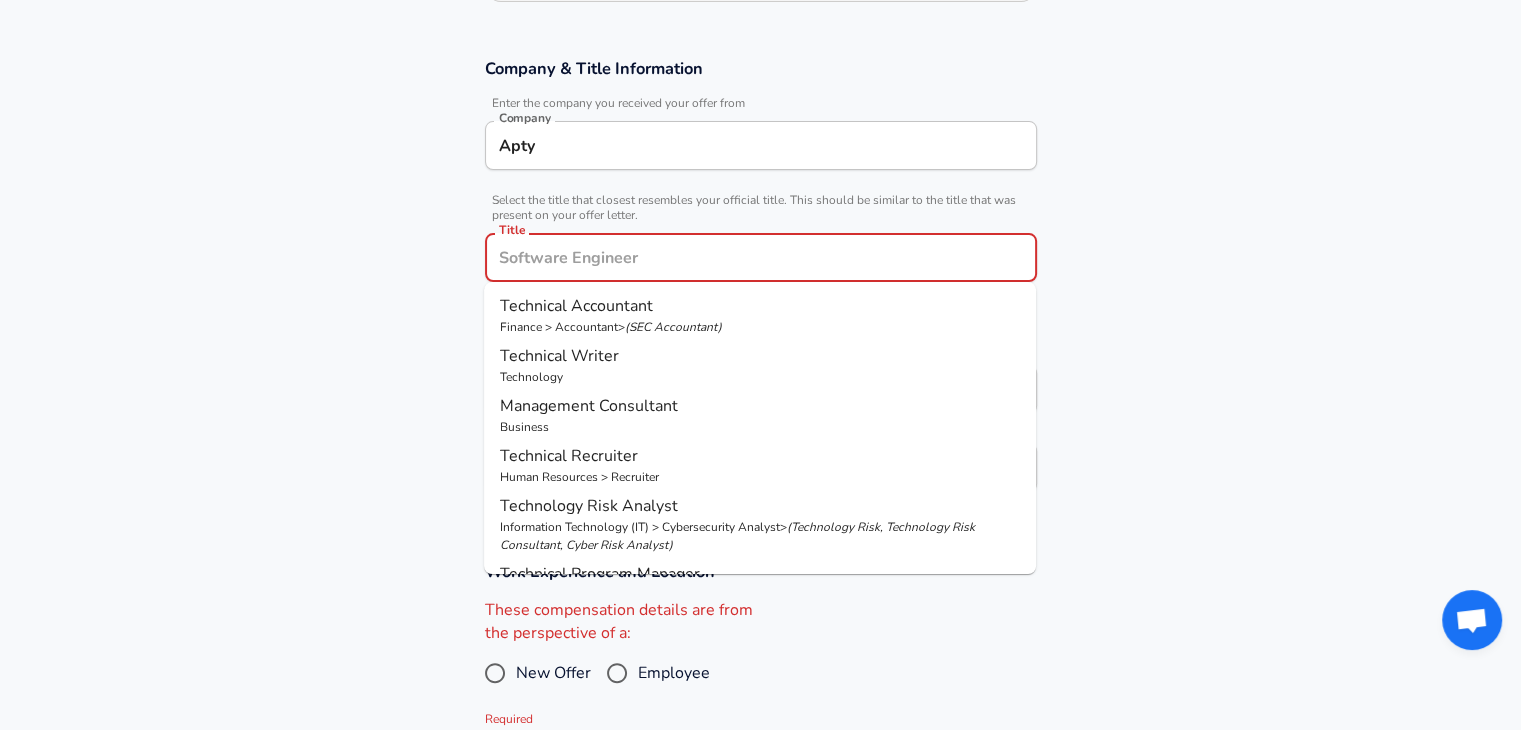 click on "Title" at bounding box center (761, 257) 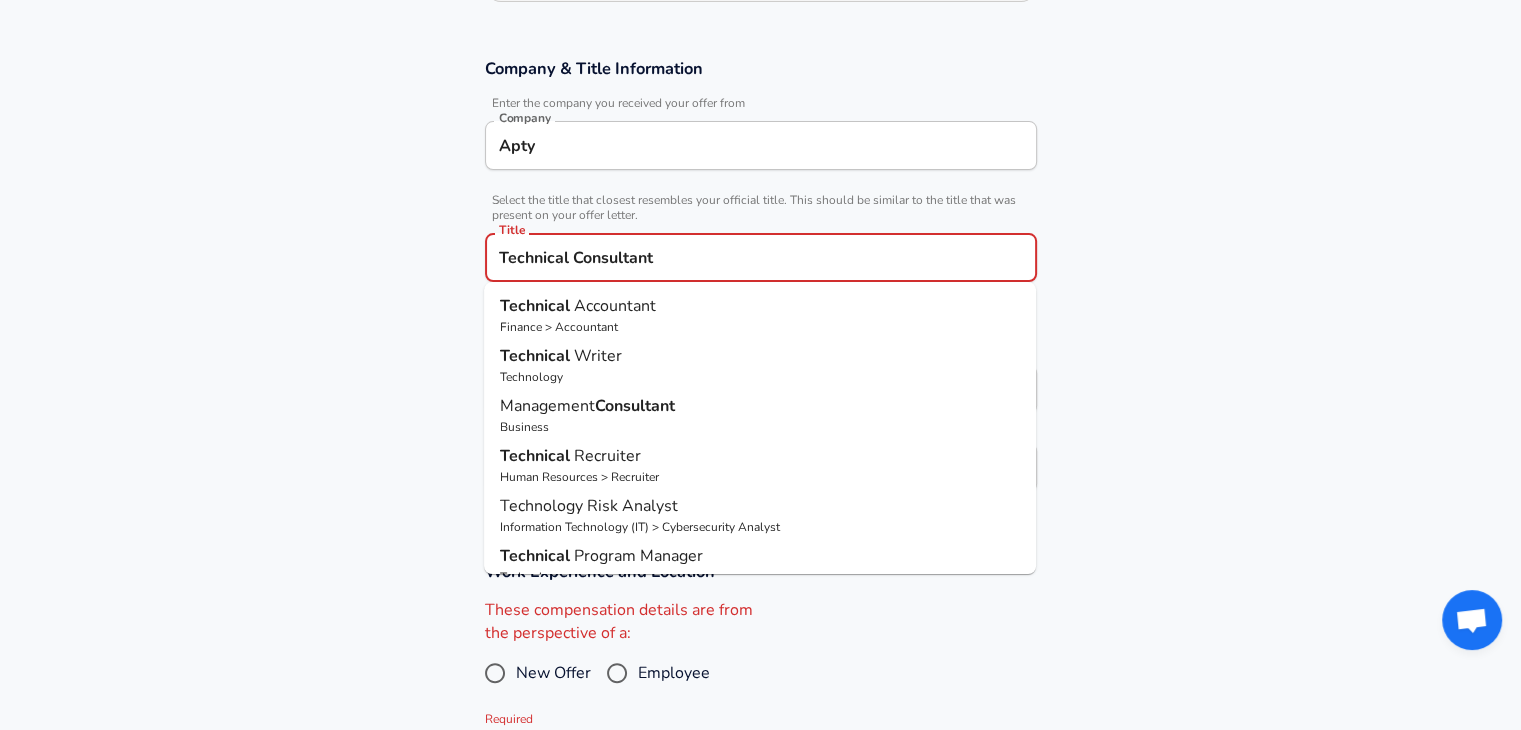 type on "Technical Consultant" 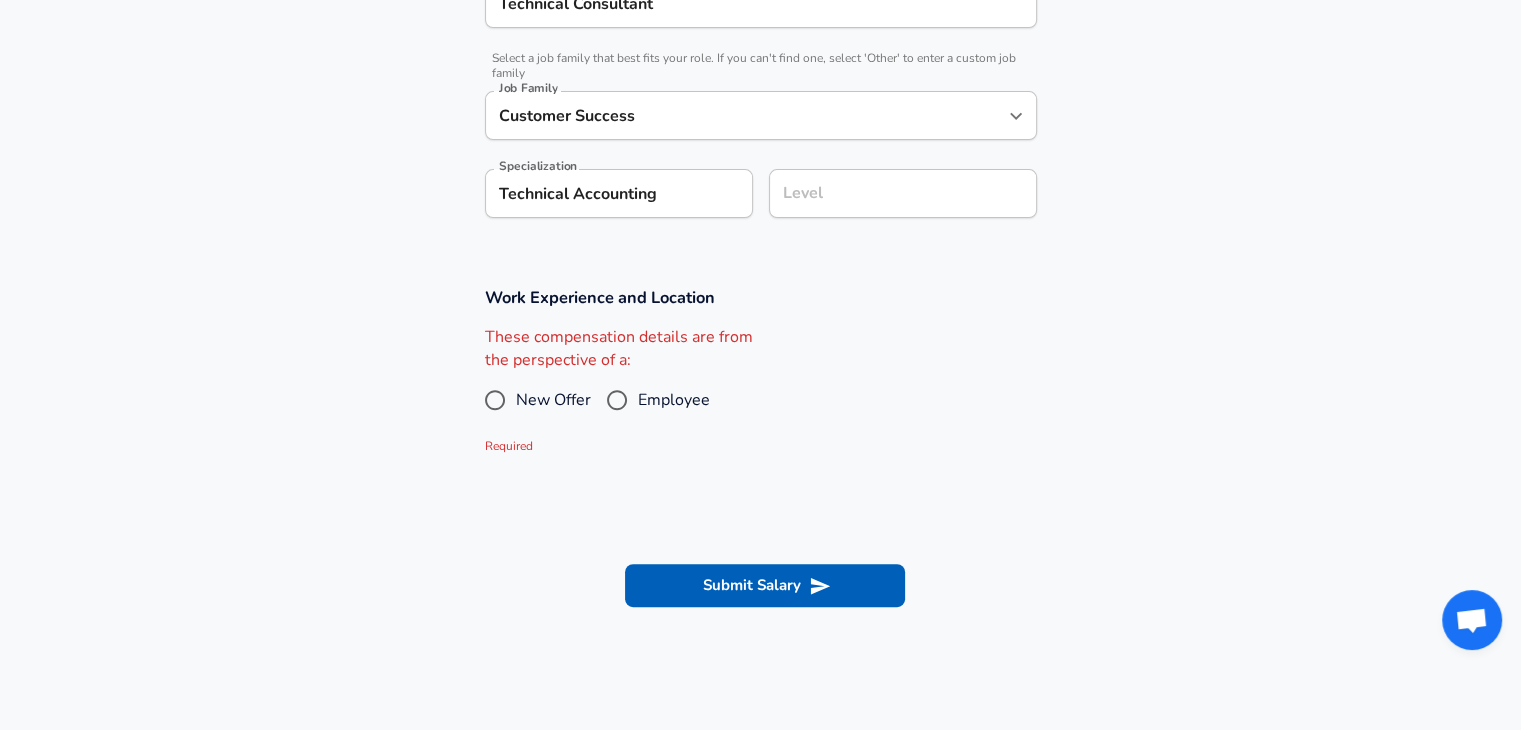scroll, scrollTop: 579, scrollLeft: 0, axis: vertical 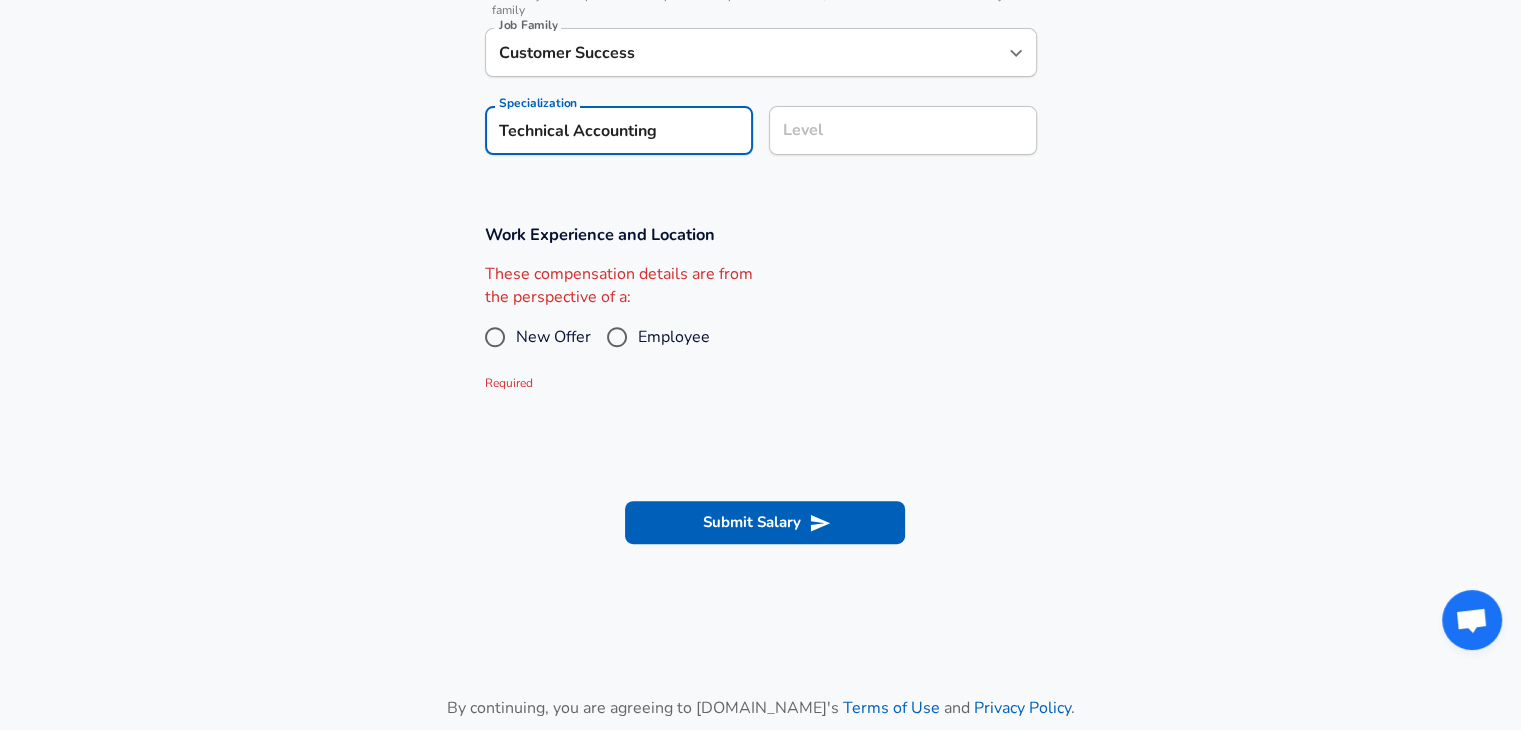 click on "Company & Title Information   Enter the company you received your offer from Company Apty Company   Select the title that closest resembles your official title. This should be similar to the title that was present on your offer letter. Title Technical Consultant Title   Select a job family that best fits your role. If you can't find one, select 'Other' to enter a custom job family Job Family Customer Success Job Family Specialization Technical Accounting Specialization Level Level" at bounding box center [760, -42] 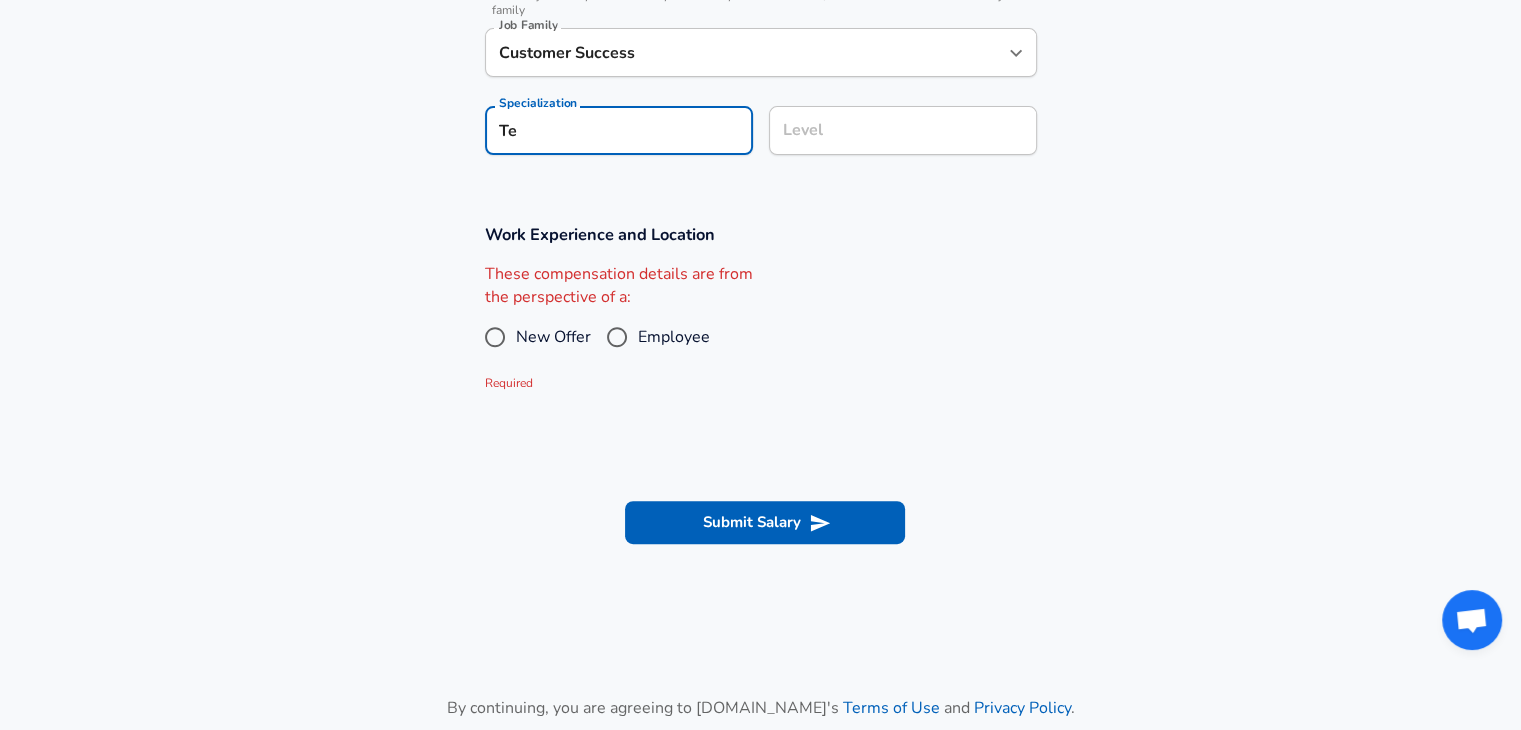 type on "T" 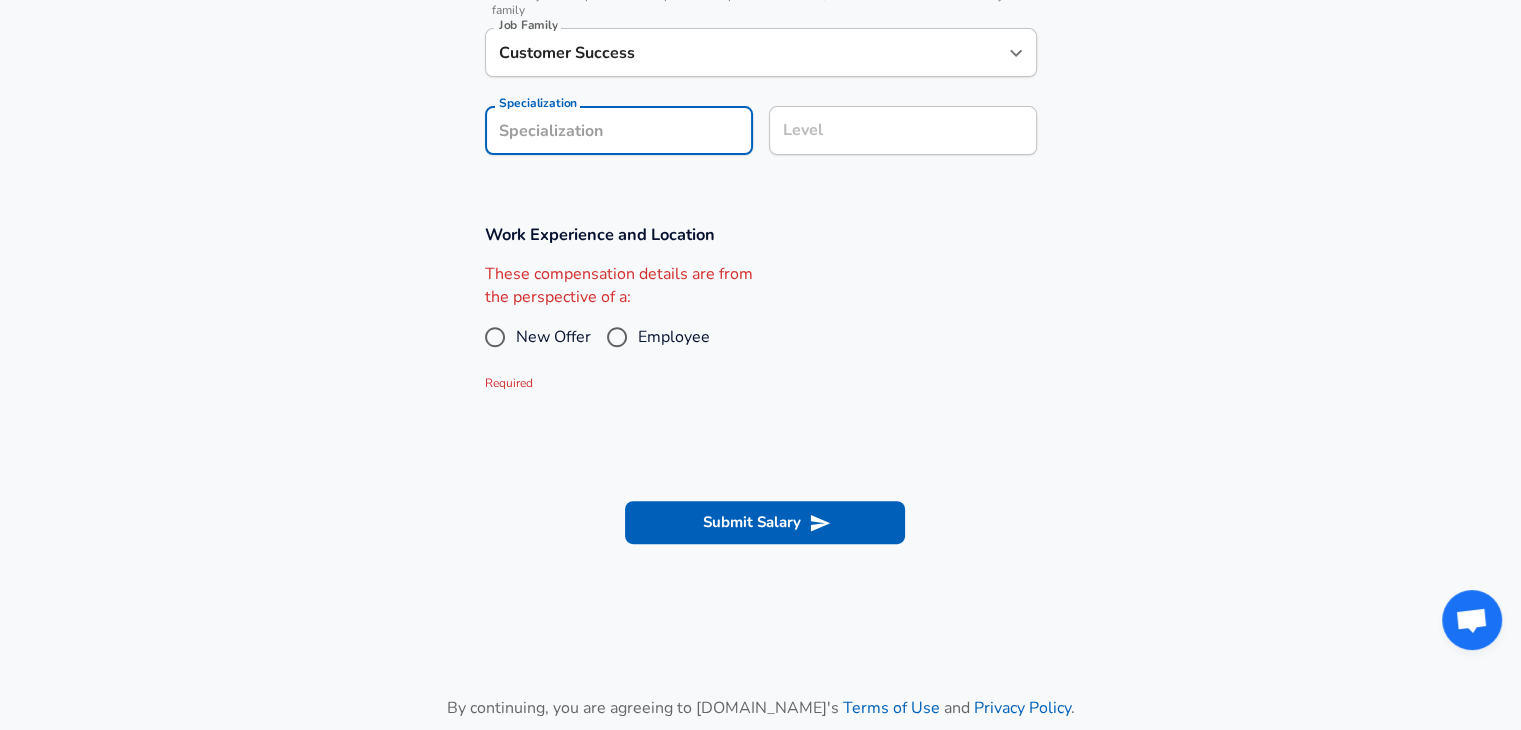 type 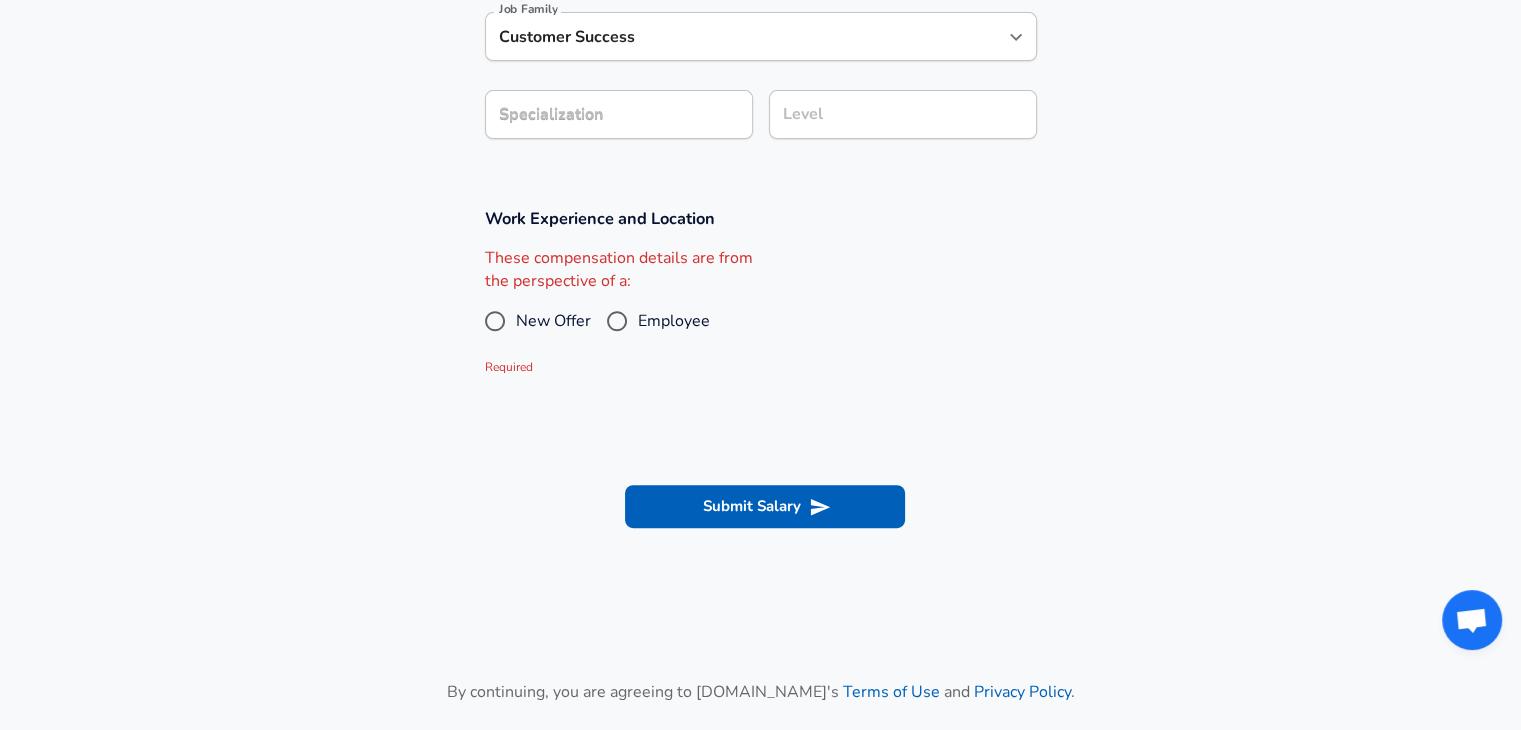 scroll, scrollTop: 656, scrollLeft: 0, axis: vertical 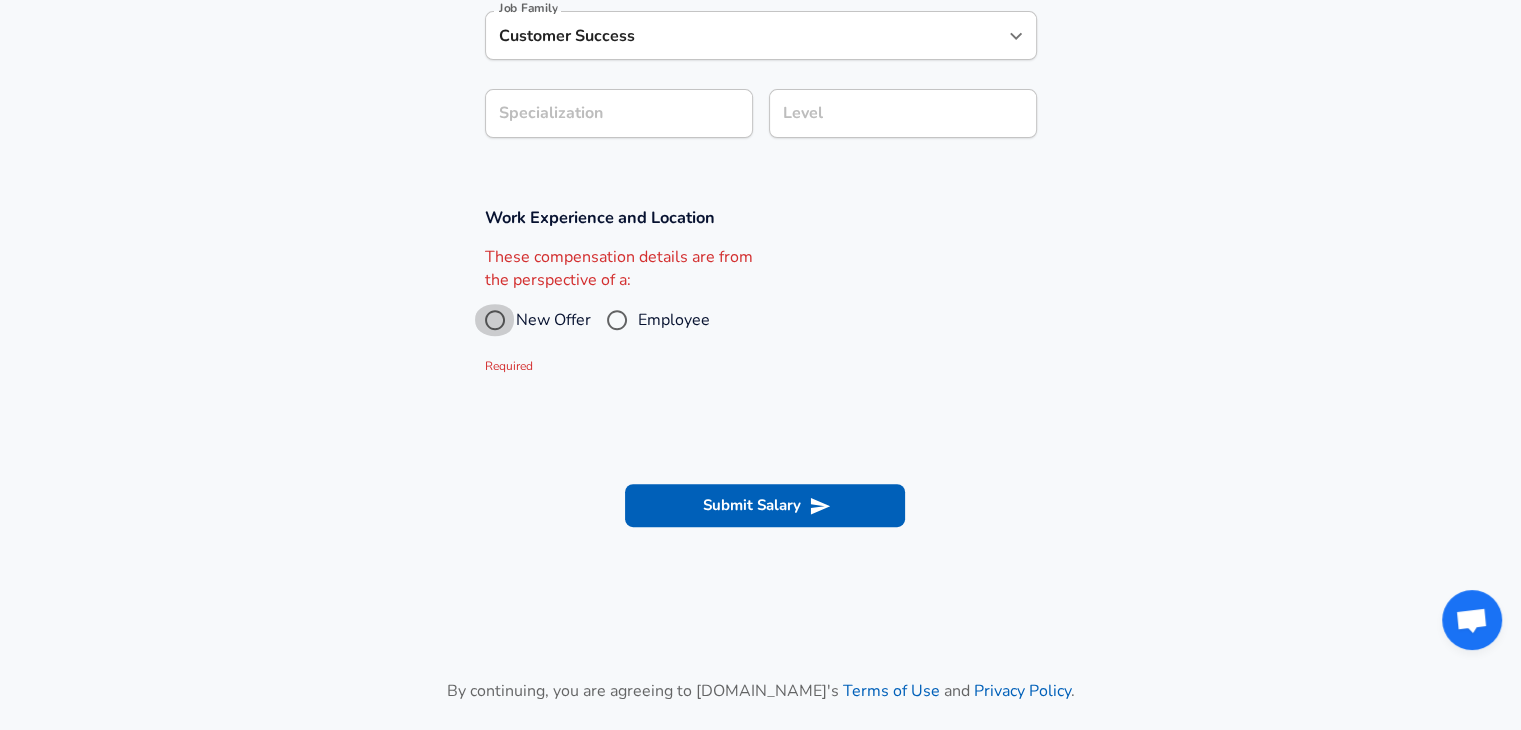 click on "New Offer" at bounding box center (495, 320) 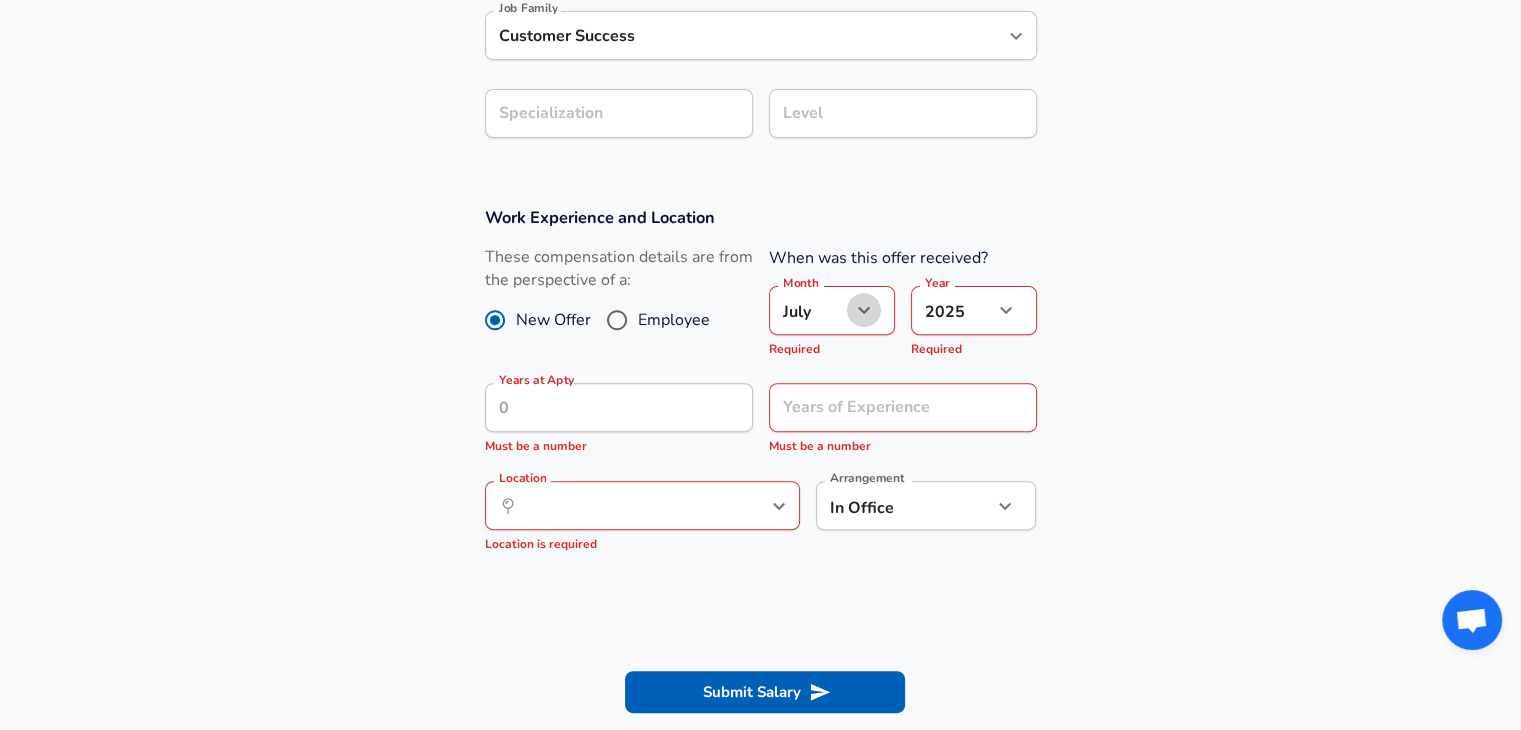 click 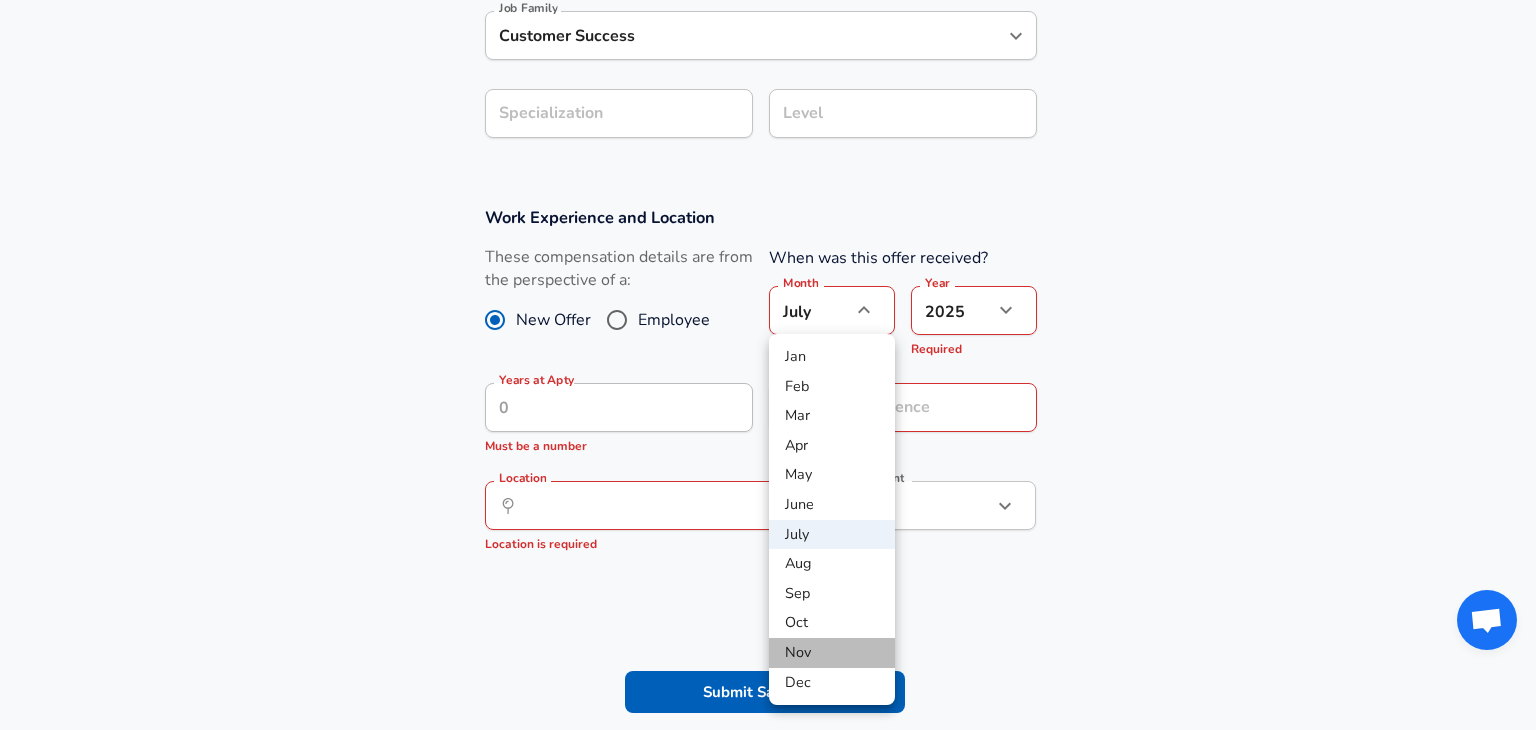 click on "Nov" at bounding box center [832, 653] 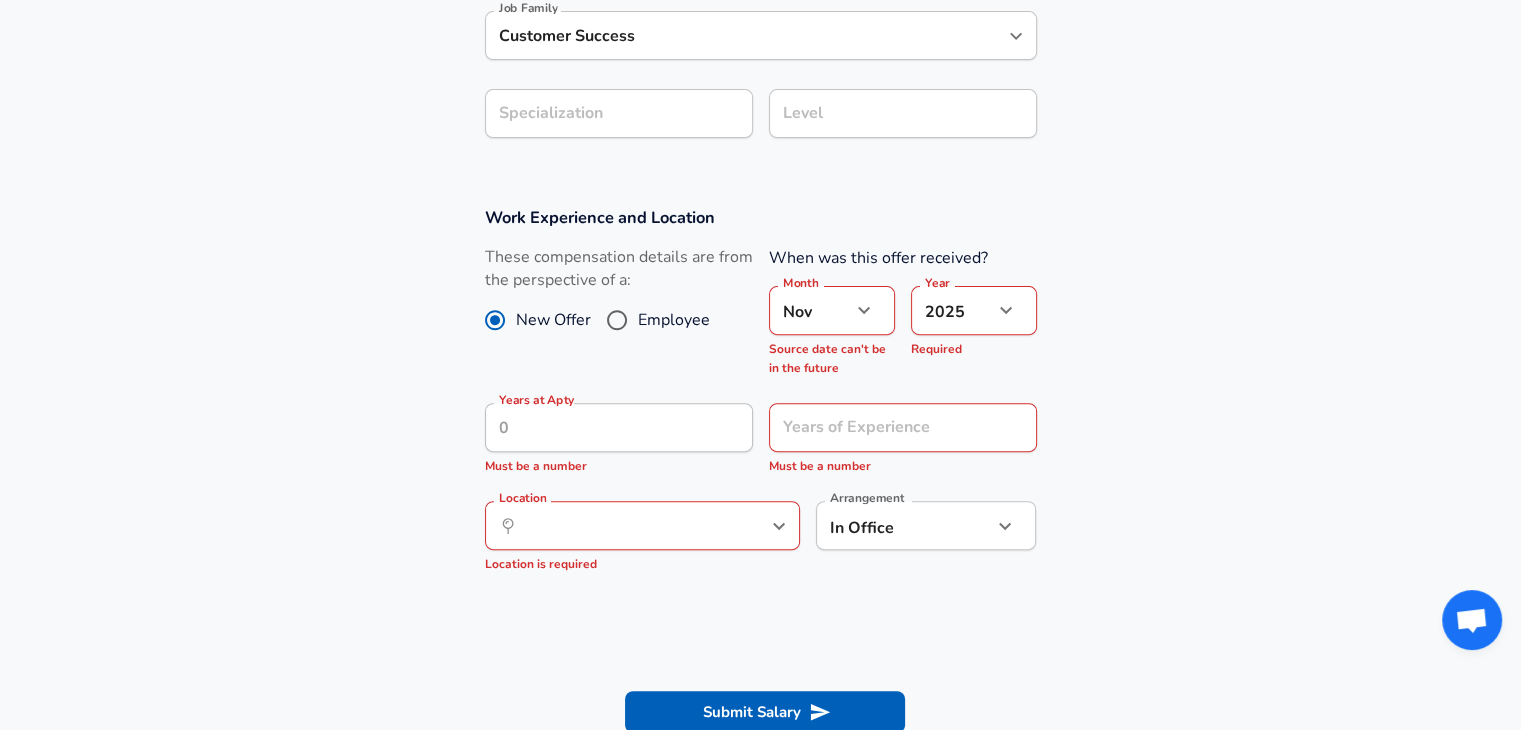 click on "2025 2025 Year" at bounding box center (974, 310) 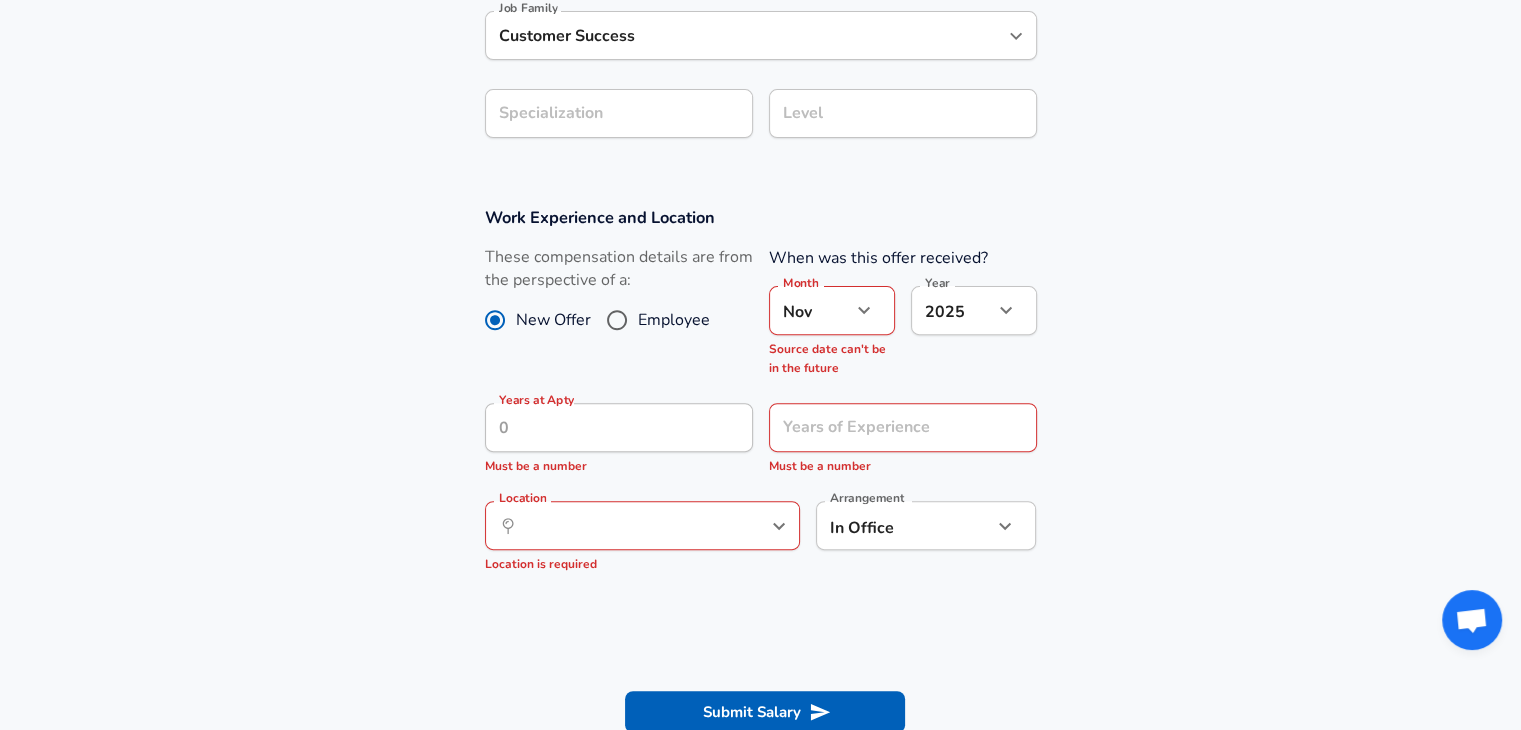 click on "2025 2025 Year" at bounding box center [974, 310] 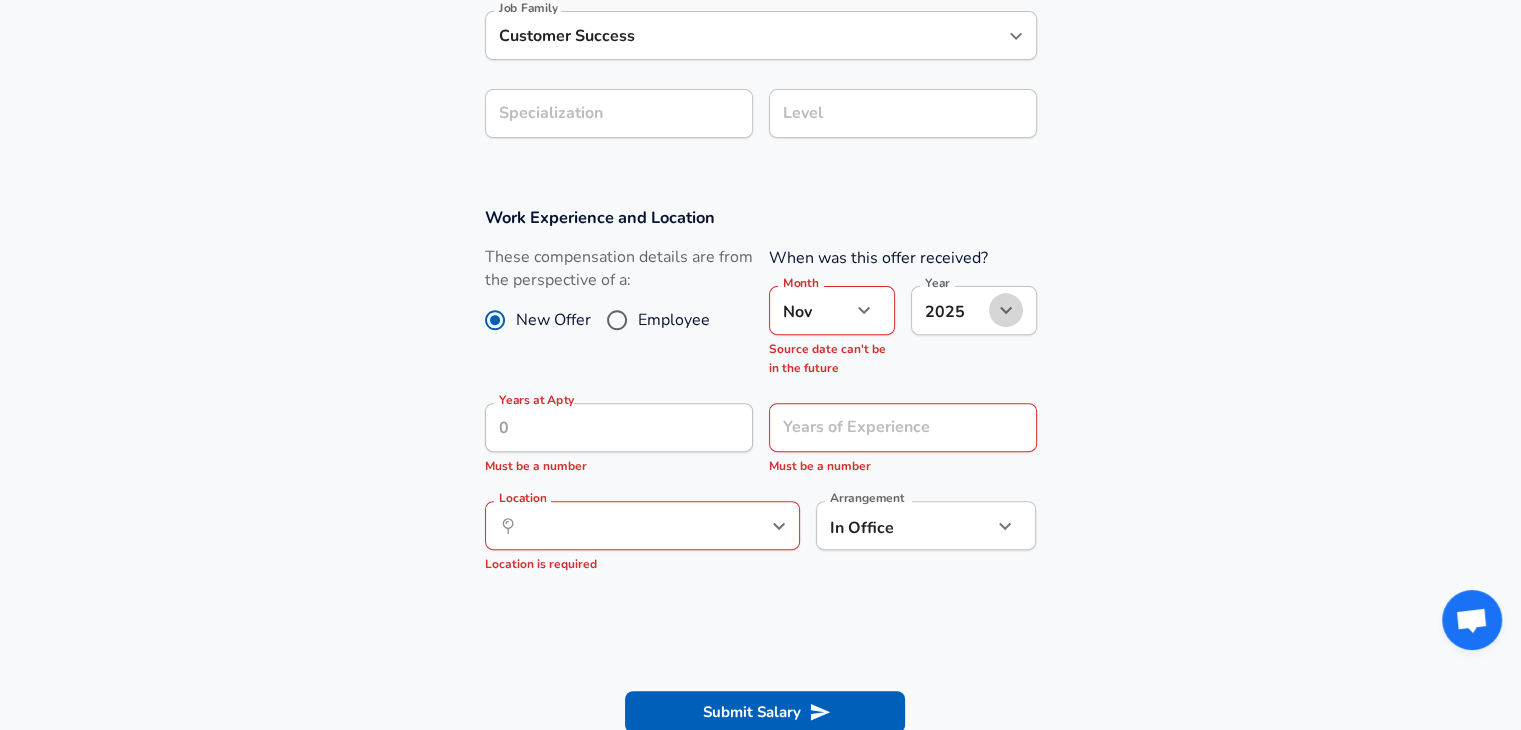 click 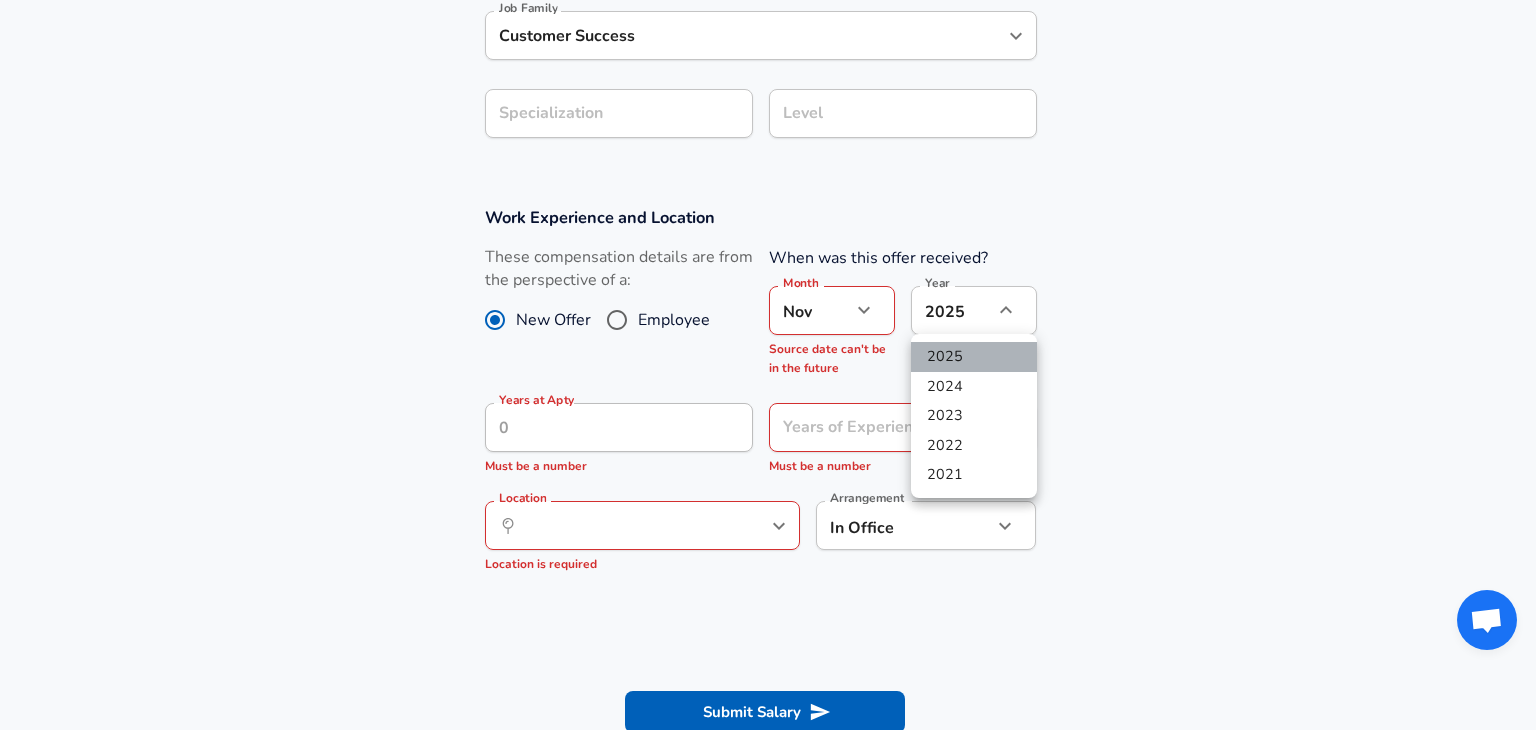 click on "2025" at bounding box center (974, 357) 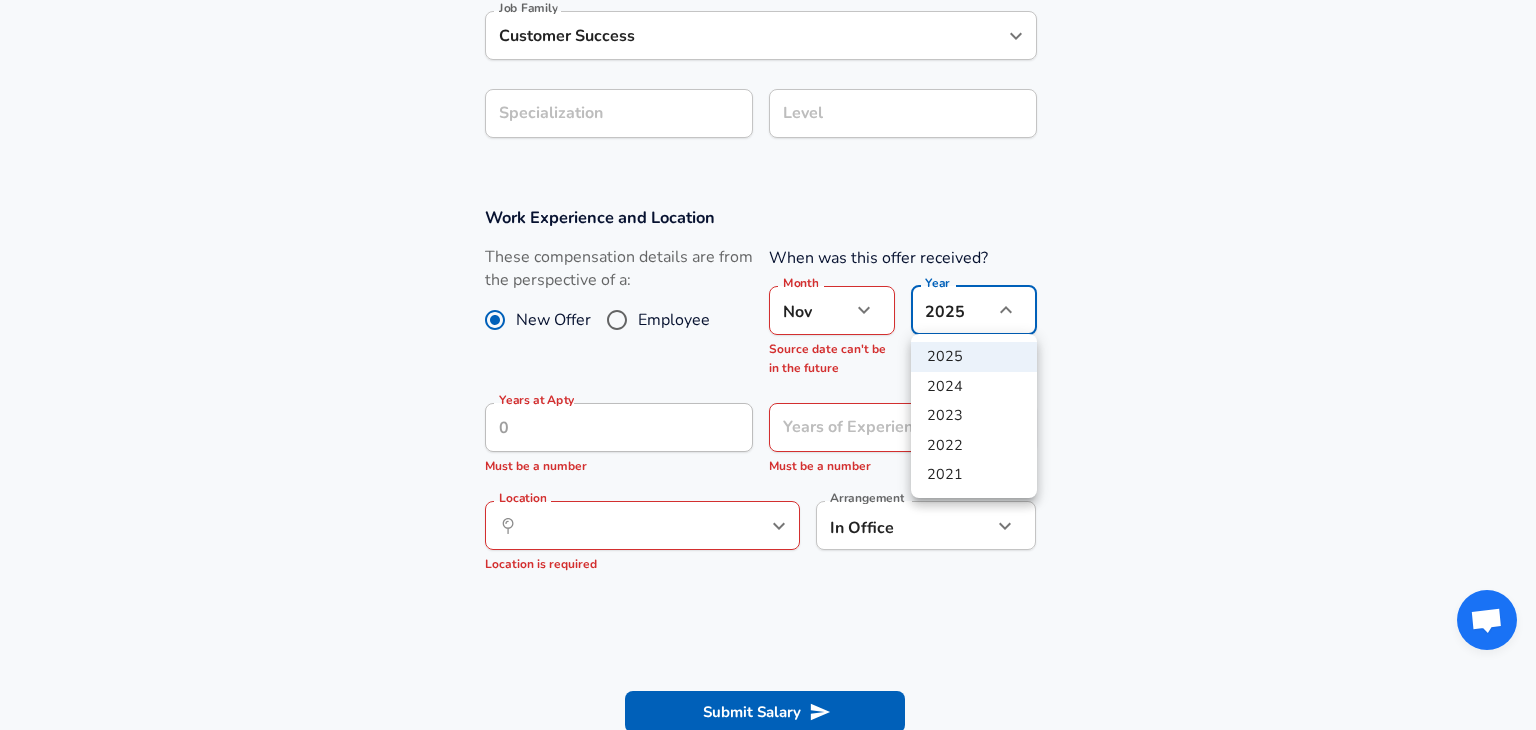 click on "Restart Add Your Salary Upload your offer letter   to verify your submission Enhance Privacy and Anonymity No Automatically hides specific fields until there are enough submissions to safely display the full details.   More Details Based on your submission and the data points that we have already collected, we will automatically hide and anonymize specific fields if there aren't enough data points to remain sufficiently anonymous. Company & Title Information   Enter the company you received your offer from Company Apty Company   Select the title that closest resembles your official title. This should be similar to the title that was present on your offer letter. Title Technical Consultant Title   Select a job family that best fits your role. If you can't find one, select 'Other' to enter a custom job family Job Family Customer Success Job Family Specialization Specialization Level Level Work Experience and Location These compensation details are from the perspective of a: New Offer Employee Month [DATE] Month" at bounding box center (768, -291) 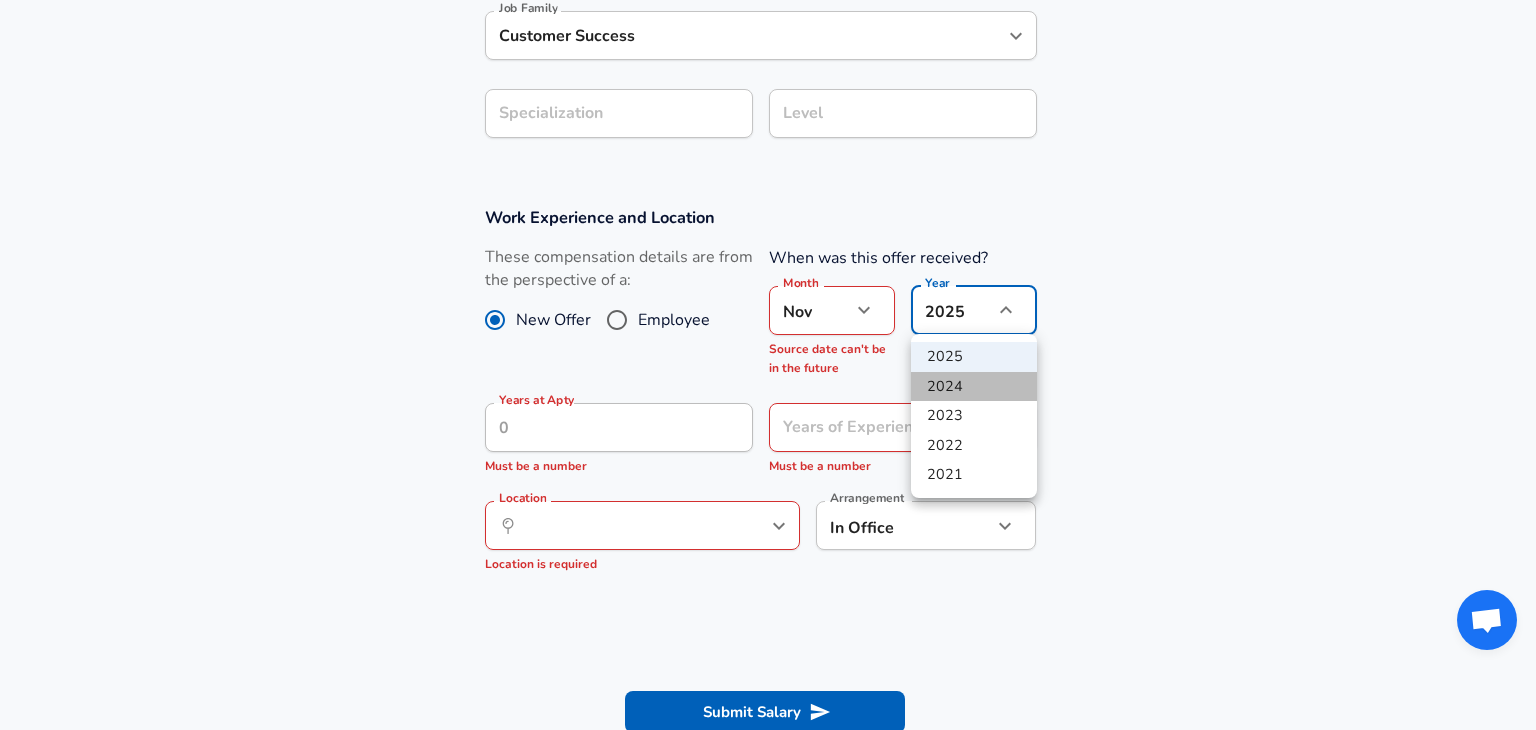 click on "2024" at bounding box center (974, 387) 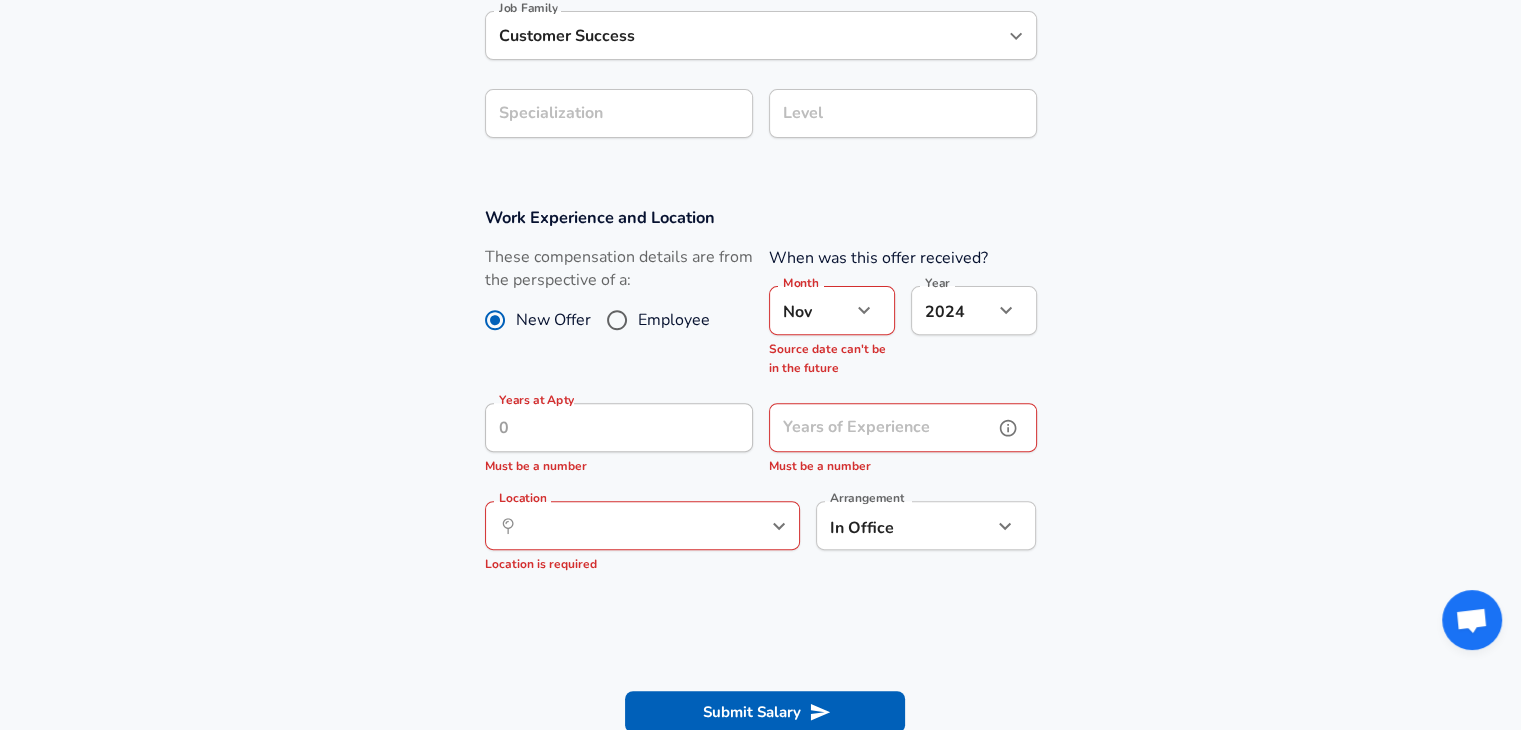 click on "Years of Experience" at bounding box center (881, 427) 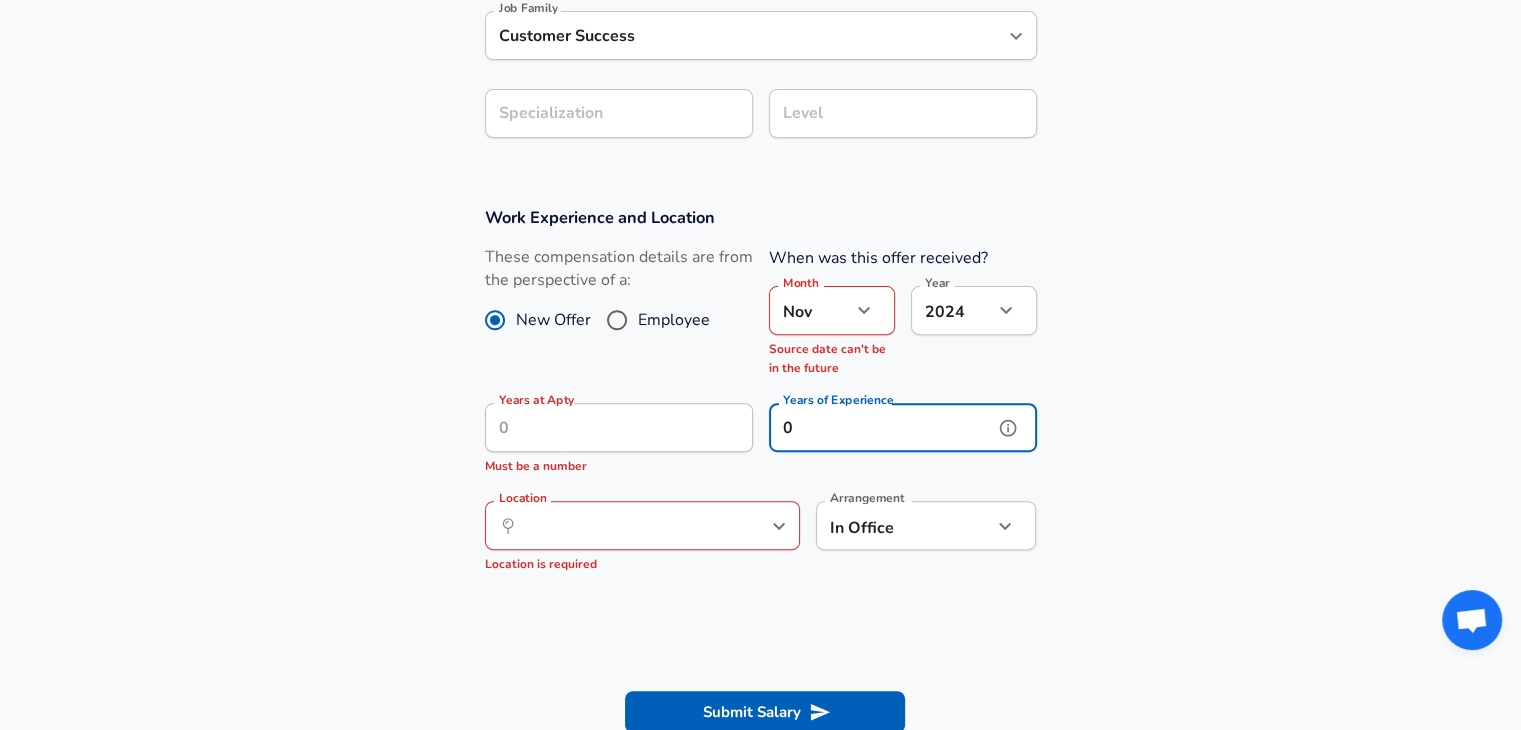 type on "0" 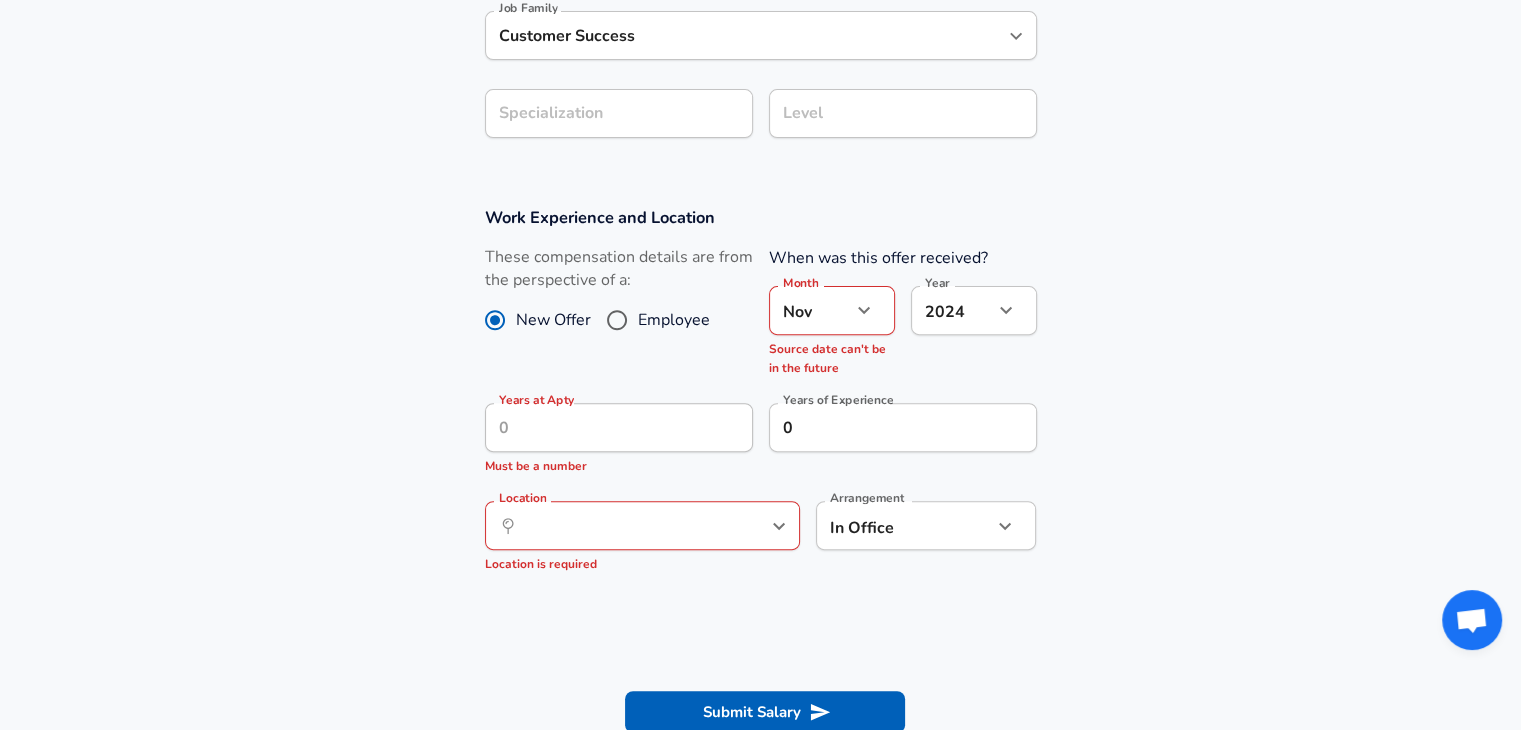 click on "Work Experience and Location These compensation details are from the perspective of a: New Offer Employee When was this offer received? Month [DATE] Month Source date can't  be in the future Year [DATE] 2024 Year Years at Apty Years at Apty Must be a number Years of Experience 0 Years of Experience Location ​ Location Location is required Arrangement In Office office Arrangement" at bounding box center [760, 399] 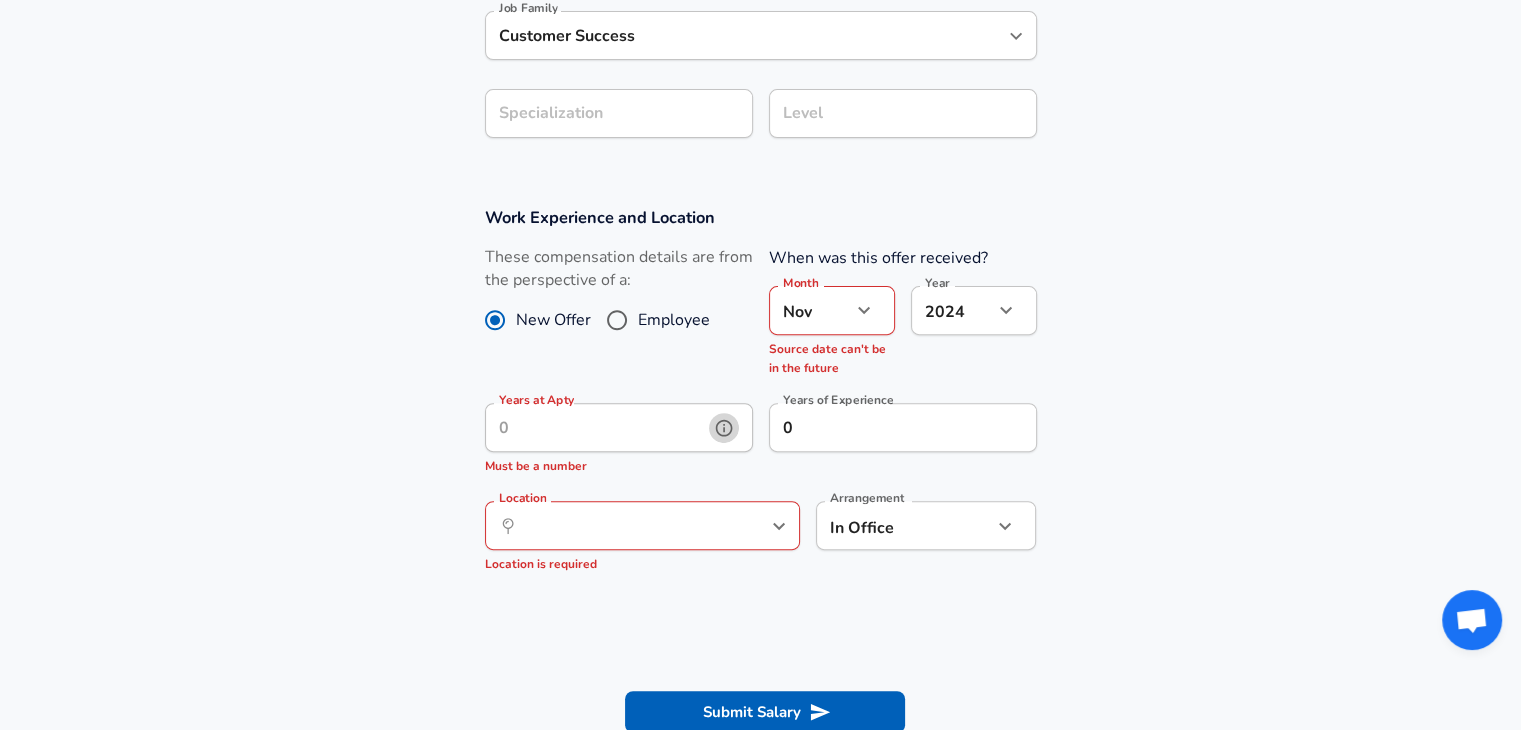 click at bounding box center (724, 428) 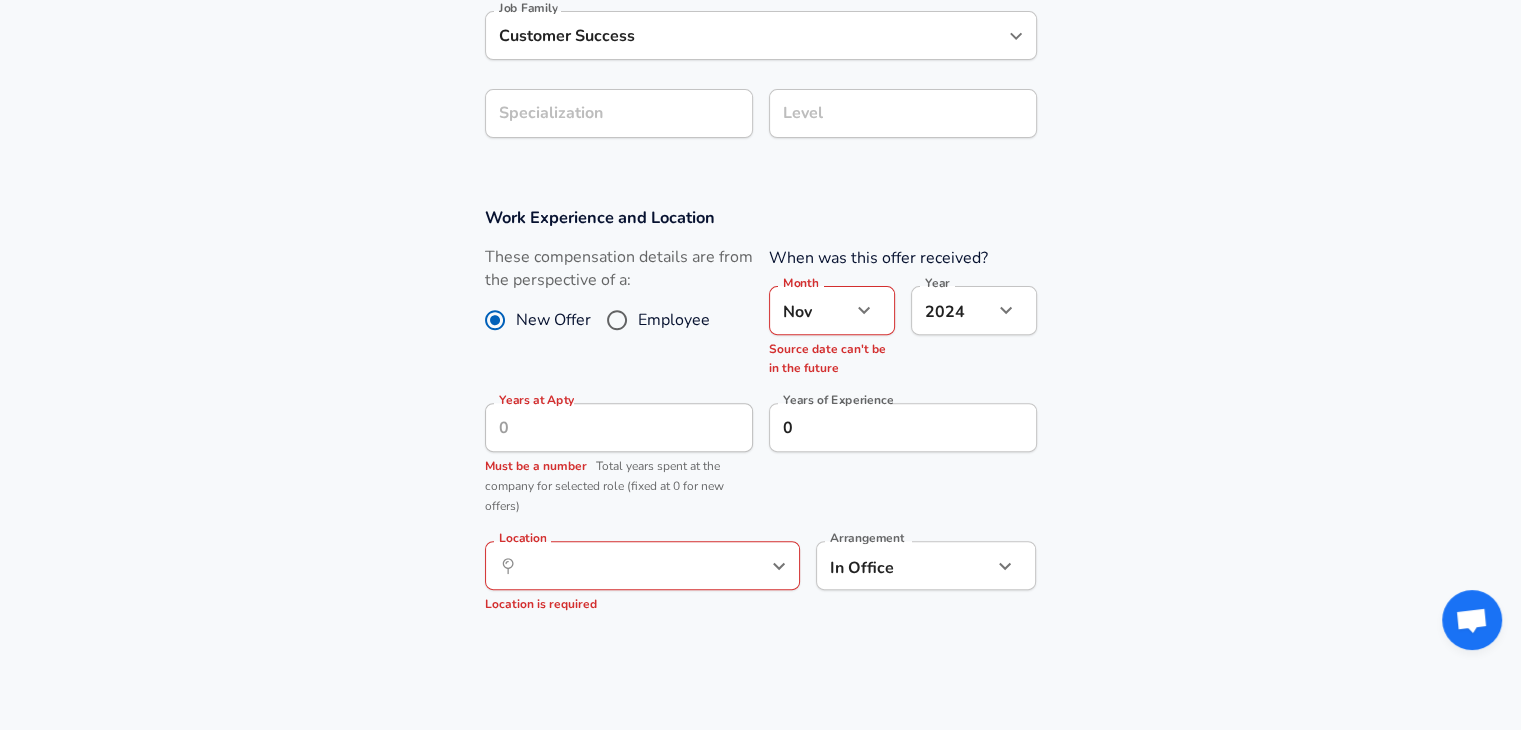 click on "Work Experience and Location These compensation details are from the perspective of a: New Offer Employee When was this offer received? Month [DATE] Month Source date can't  be in the future Year [DATE] 2024 Year Years at Apty Years at Apty Must be a number       Total years spent at the company for selected role (fixed at 0 for new offers) Years of Experience 0 Years of Experience Location ​ Location Location is required Arrangement In Office office Arrangement" at bounding box center [760, 419] 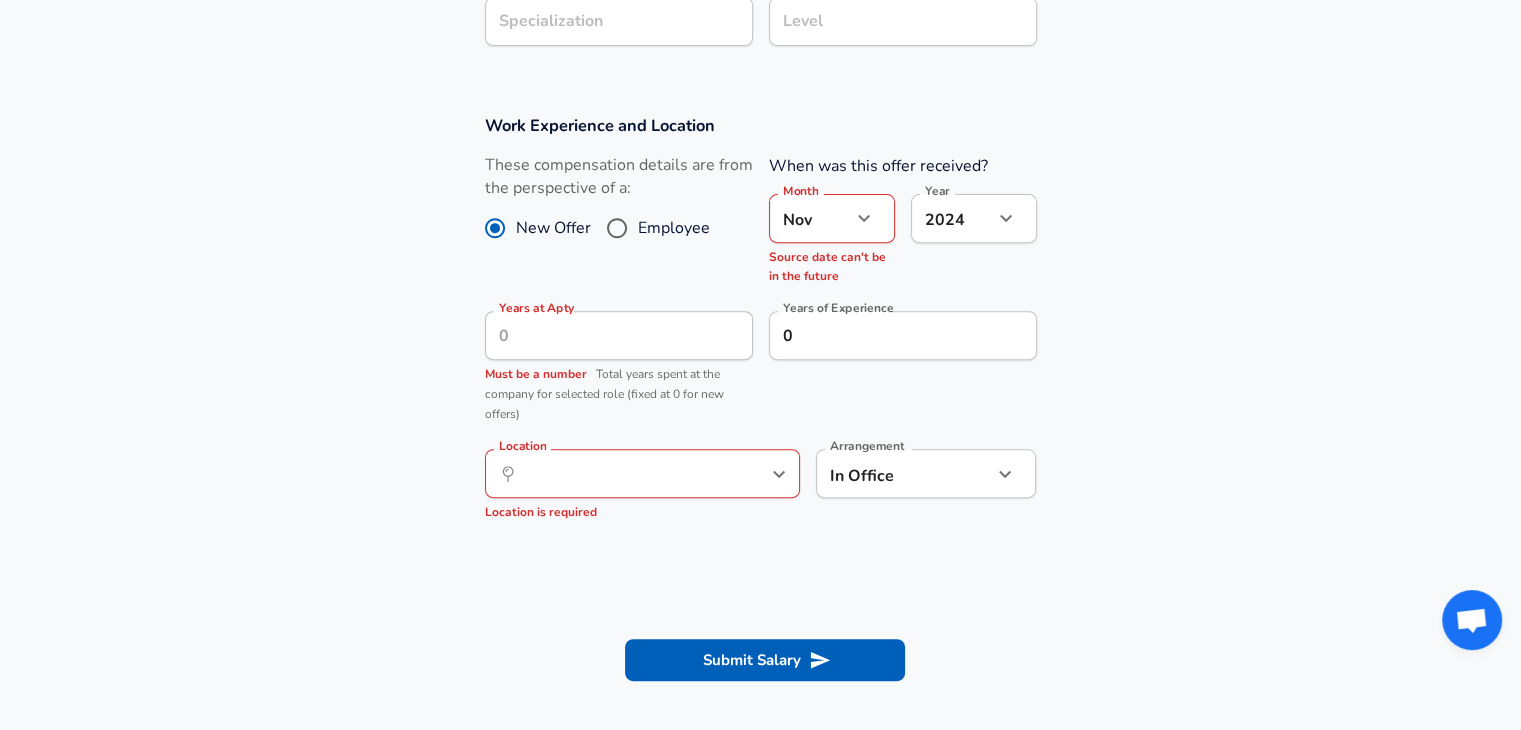 scroll, scrollTop: 750, scrollLeft: 0, axis: vertical 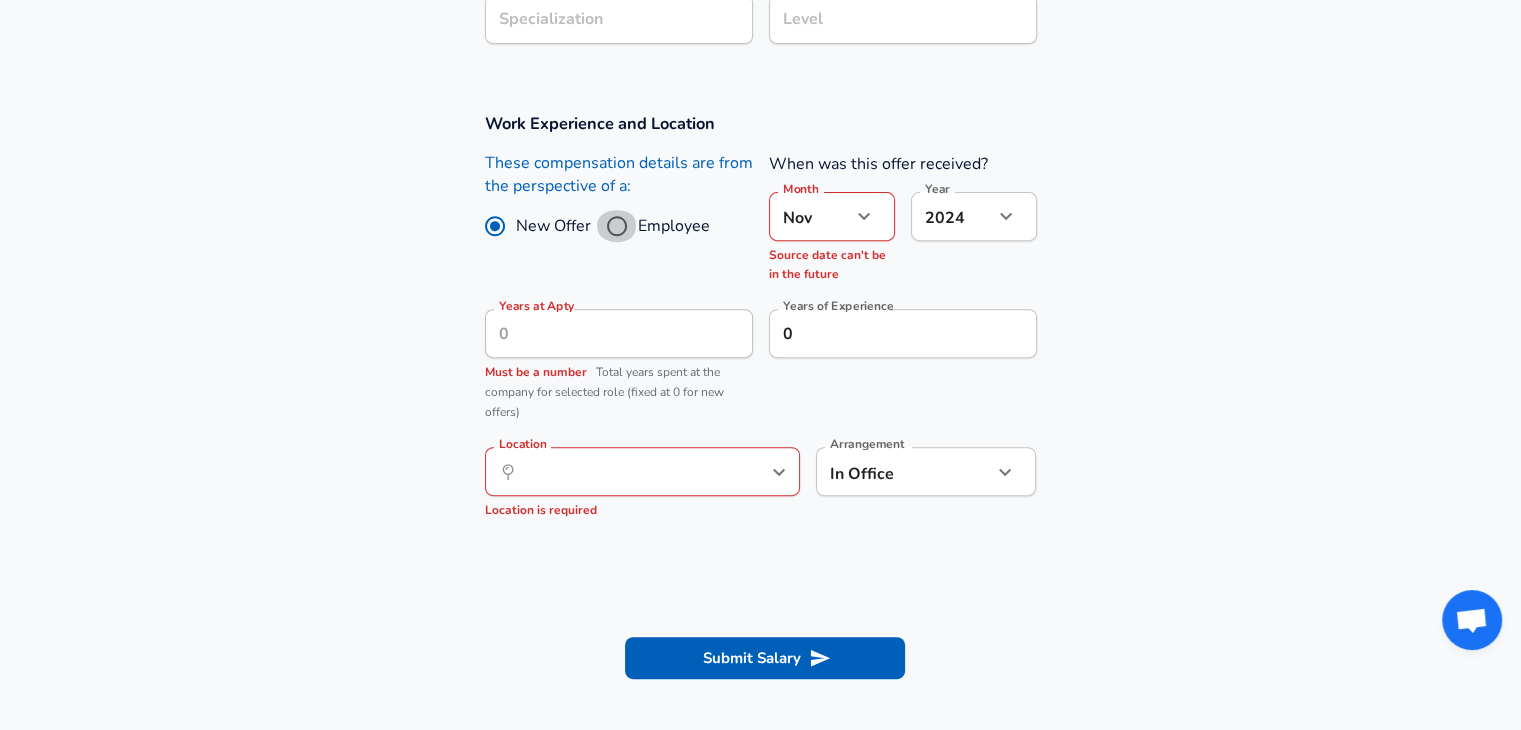 click on "Employee" at bounding box center (617, 226) 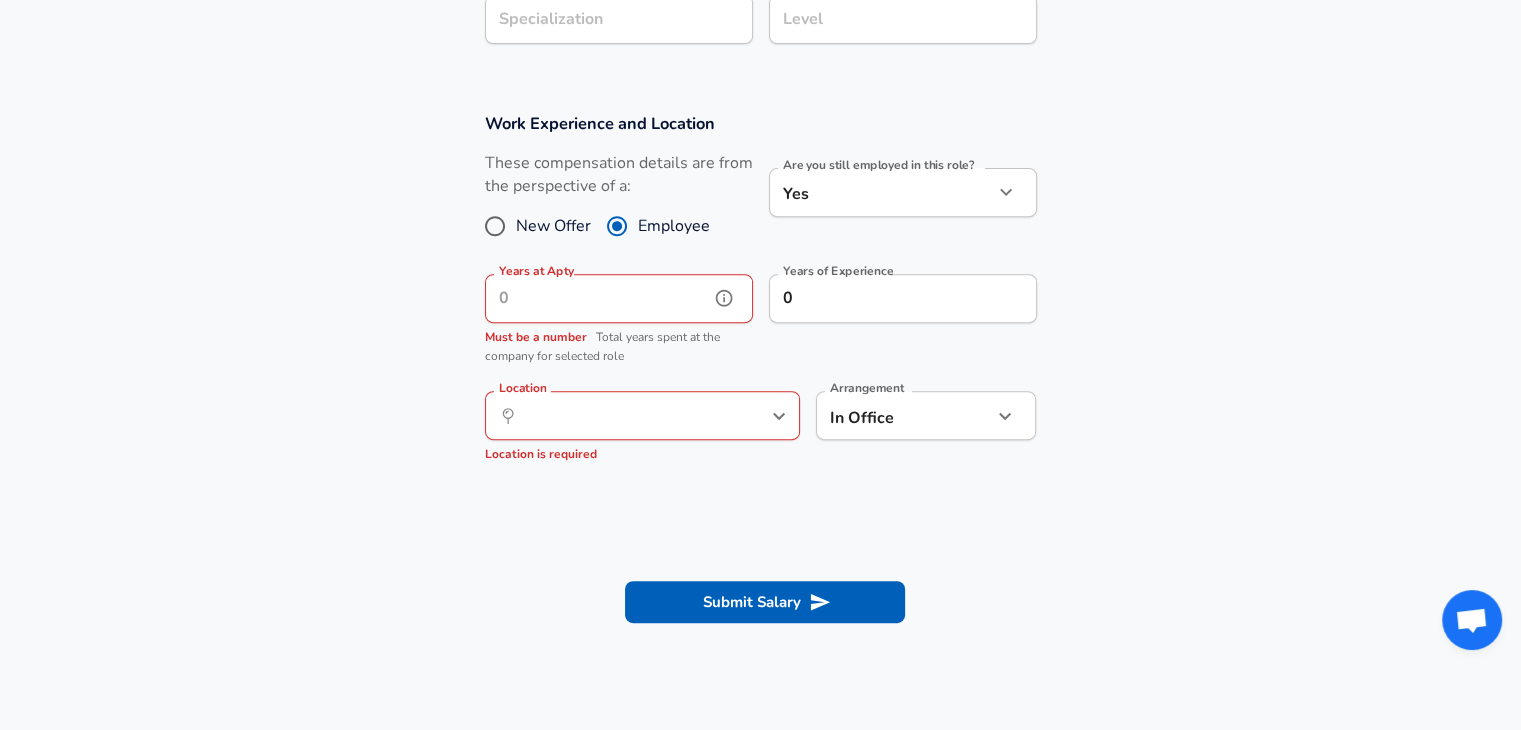 click on "Years at Apty" at bounding box center (597, 298) 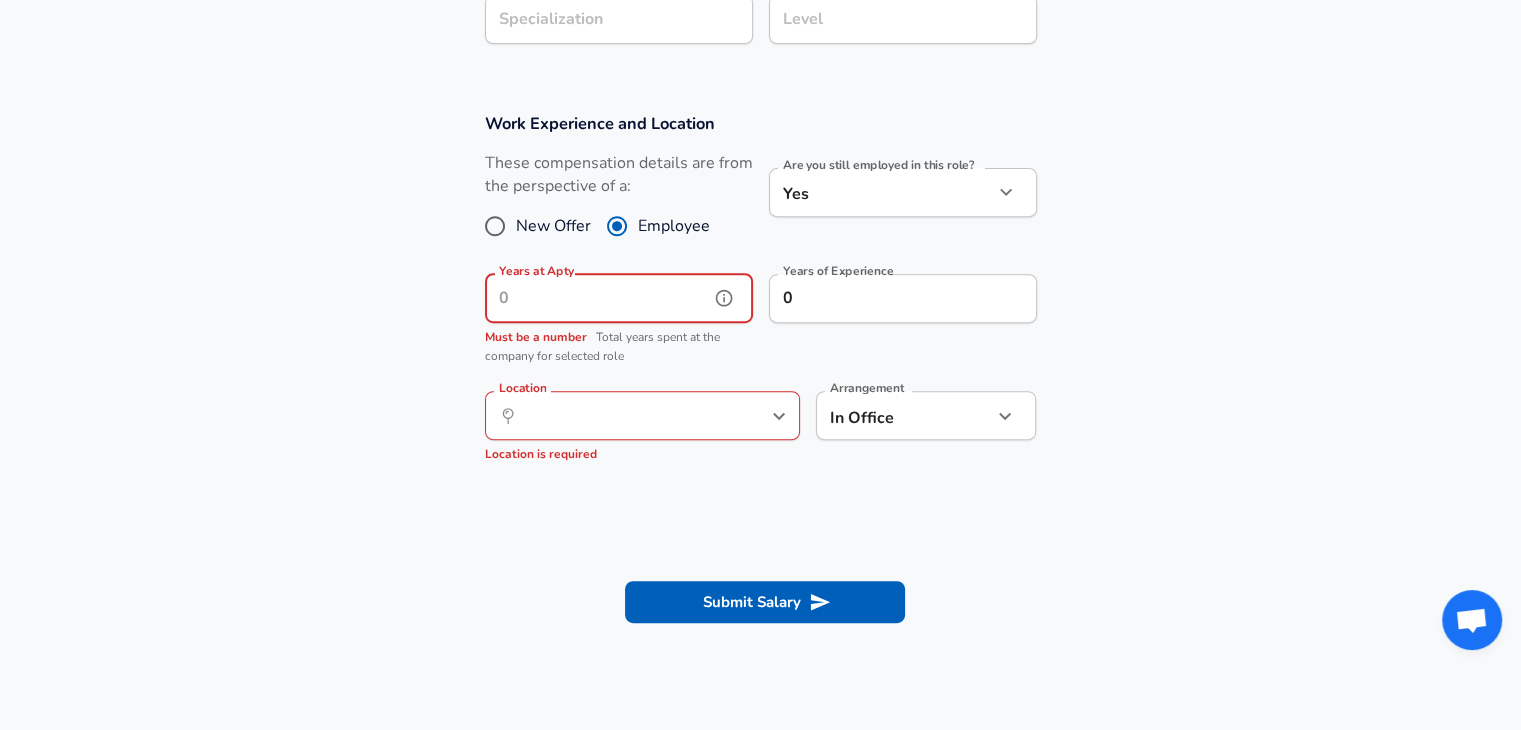 type on "1" 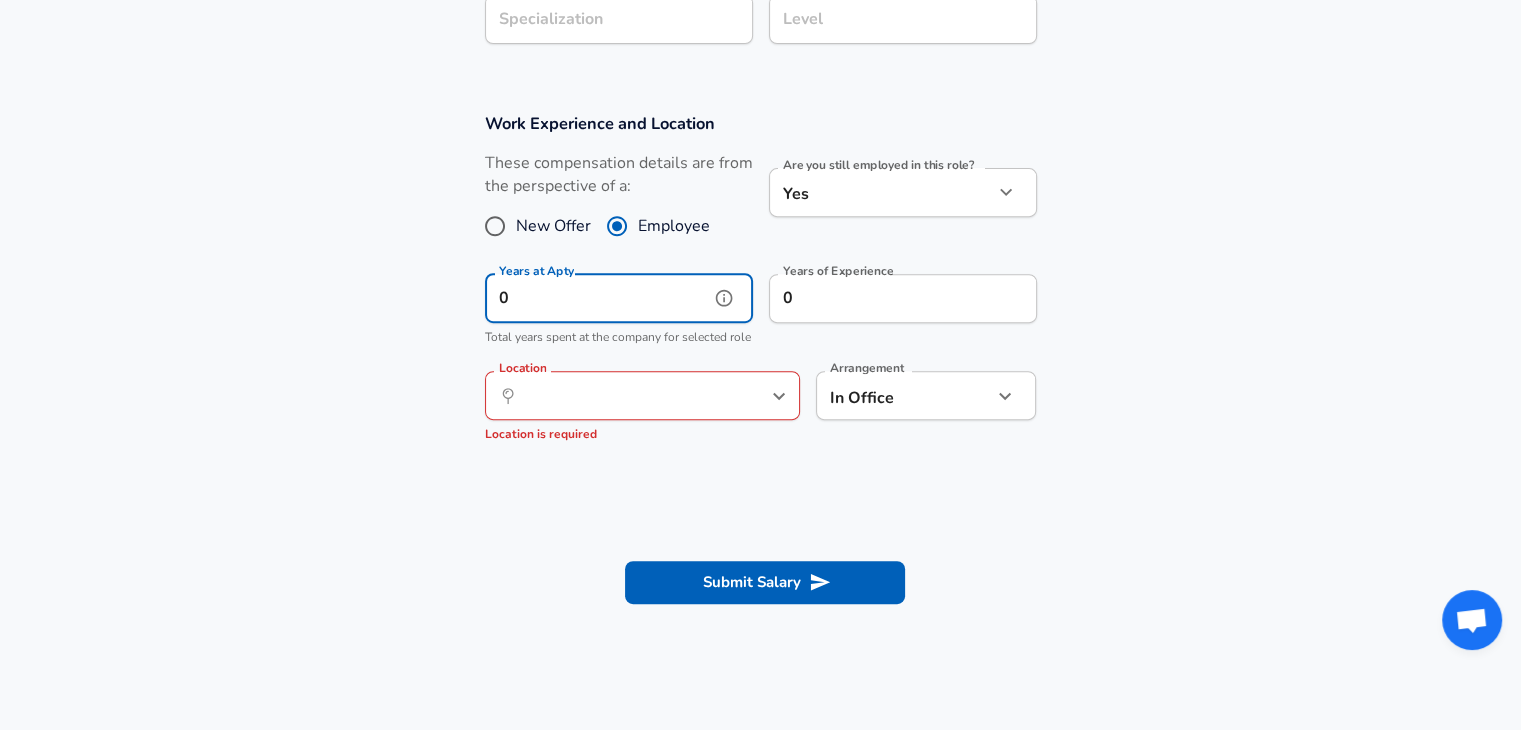 type on "0" 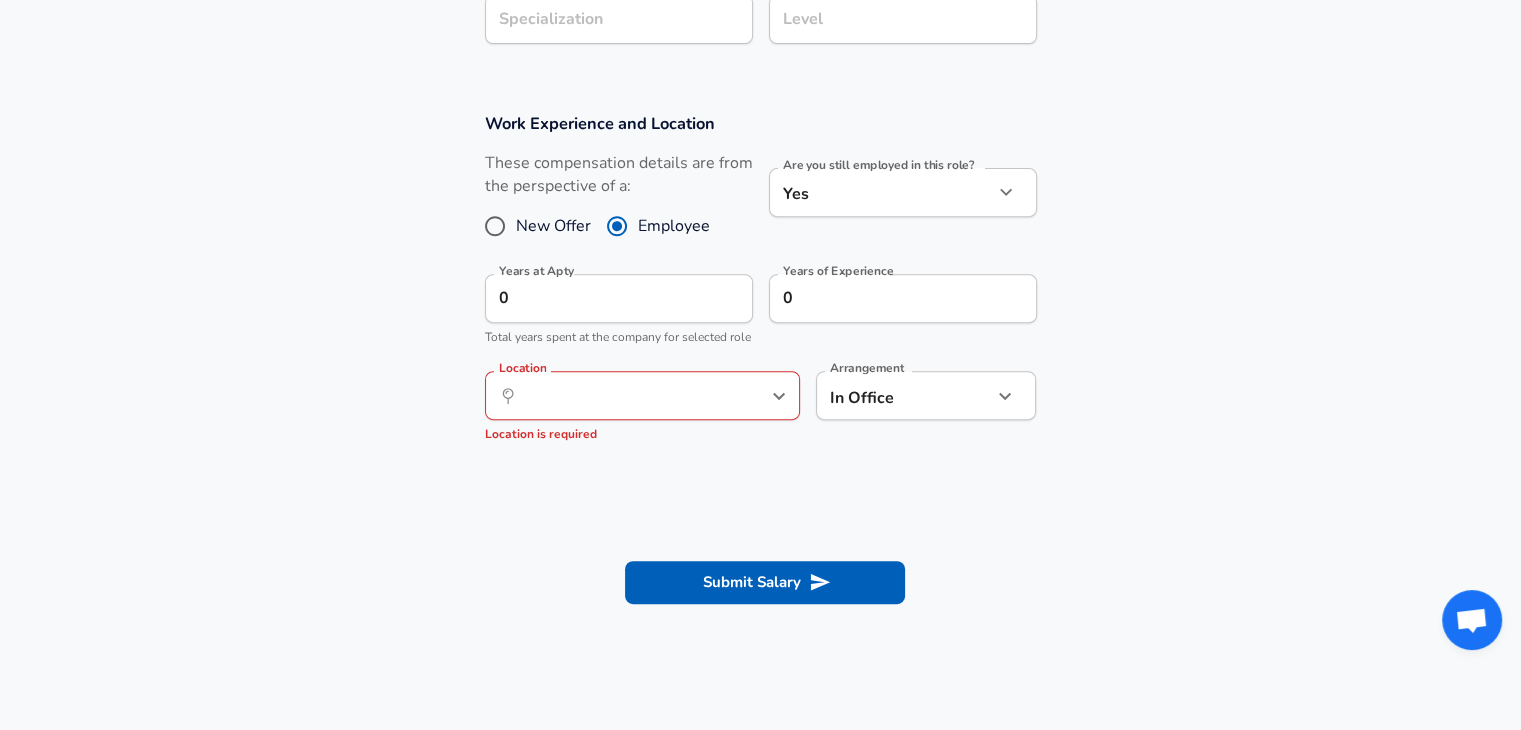 click on "Work Experience and Location These compensation details are from the perspective of a: New Offer Employee Are you still employed in this role? Yes yes Are you still employed in this role? Years at Apty 0 Years at Apty   Total years spent at the company for selected role Years of Experience 0 Years of Experience Location ​ Location Location is required Arrangement In Office office Arrangement" at bounding box center (760, 287) 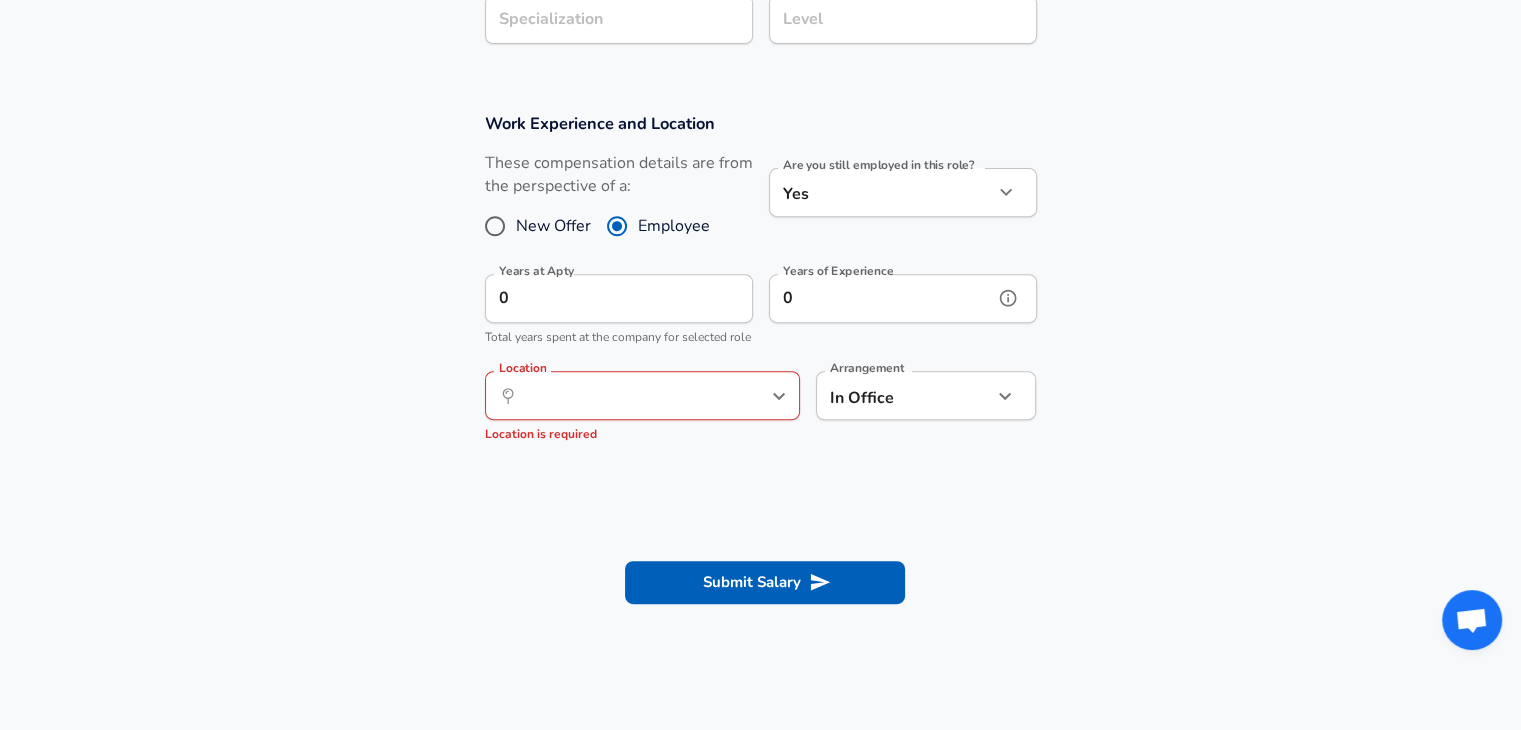 click on "0" at bounding box center [881, 298] 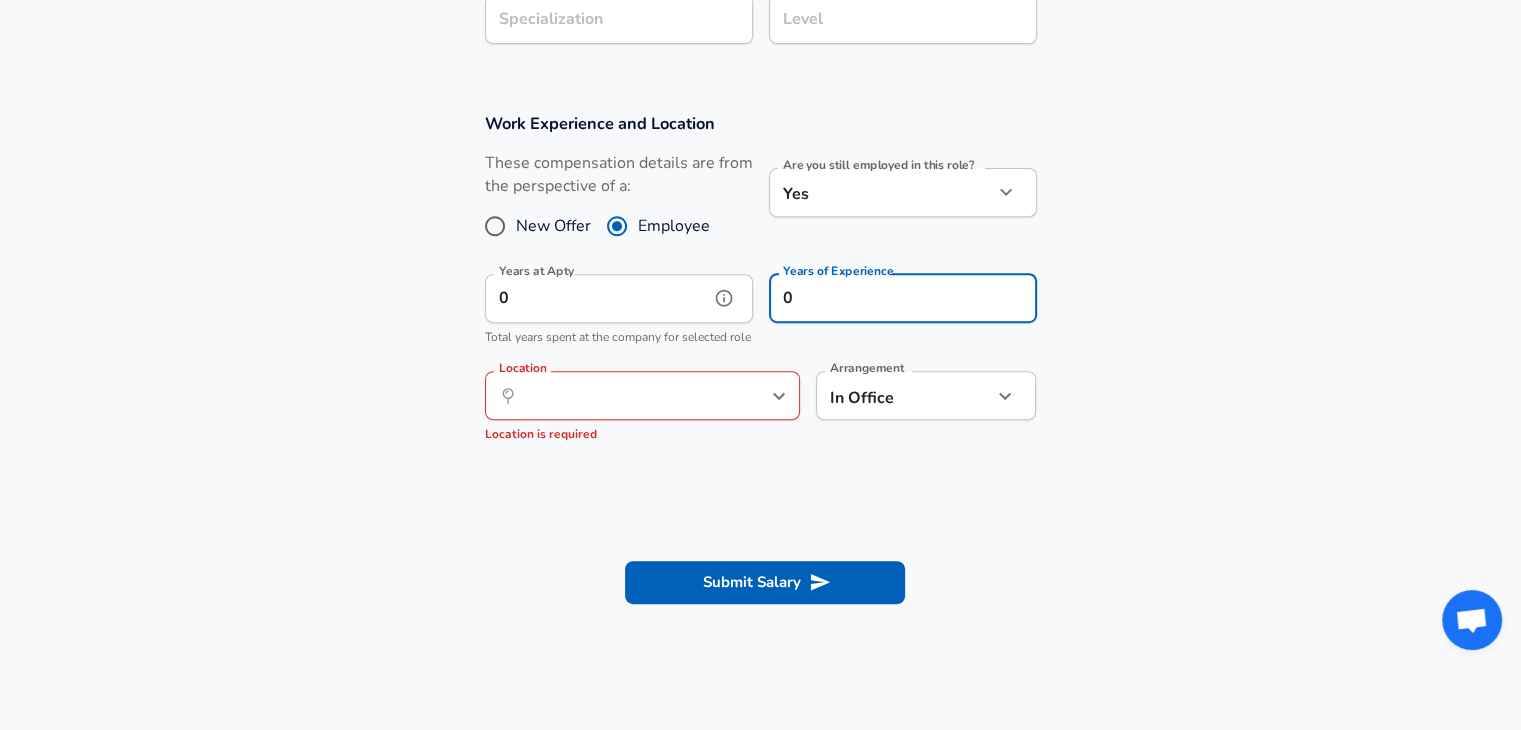 click on "0" at bounding box center (597, 298) 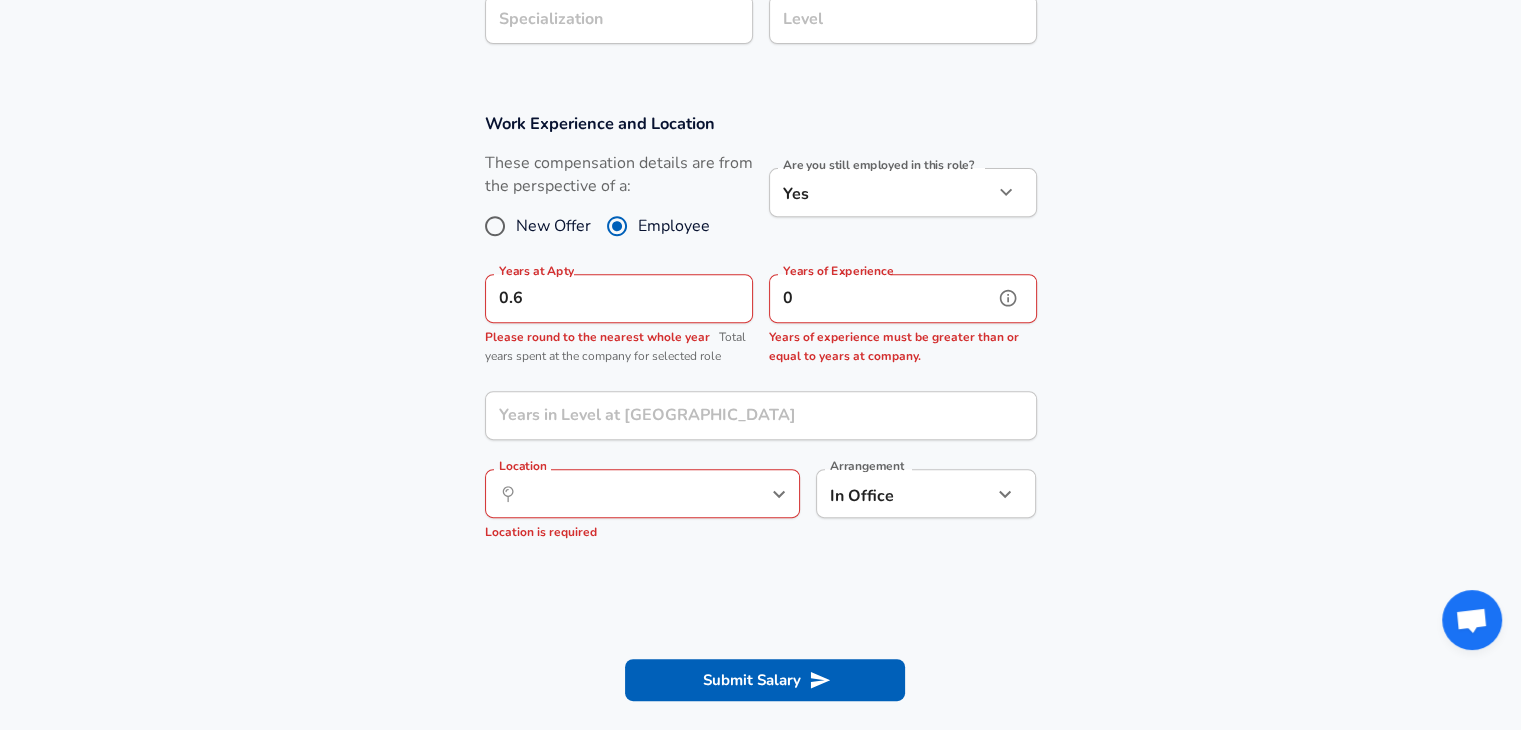 click on "0" at bounding box center [881, 298] 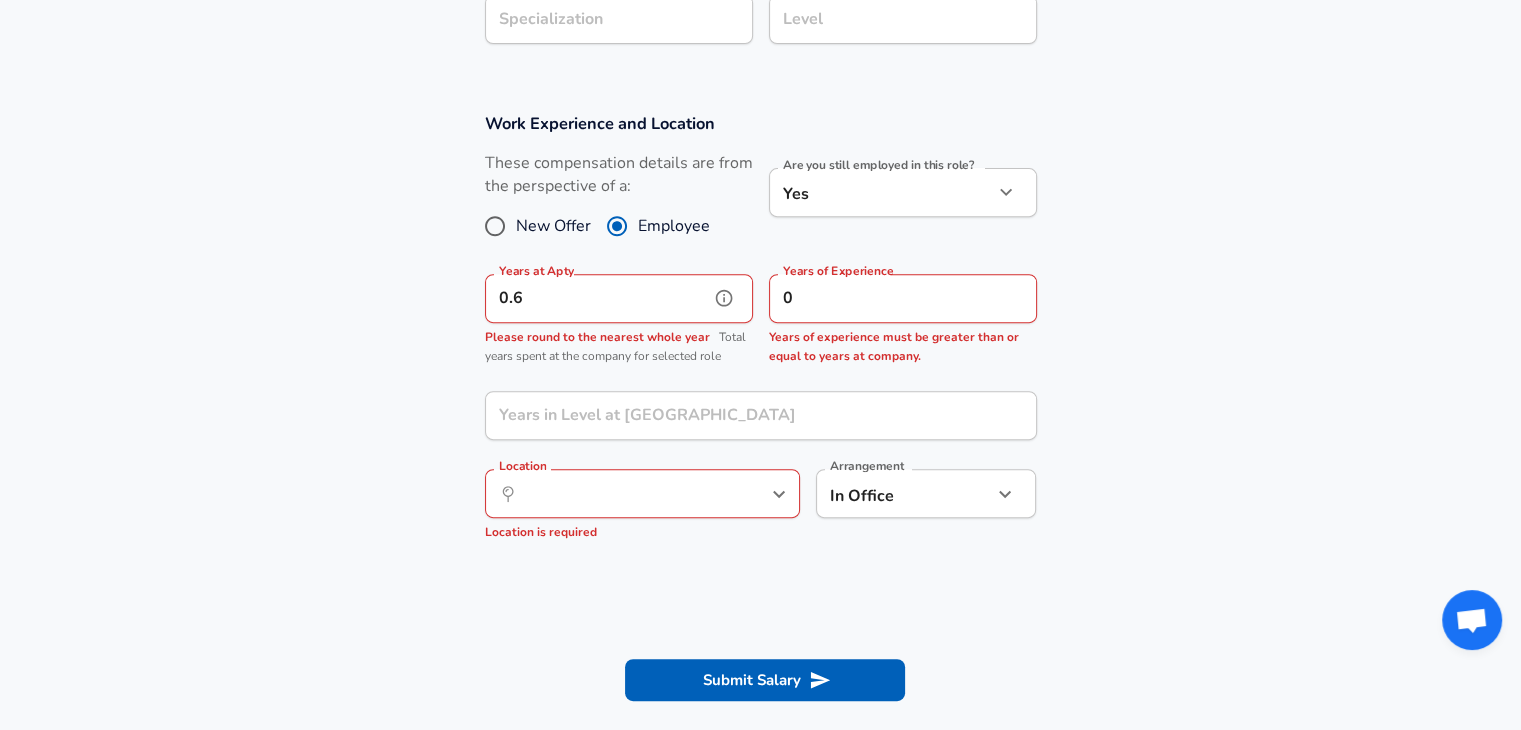click on "0.6" at bounding box center [597, 298] 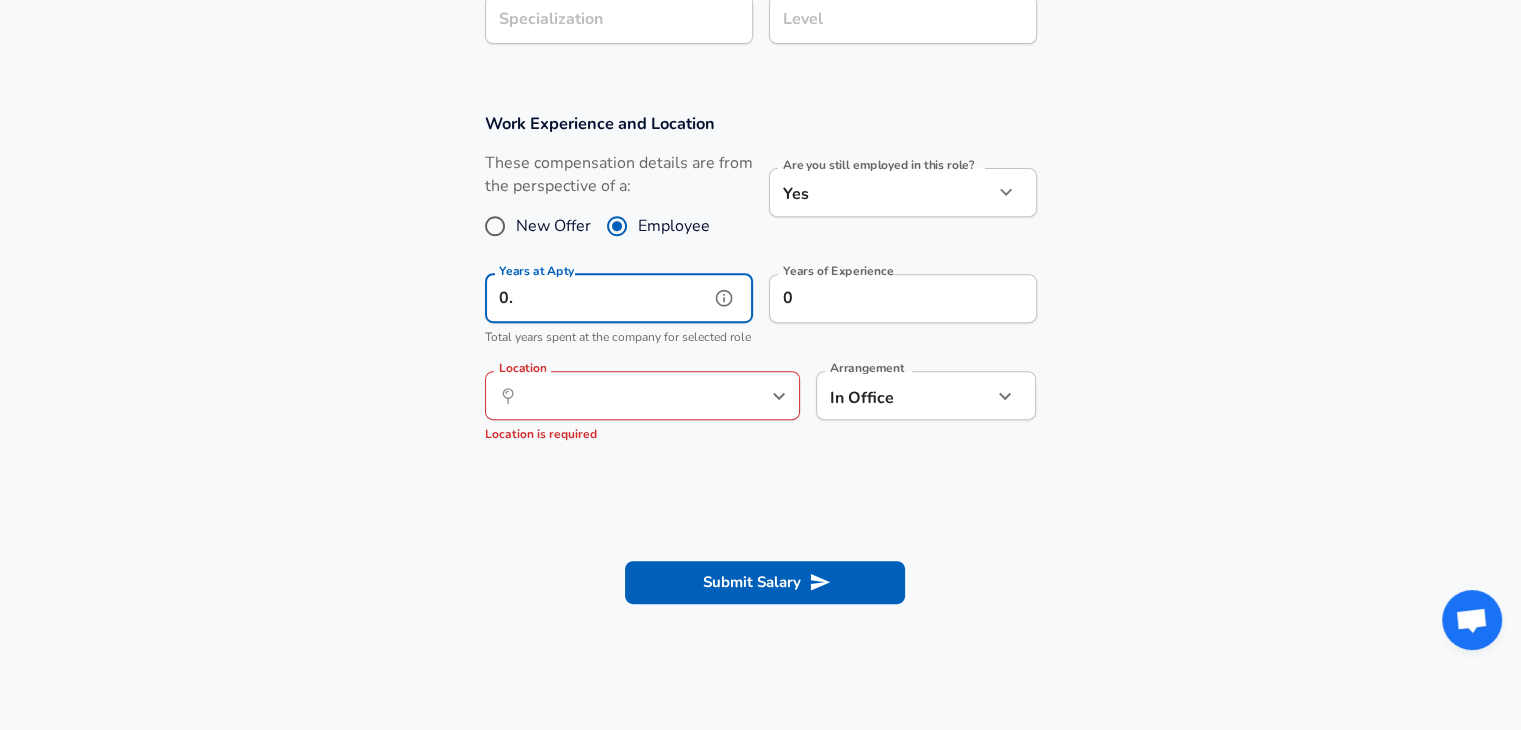 type on "0" 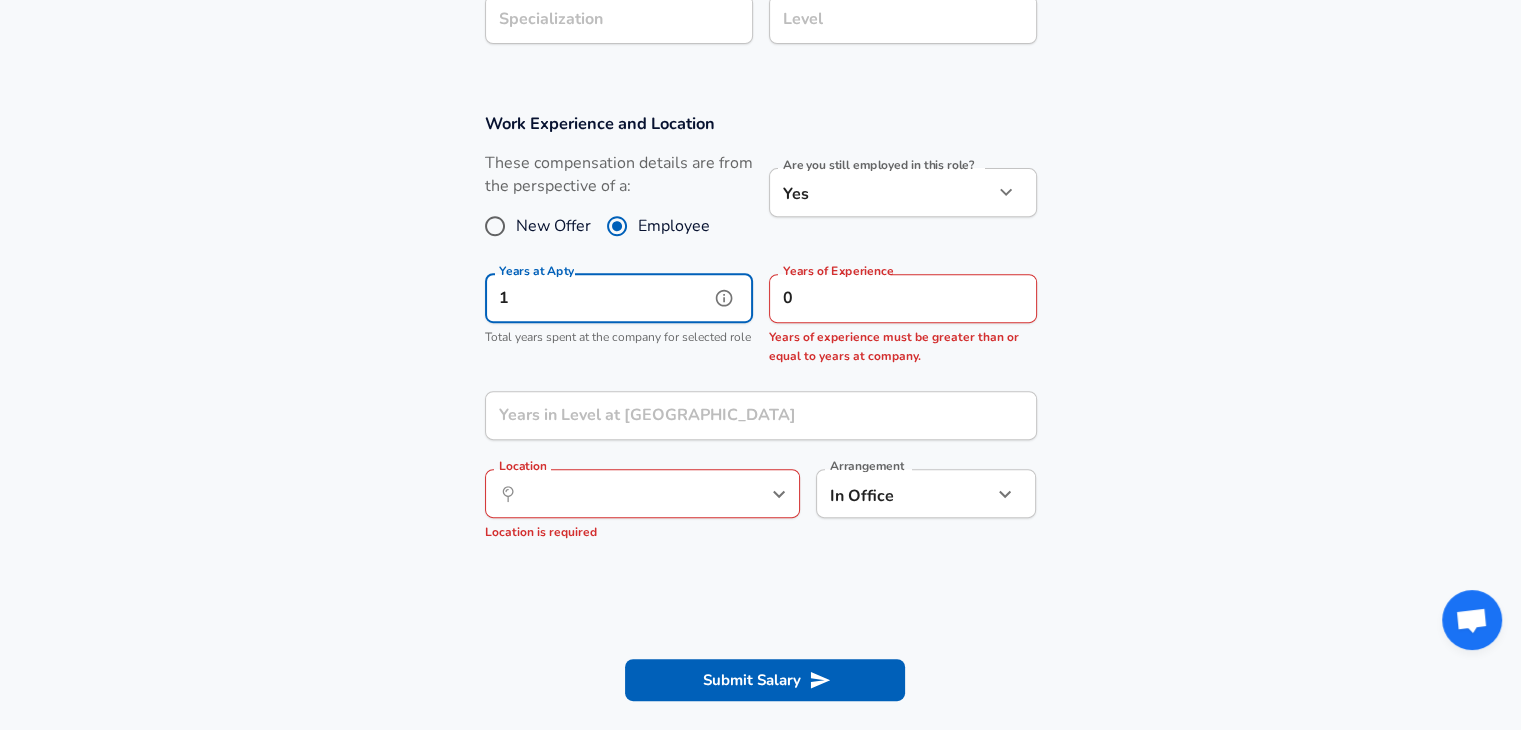 type on "1" 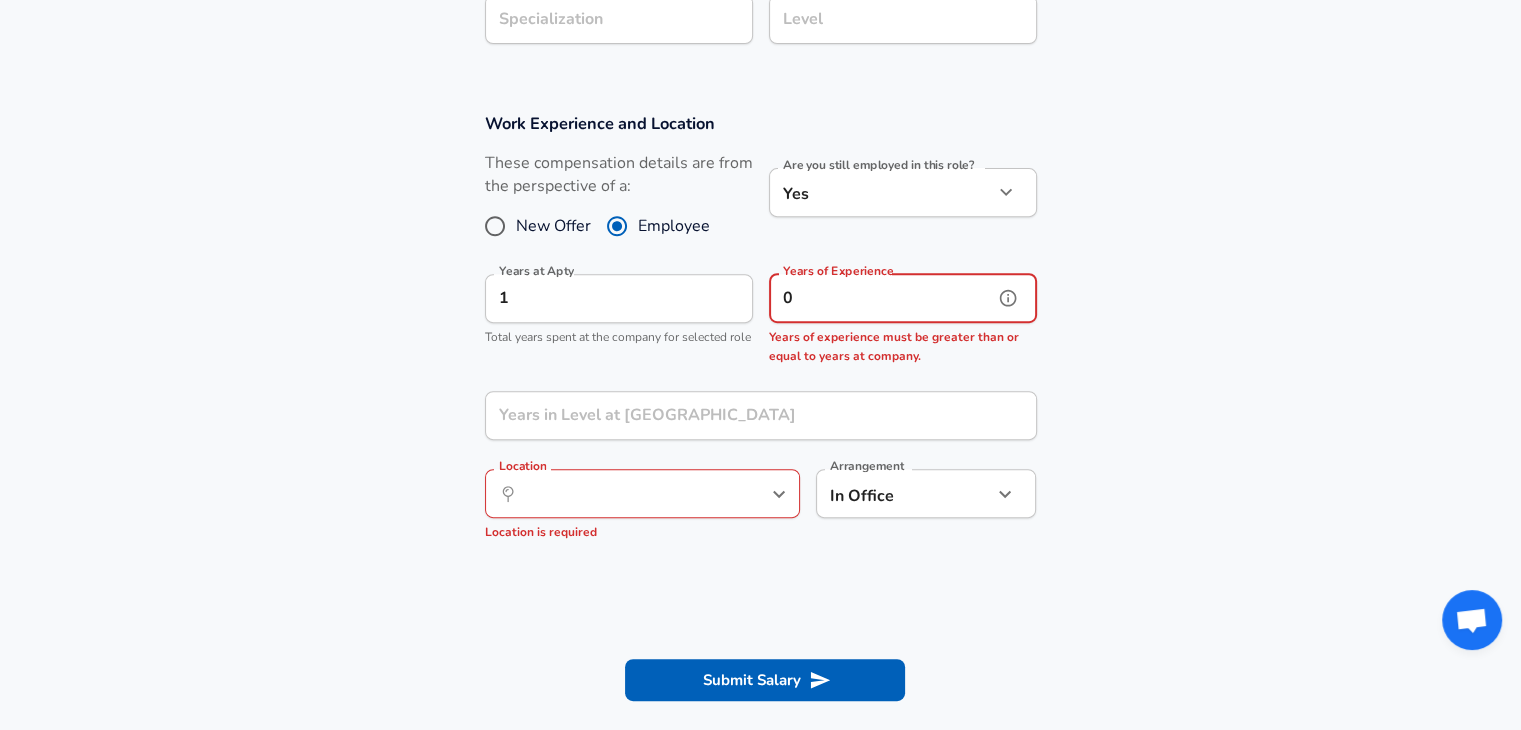 click on "0" at bounding box center [881, 298] 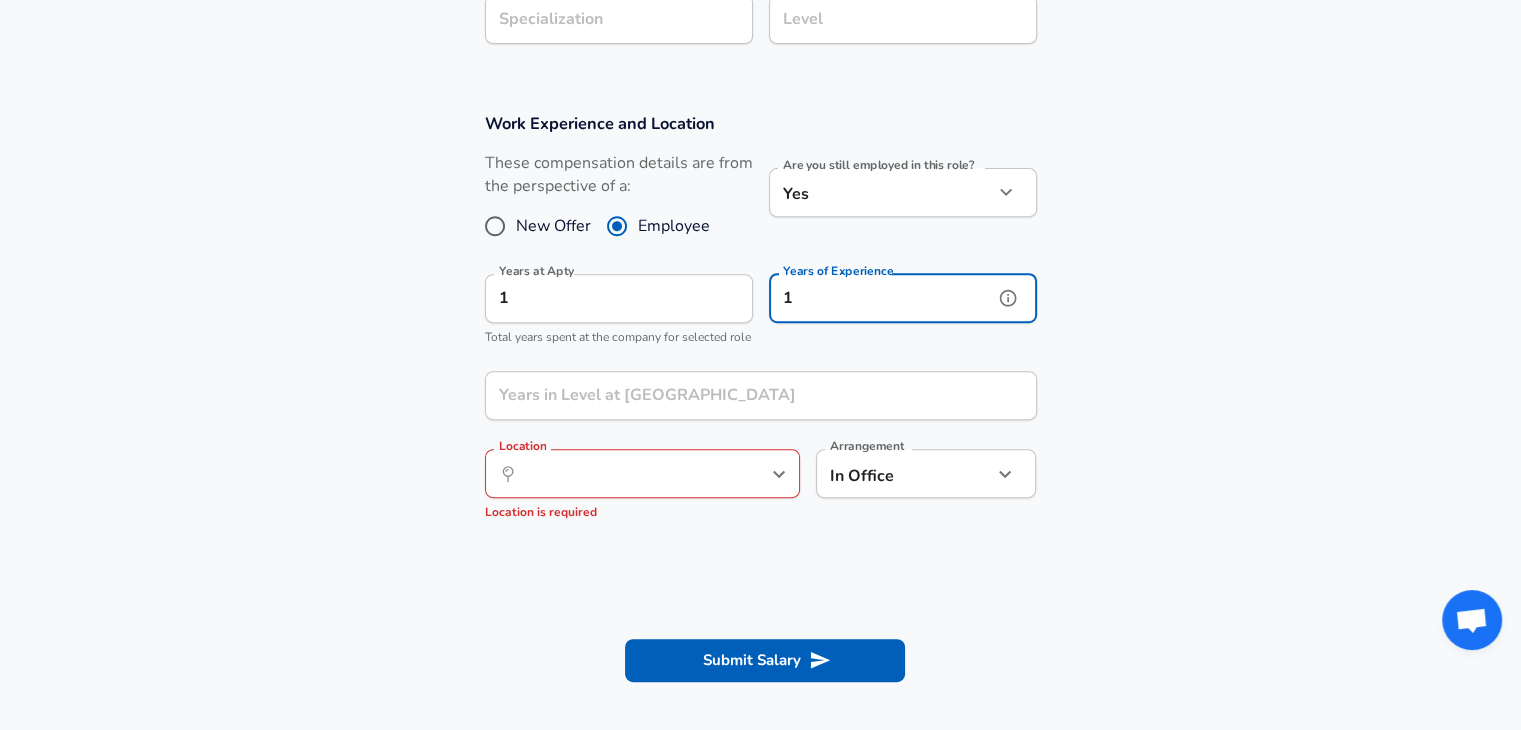type on "1" 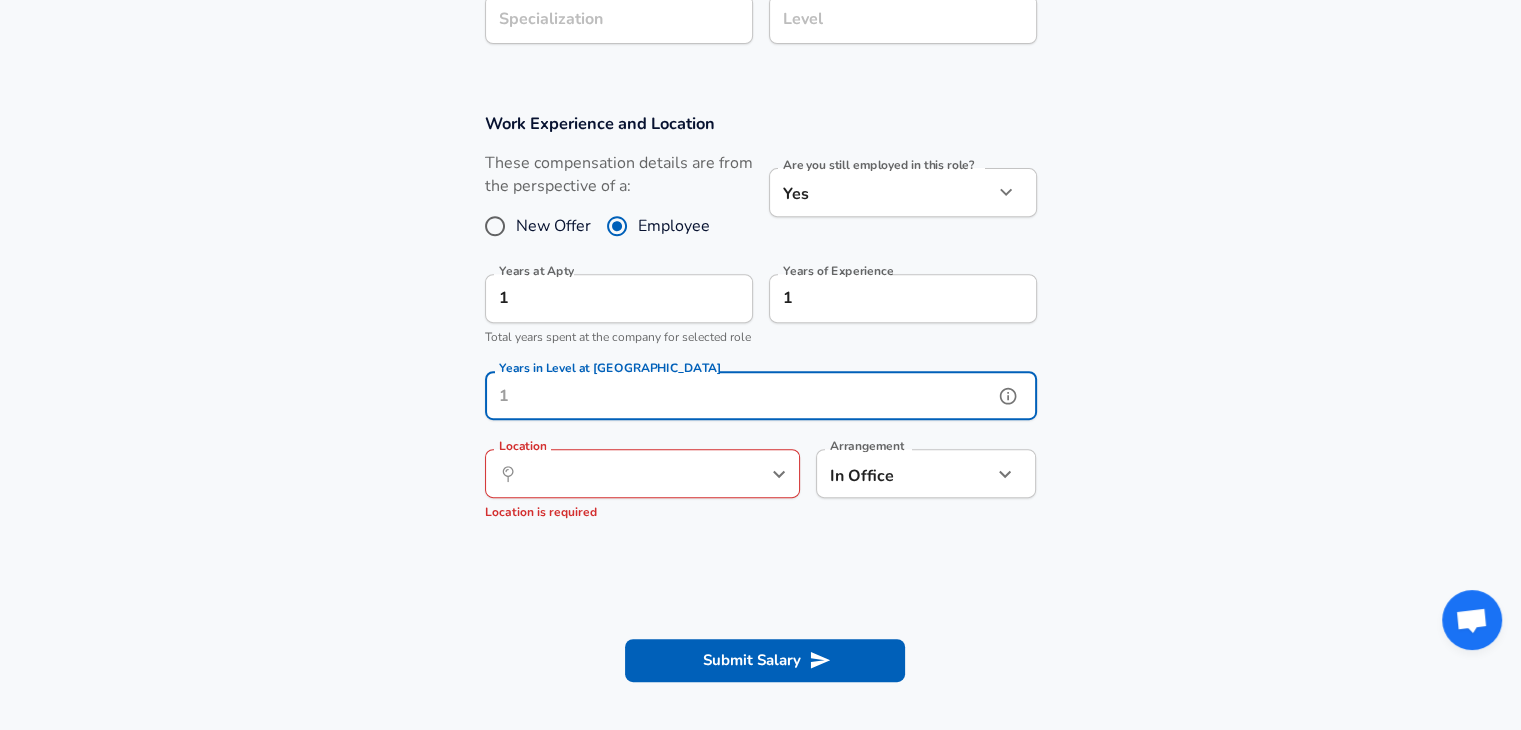 click on "Years in Level at [GEOGRAPHIC_DATA]" at bounding box center (739, 395) 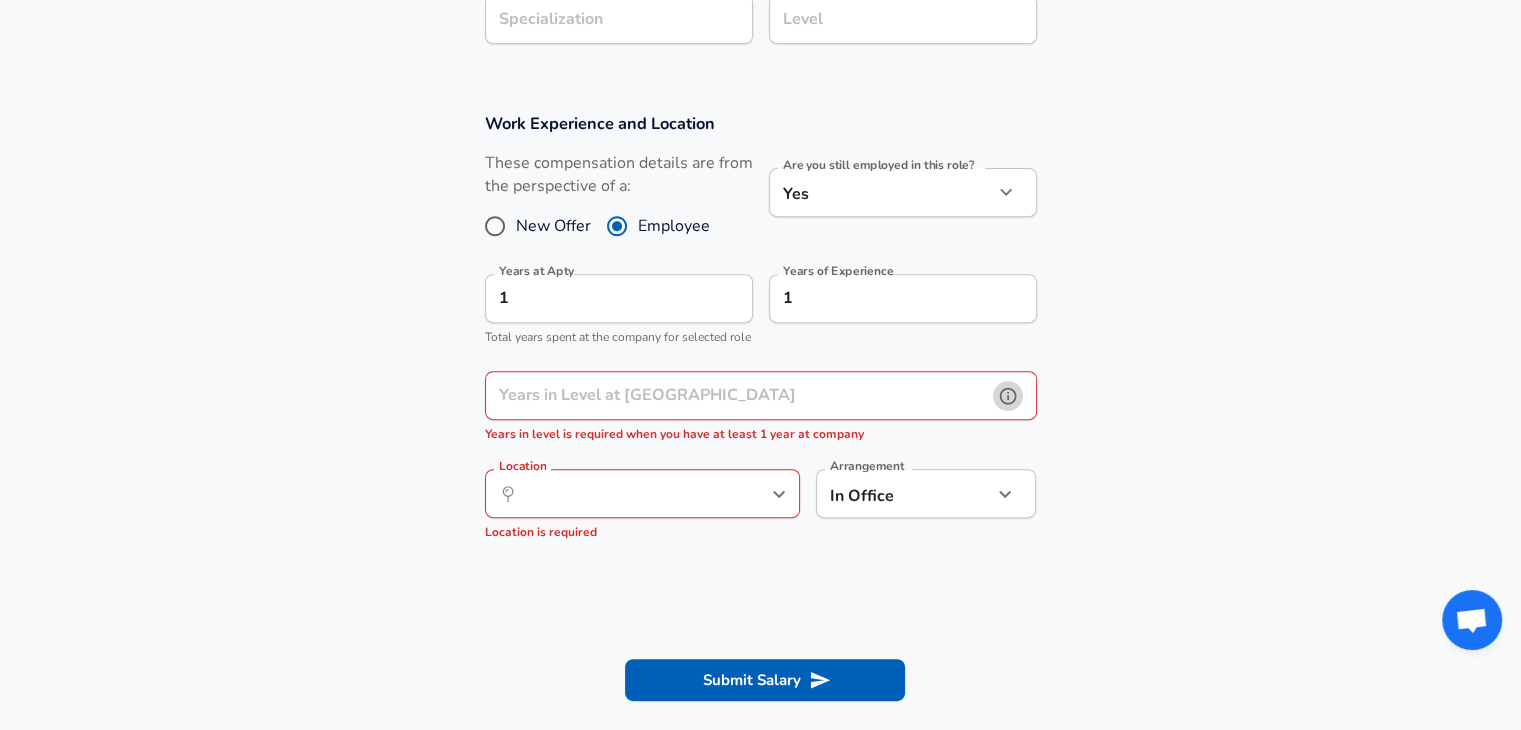 click 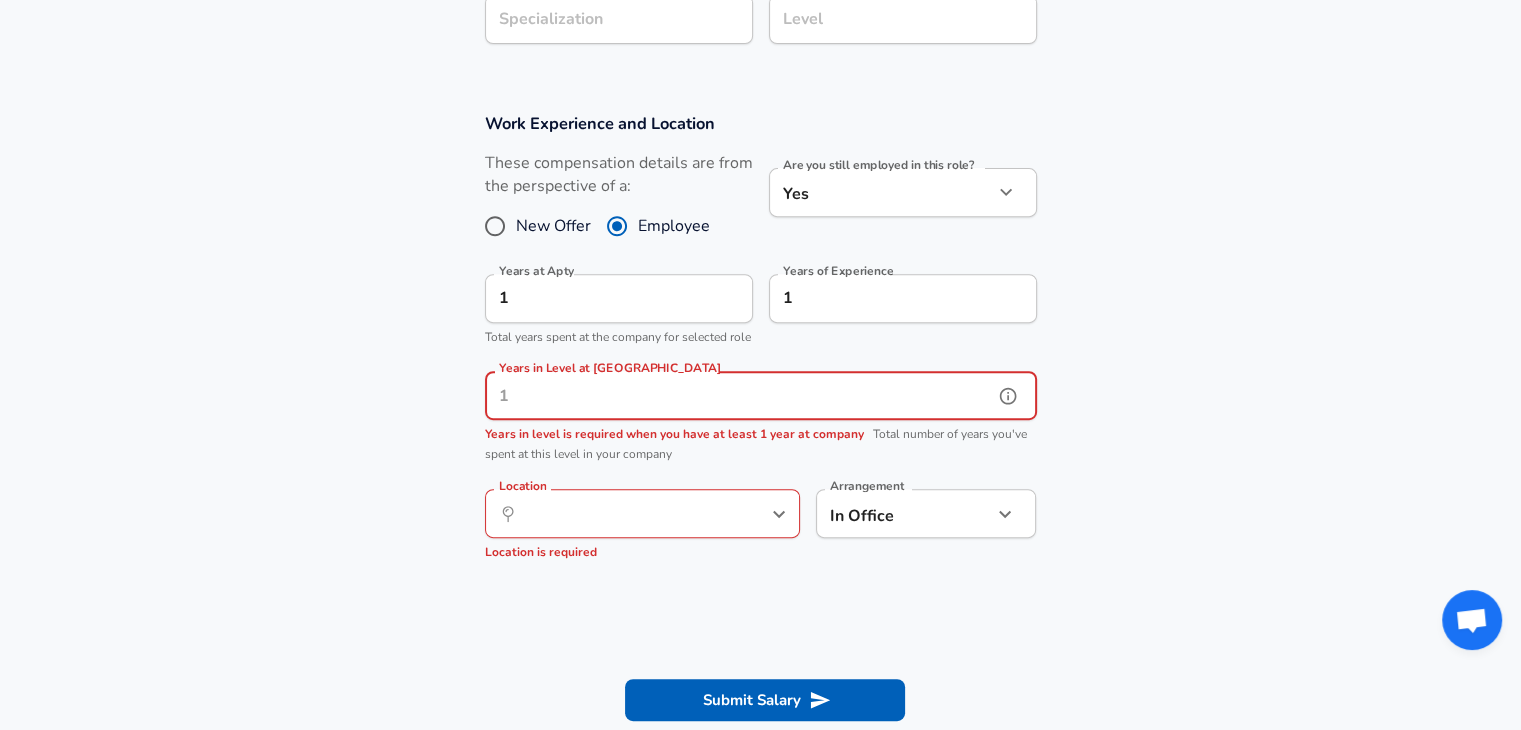 click on "Years in Level at [GEOGRAPHIC_DATA]" at bounding box center (739, 395) 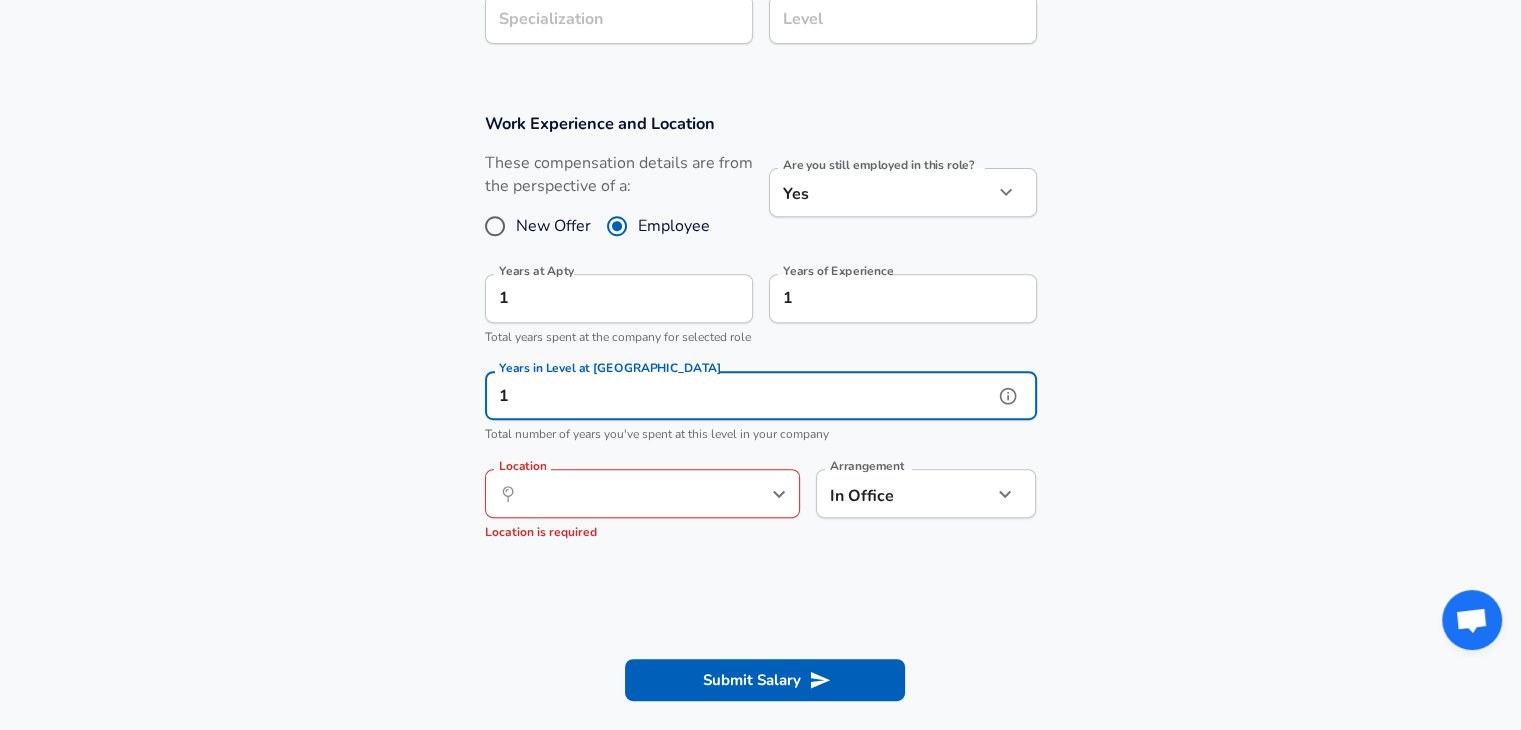 type on "1" 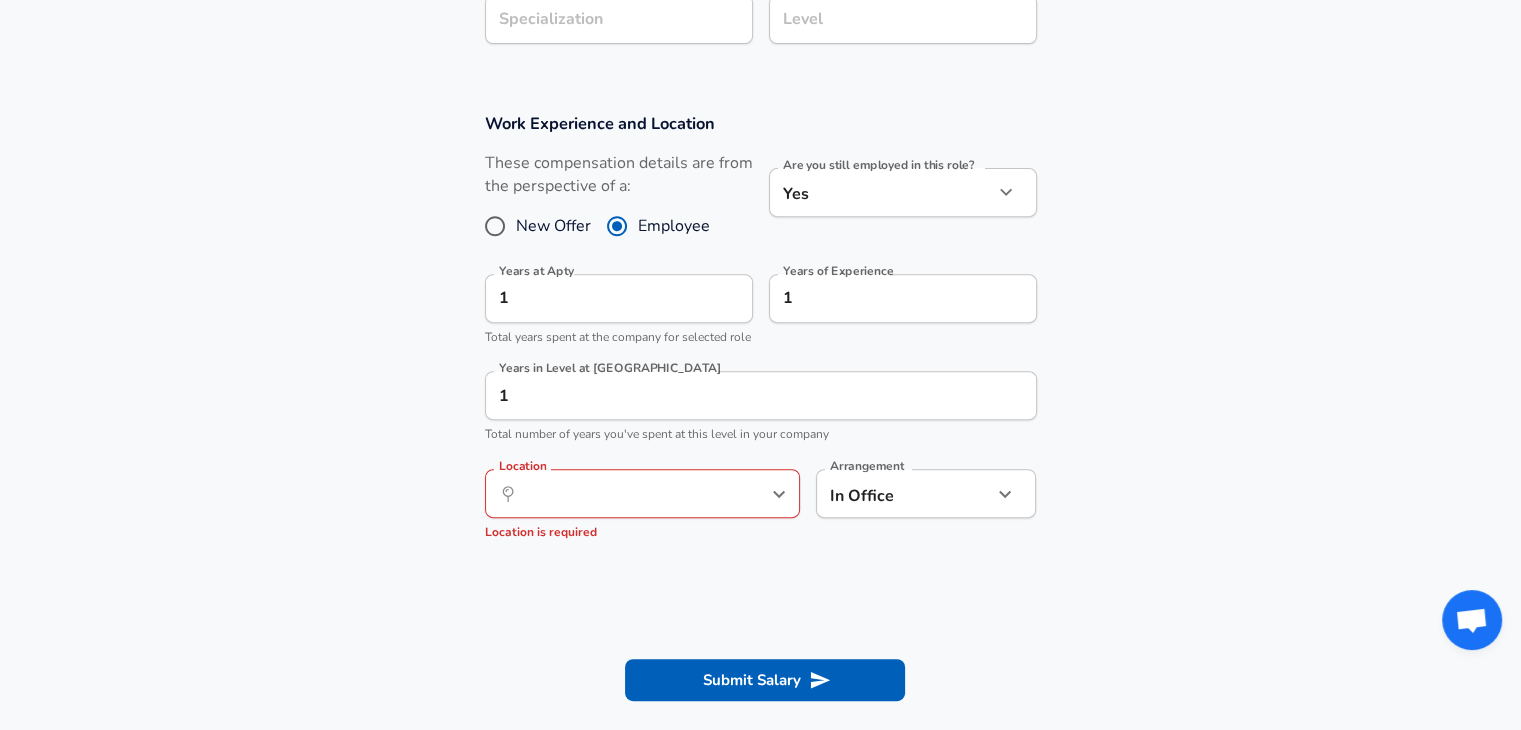 click on "Work Experience and Location These compensation details are from the perspective of a: New Offer Employee Are you still employed in this role? Yes yes Are you still employed in this role? Years at Apty 1 Years at Apty   Total years spent at the company for selected role Years of Experience 1 Years of Experience Years in Level at Apty 1 Years in Level at Apty   Total number of years you've spent at this level in your company Location ​ Location Location is required Arrangement In Office office Arrangement" at bounding box center [760, 336] 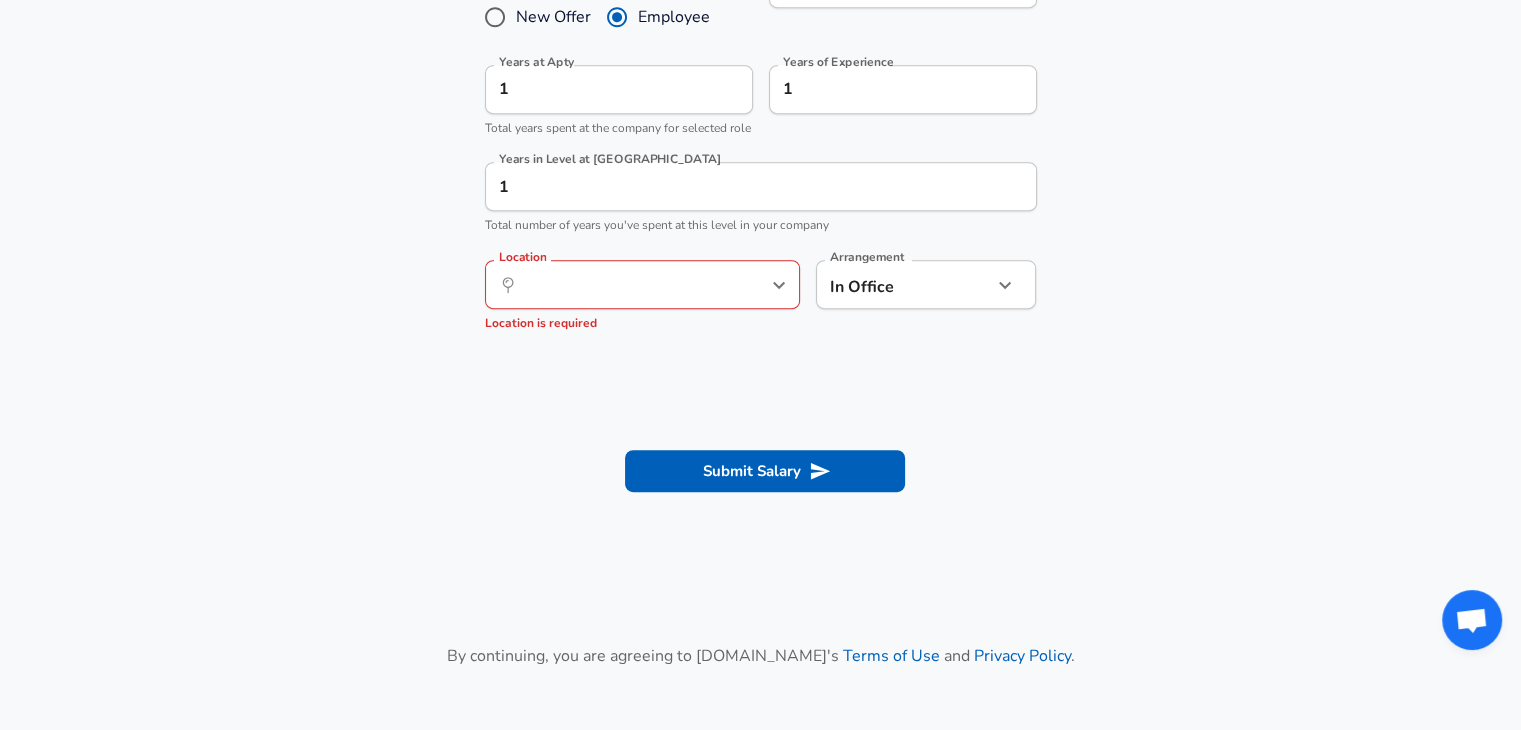 scroll, scrollTop: 960, scrollLeft: 0, axis: vertical 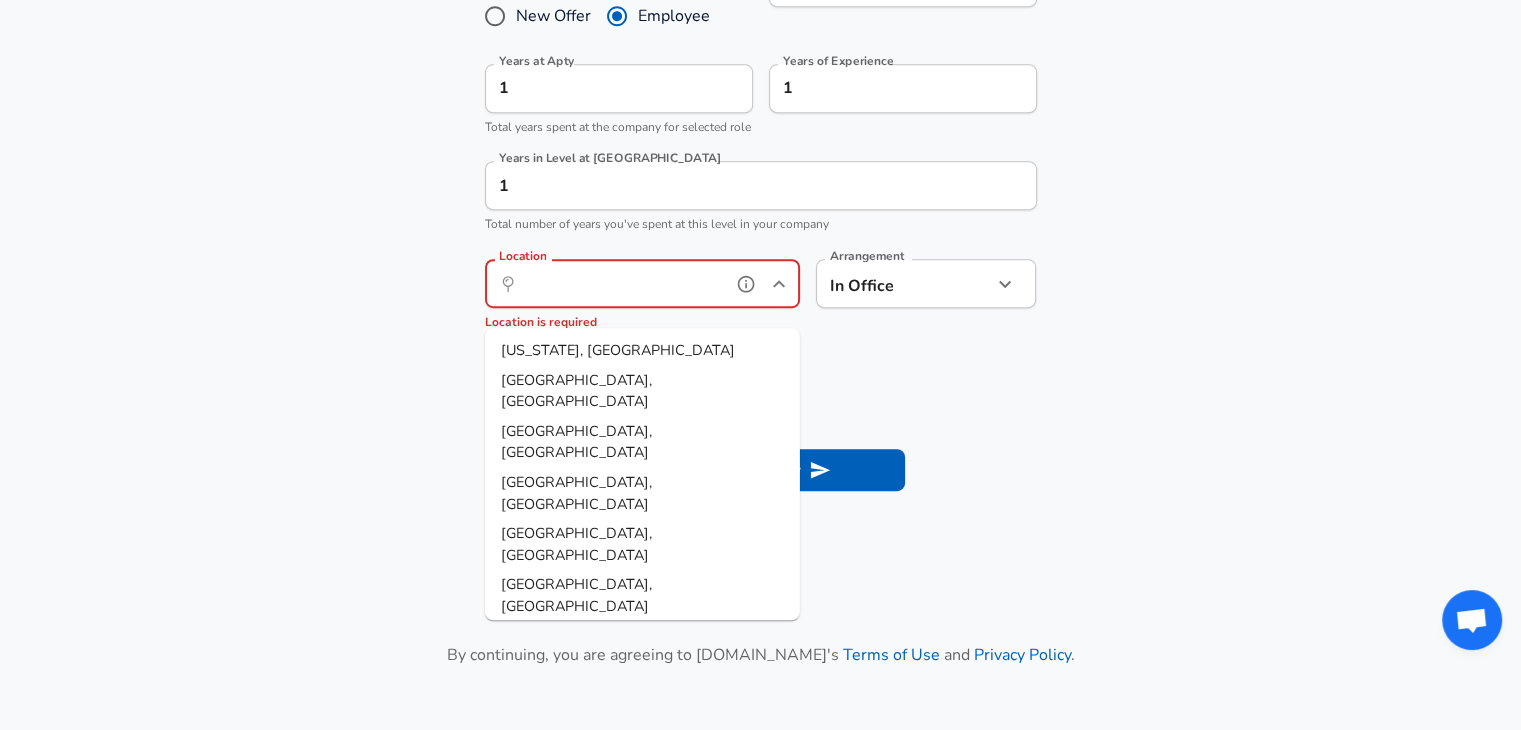 click on "Location" at bounding box center (620, 283) 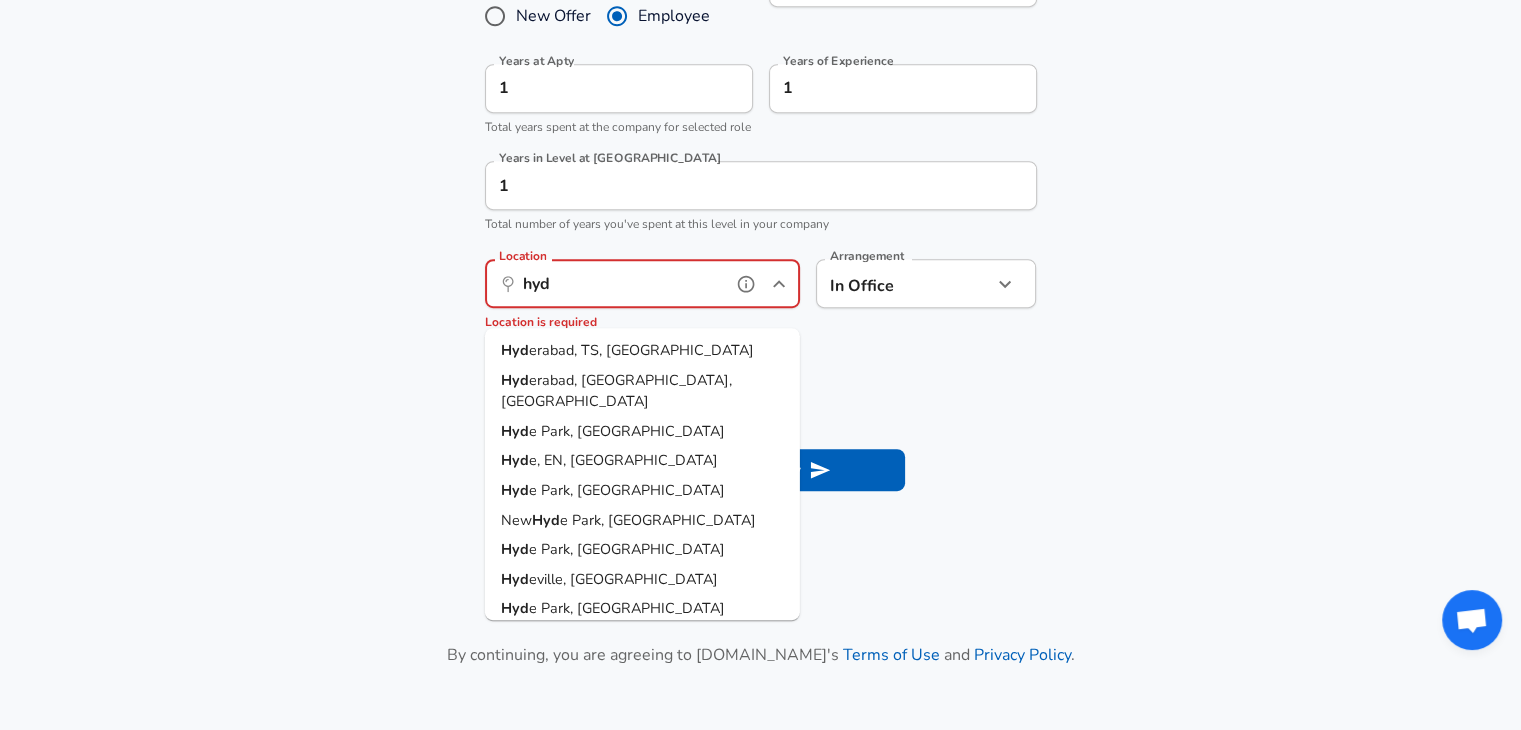 click on "erabad, TS, [GEOGRAPHIC_DATA]" at bounding box center [641, 350] 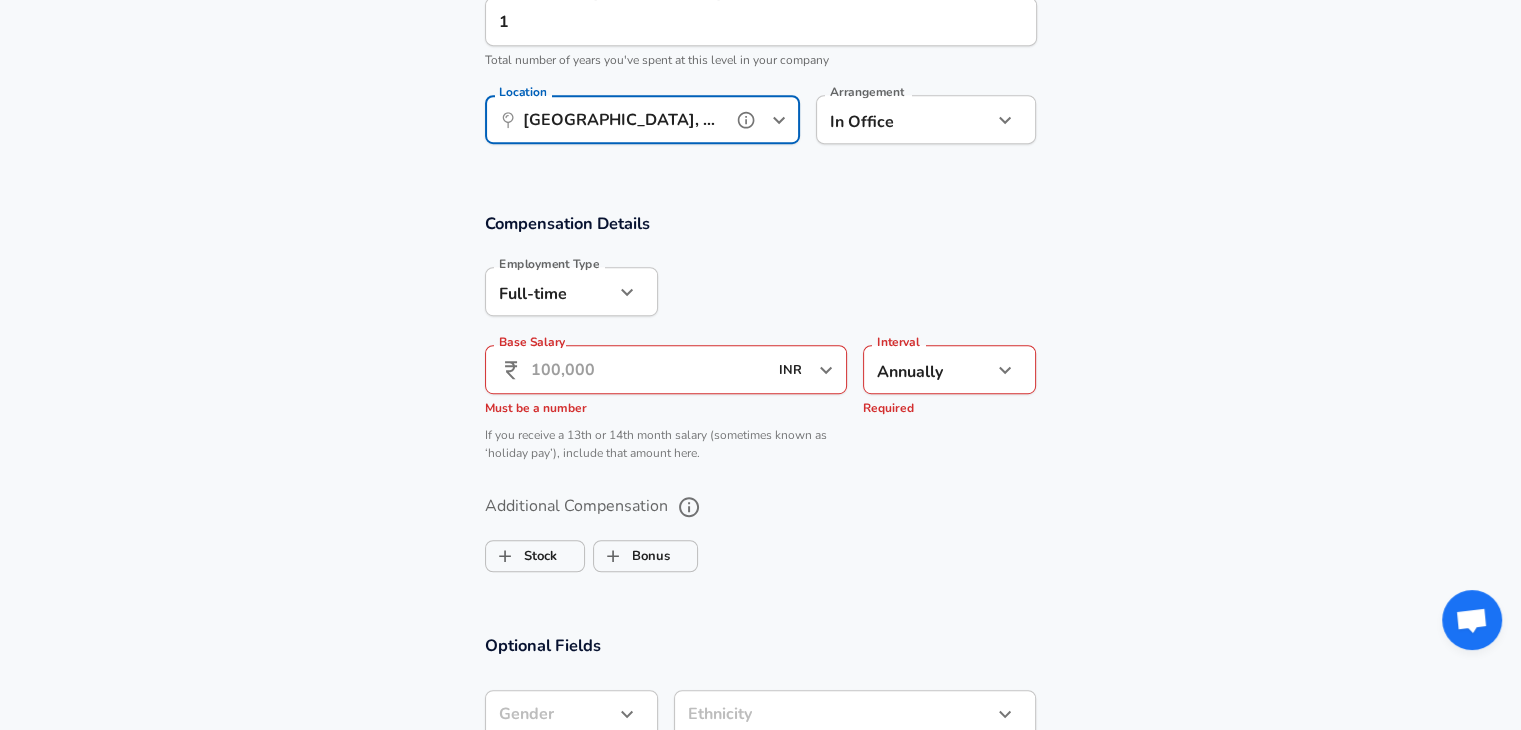 scroll, scrollTop: 1136, scrollLeft: 0, axis: vertical 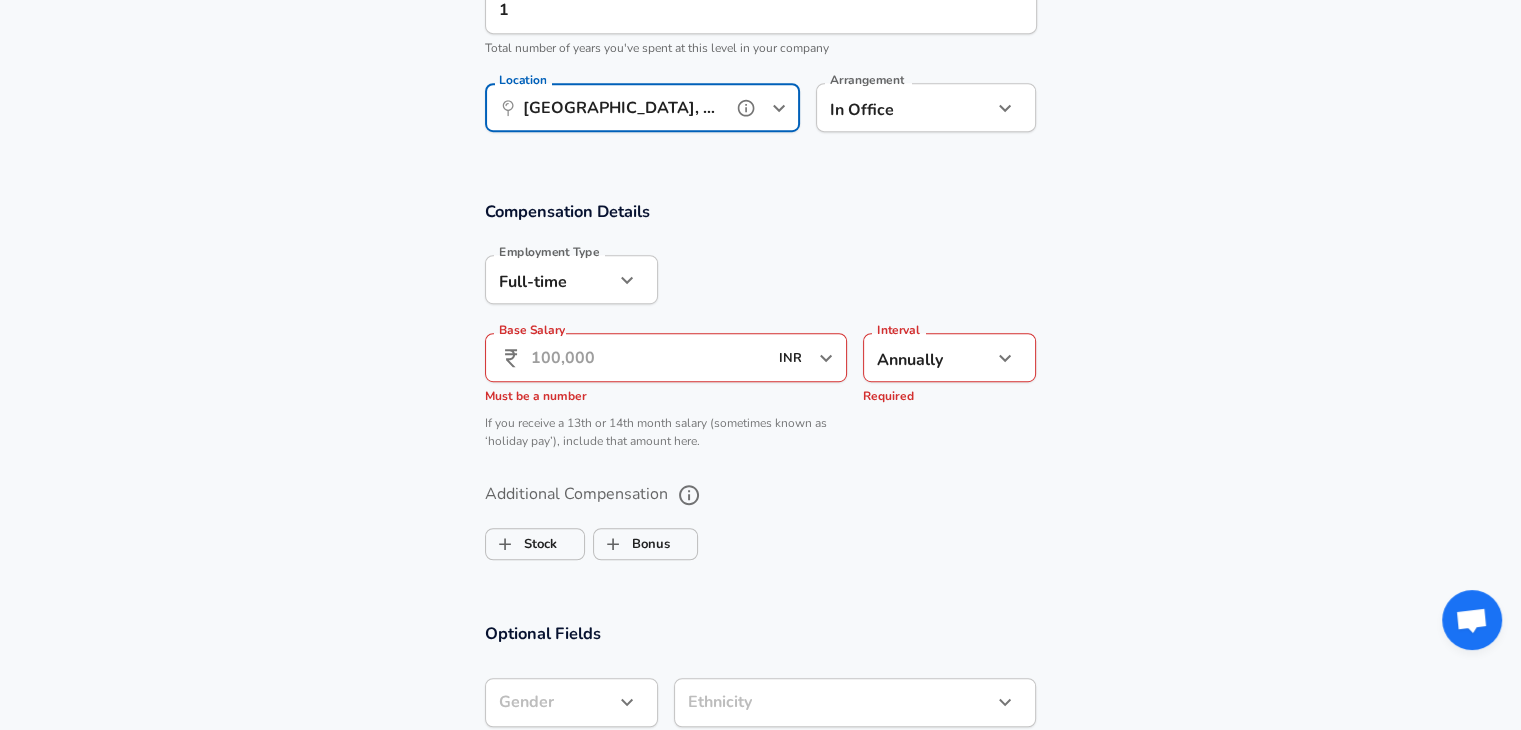 type on "[GEOGRAPHIC_DATA], [GEOGRAPHIC_DATA], [GEOGRAPHIC_DATA]" 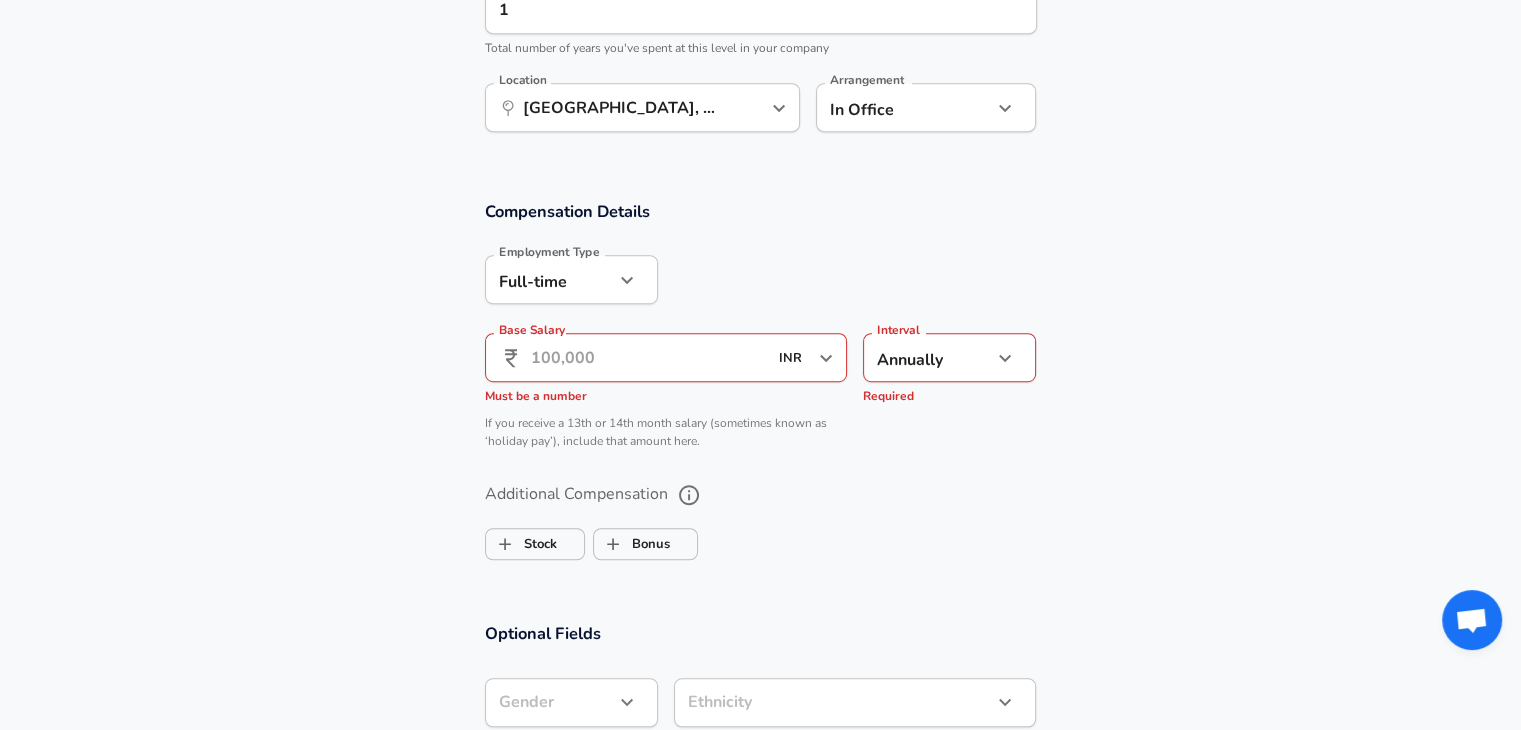 click on "Base Salary" at bounding box center (649, 357) 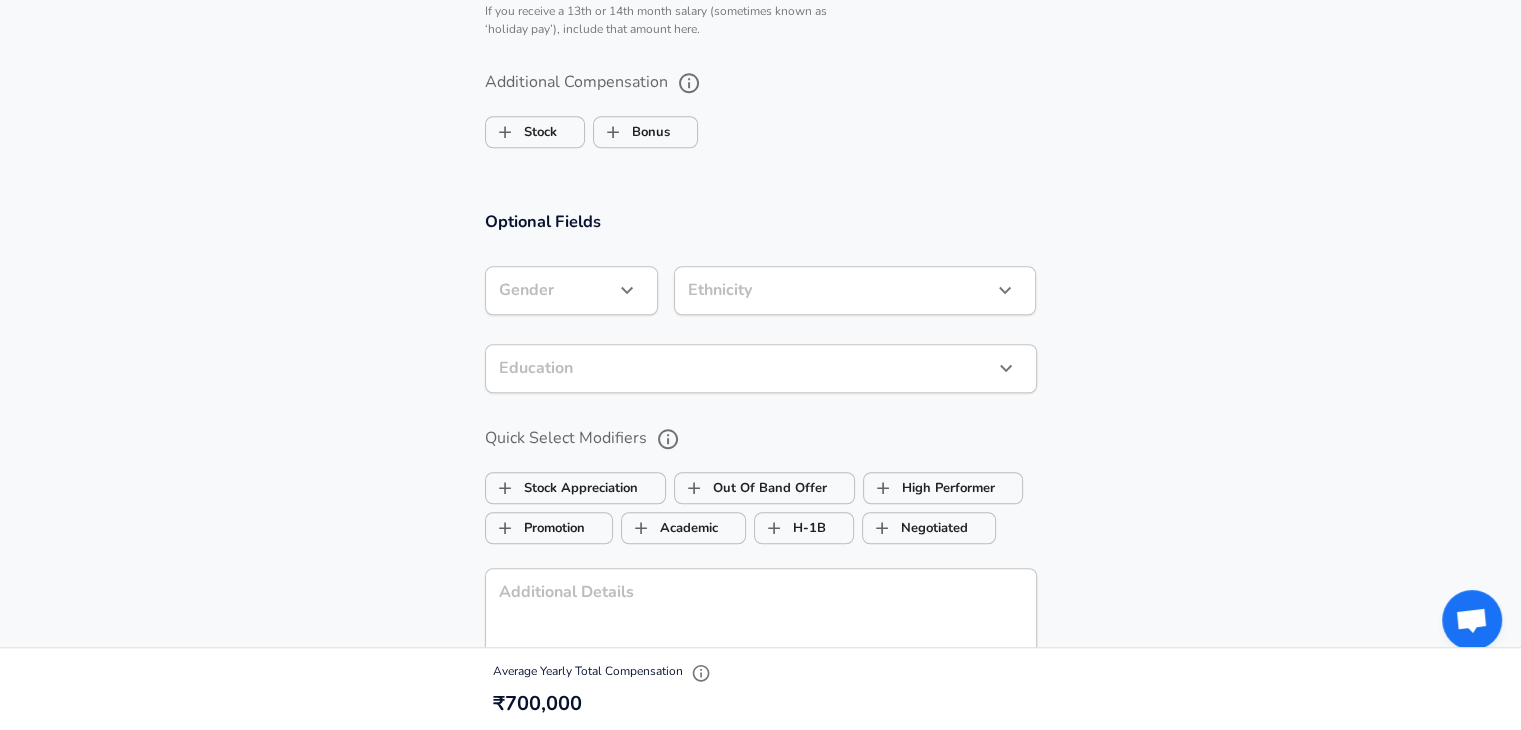 scroll, scrollTop: 1606, scrollLeft: 0, axis: vertical 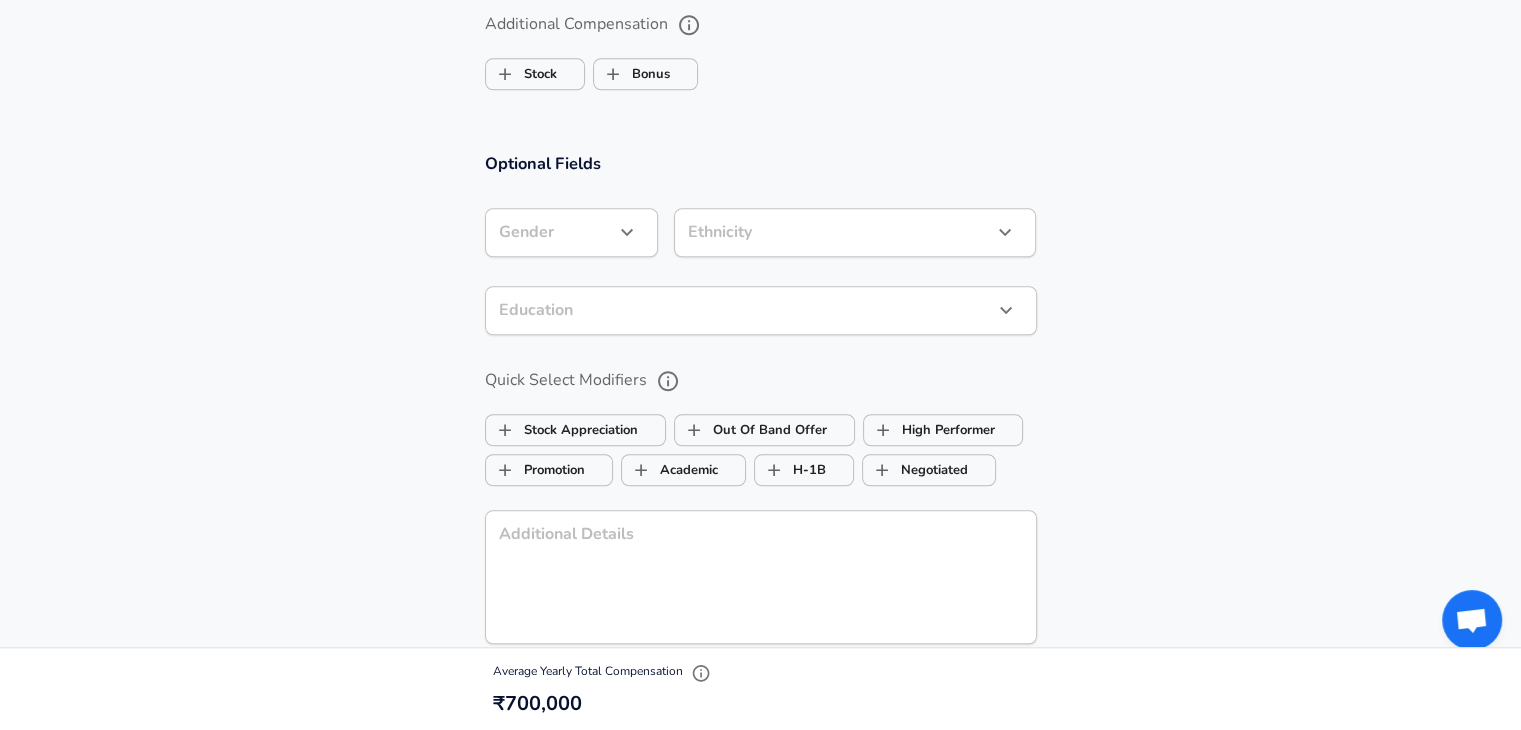 type on "7,00,000" 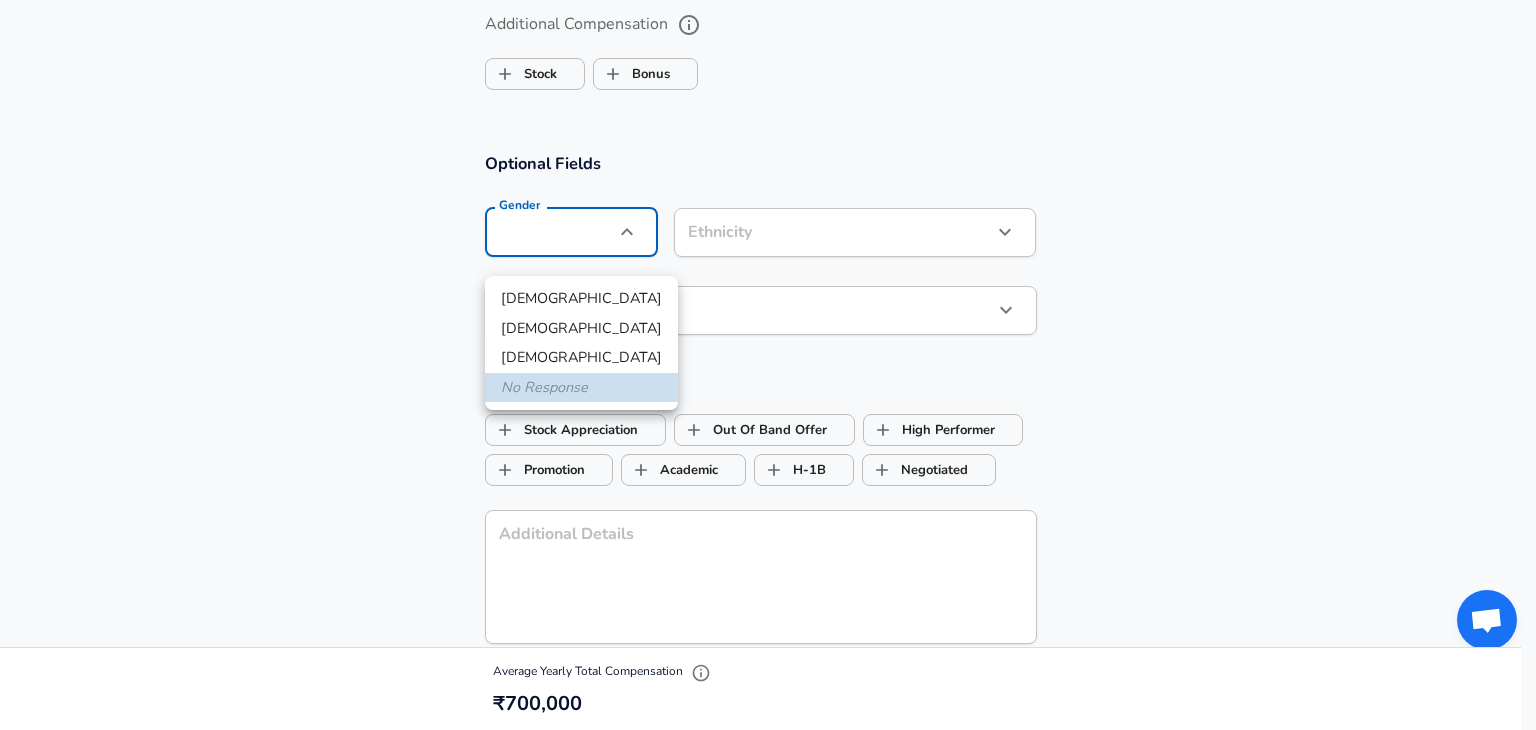 click on "Restart Add Your Salary Upload your offer letter   to verify your submission Enhance Privacy and Anonymity No Automatically hides specific fields until there are enough submissions to safely display the full details.   More Details Based on your submission and the data points that we have already collected, we will automatically hide and anonymize specific fields if there aren't enough data points to remain sufficiently anonymous. Company & Title Information   Enter the company you received your offer from Company Apty Company   Select the title that closest resembles your official title. This should be similar to the title that was present on your offer letter. Title Technical Consultant Title   Select a job family that best fits your role. If you can't find one, select 'Other' to enter a custom job family Job Family Customer Success Job Family Specialization Specialization Level Level Work Experience and Location These compensation details are from the perspective of a: New Offer Employee Yes yes 1   1 1" at bounding box center [768, -1241] 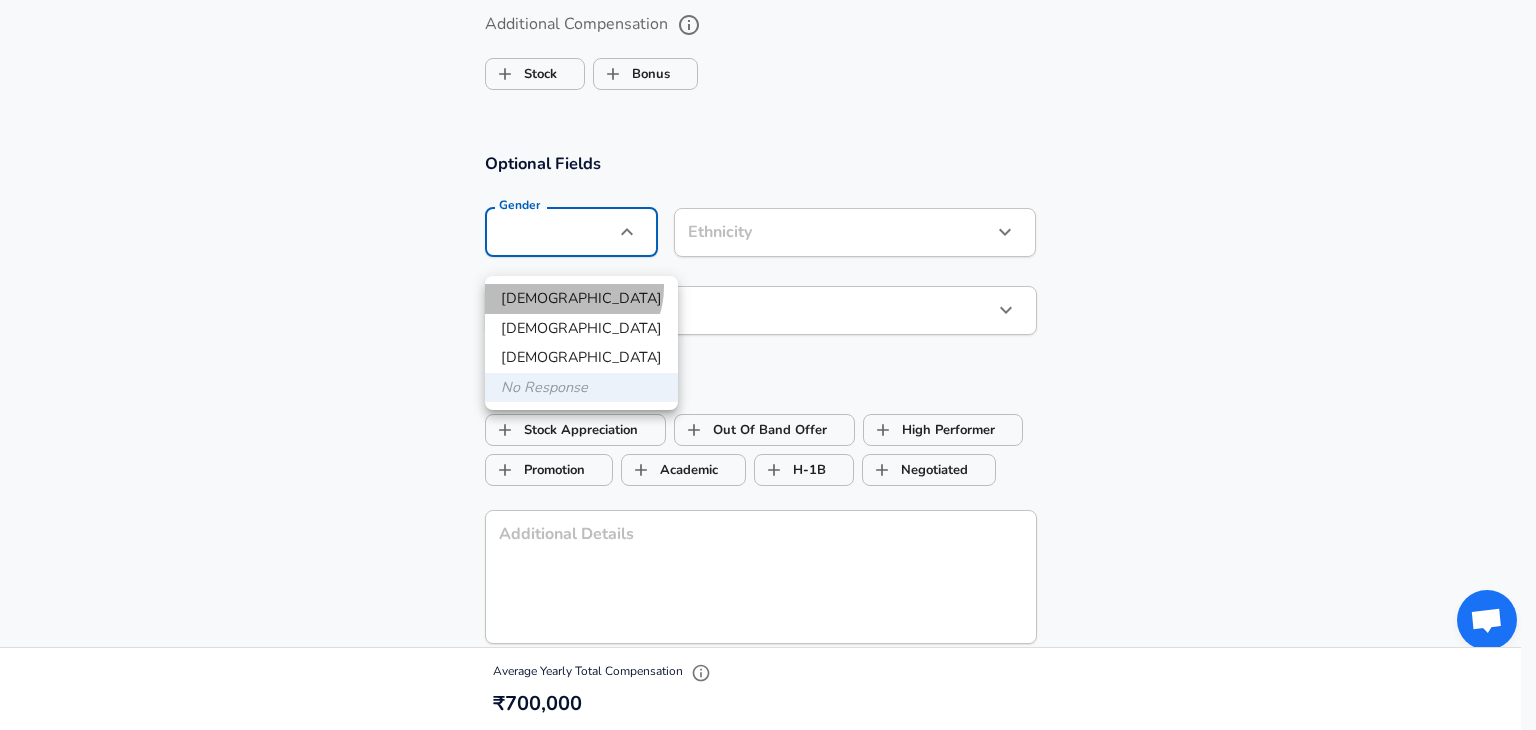 click on "[DEMOGRAPHIC_DATA]" at bounding box center (581, 299) 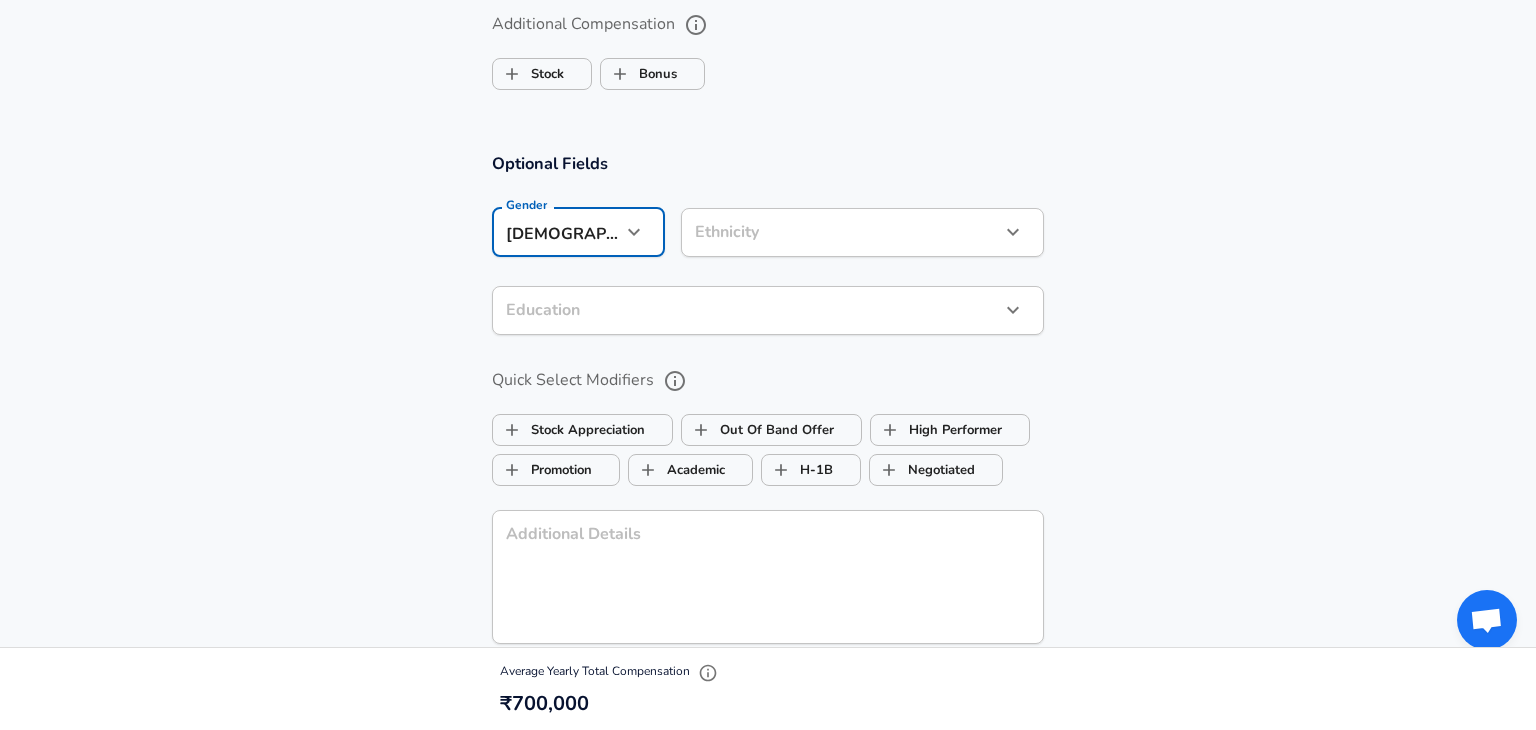click on "Restart Add Your Salary Upload your offer letter   to verify your submission Enhance Privacy and Anonymity No Automatically hides specific fields until there are enough submissions to safely display the full details.   More Details Based on your submission and the data points that we have already collected, we will automatically hide and anonymize specific fields if there aren't enough data points to remain sufficiently anonymous. Company & Title Information   Enter the company you received your offer from Company Apty Company   Select the title that closest resembles your official title. This should be similar to the title that was present on your offer letter. Title Technical Consultant Title   Select a job family that best fits your role. If you can't find one, select 'Other' to enter a custom job family Job Family Customer Success Job Family Specialization Specialization Level Level Work Experience and Location These compensation details are from the perspective of a: New Offer Employee Yes yes 1   1 1" at bounding box center (768, -1241) 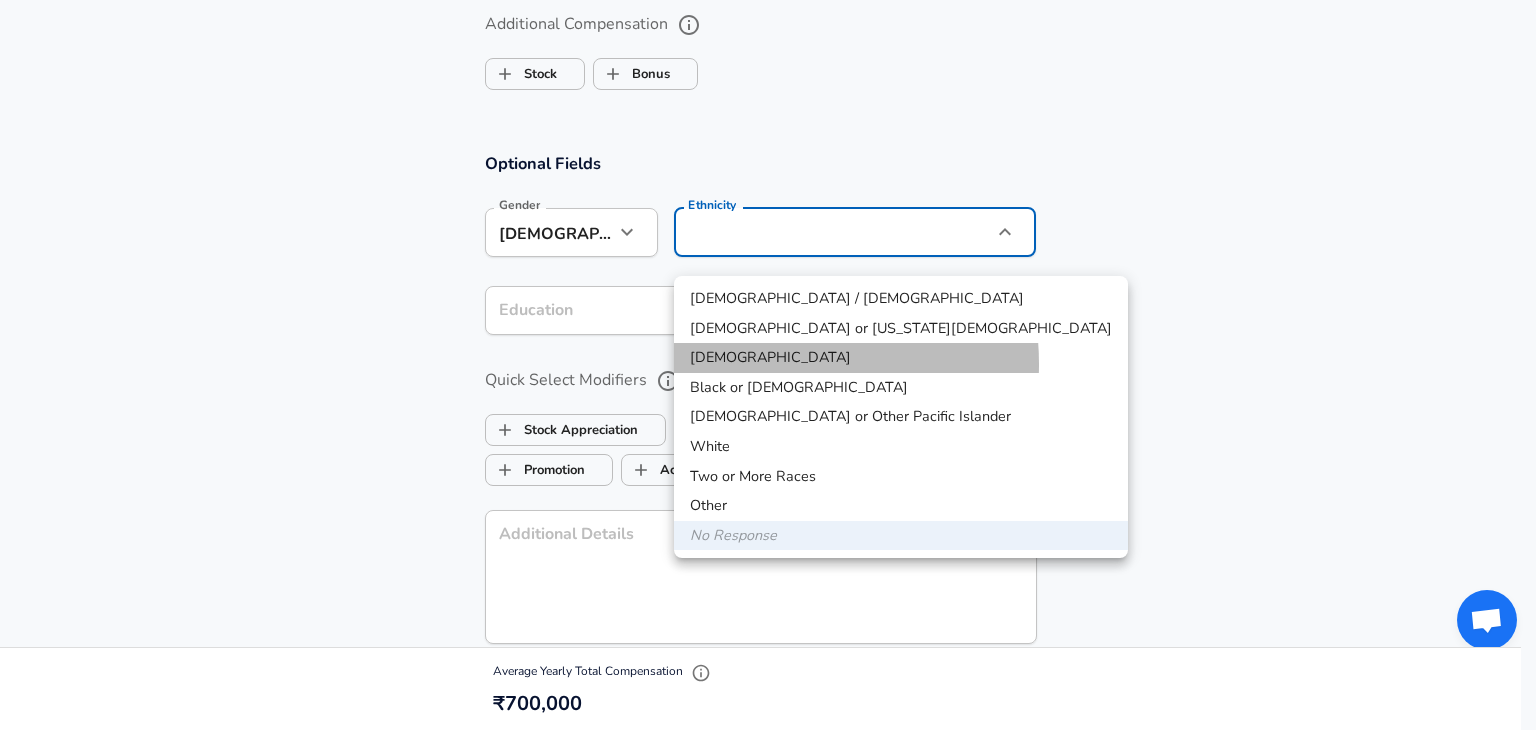 click on "[DEMOGRAPHIC_DATA]" at bounding box center (901, 358) 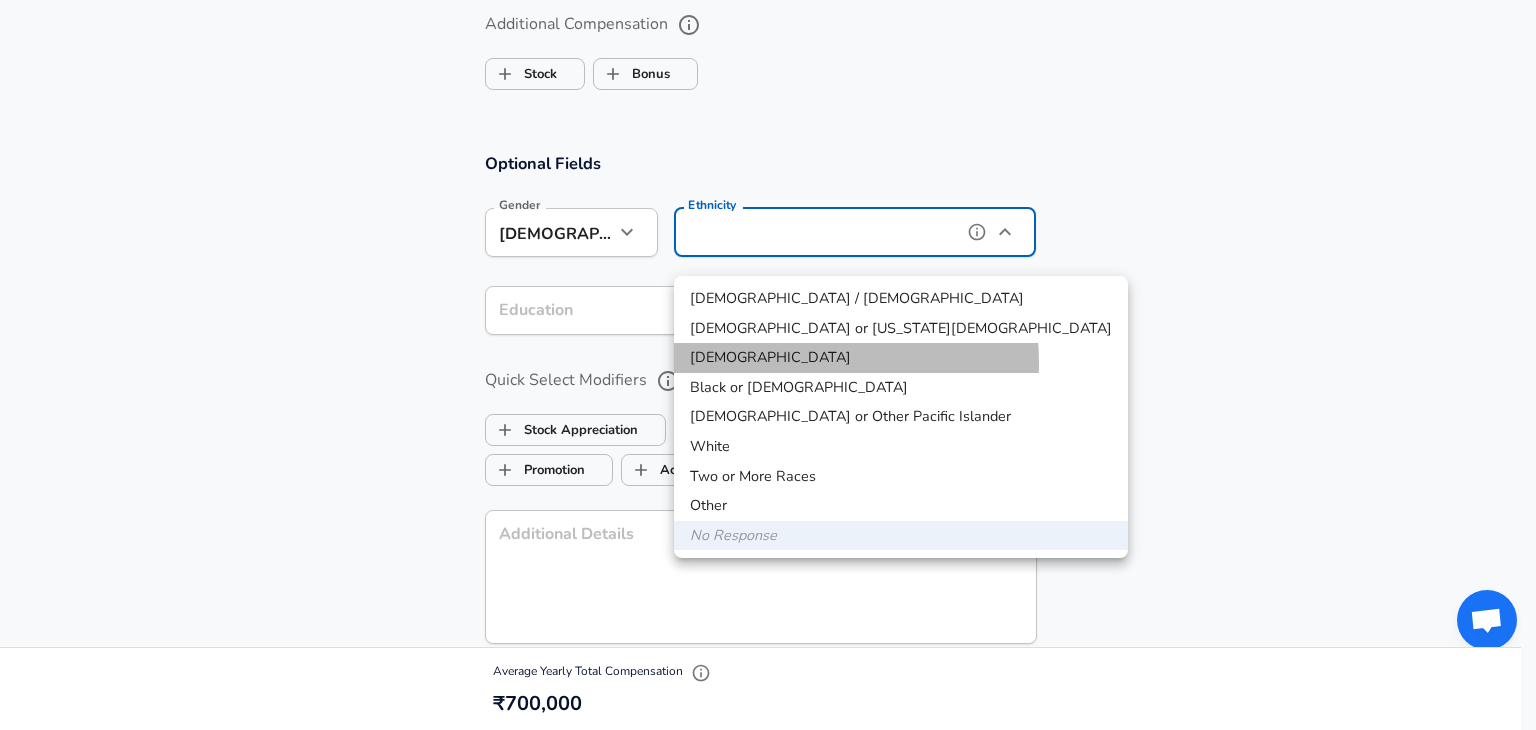 type on "[DEMOGRAPHIC_DATA]" 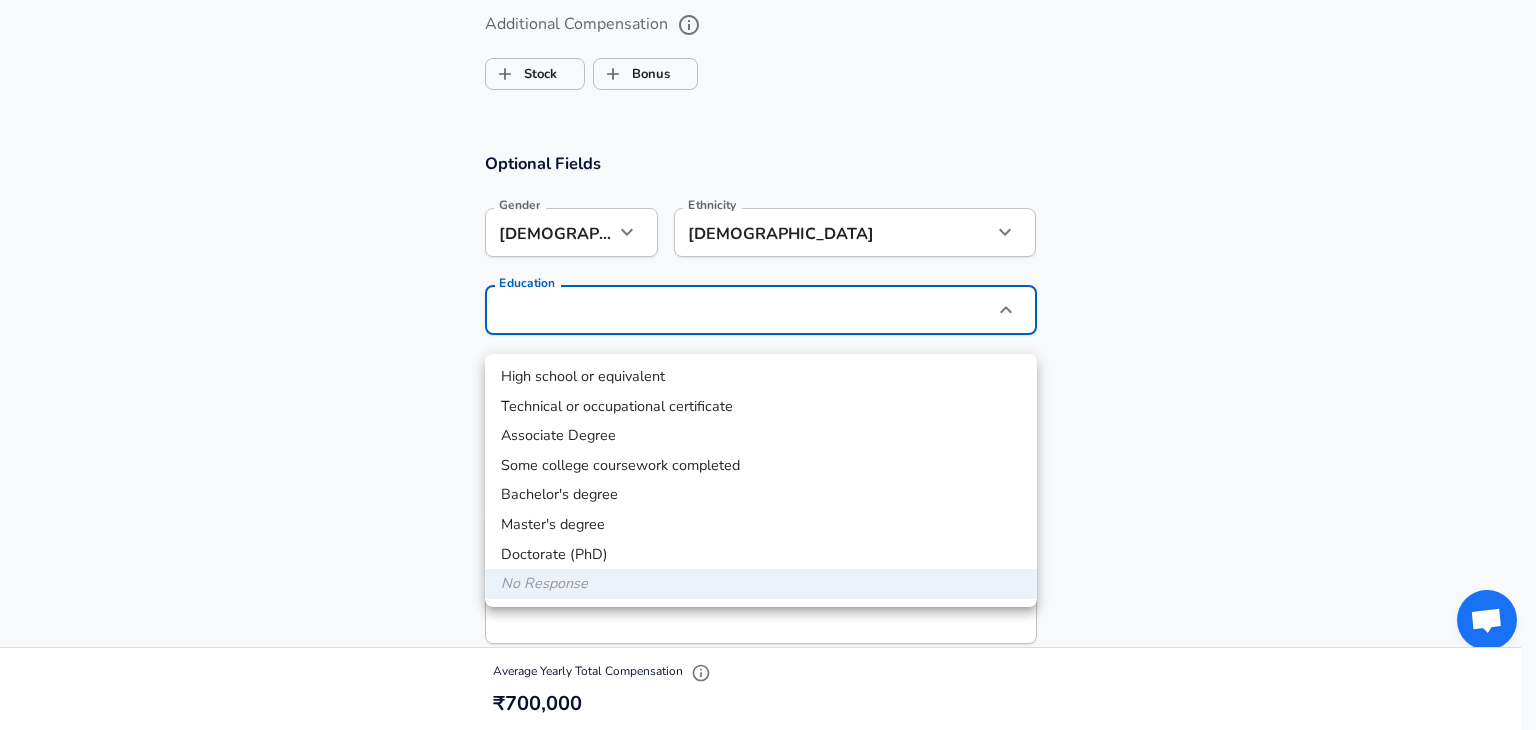 click on "Restart Add Your Salary Upload your offer letter   to verify your submission Enhance Privacy and Anonymity No Automatically hides specific fields until there are enough submissions to safely display the full details.   More Details Based on your submission and the data points that we have already collected, we will automatically hide and anonymize specific fields if there aren't enough data points to remain sufficiently anonymous. Company & Title Information   Enter the company you received your offer from Company Apty Company   Select the title that closest resembles your official title. This should be similar to the title that was present on your offer letter. Title Technical Consultant Title   Select a job family that best fits your role. If you can't find one, select 'Other' to enter a custom job family Job Family Customer Success Job Family Specialization Specialization Level Level Work Experience and Location These compensation details are from the perspective of a: New Offer Employee Yes yes 1   1 1" at bounding box center (768, -1241) 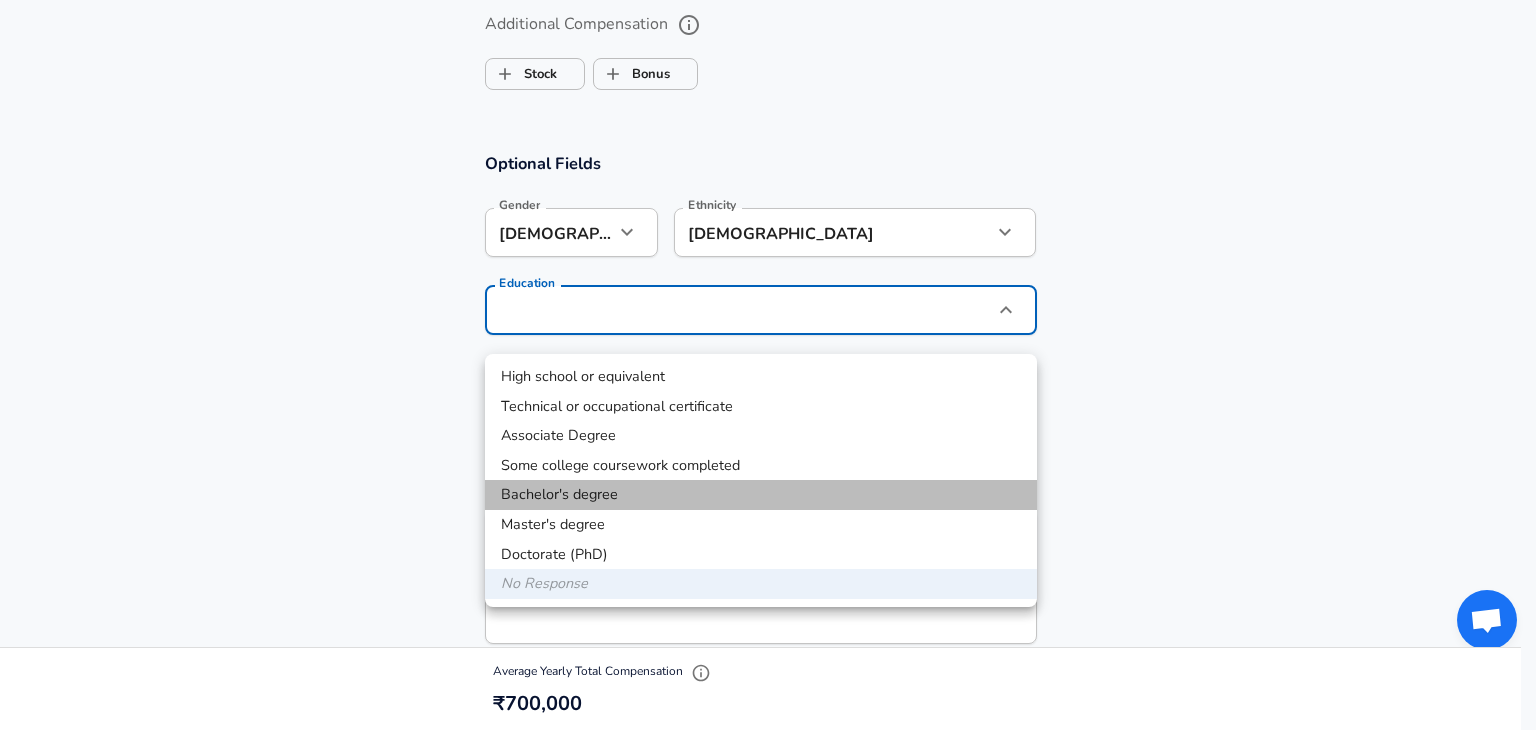 click on "Bachelor's degree" at bounding box center (761, 495) 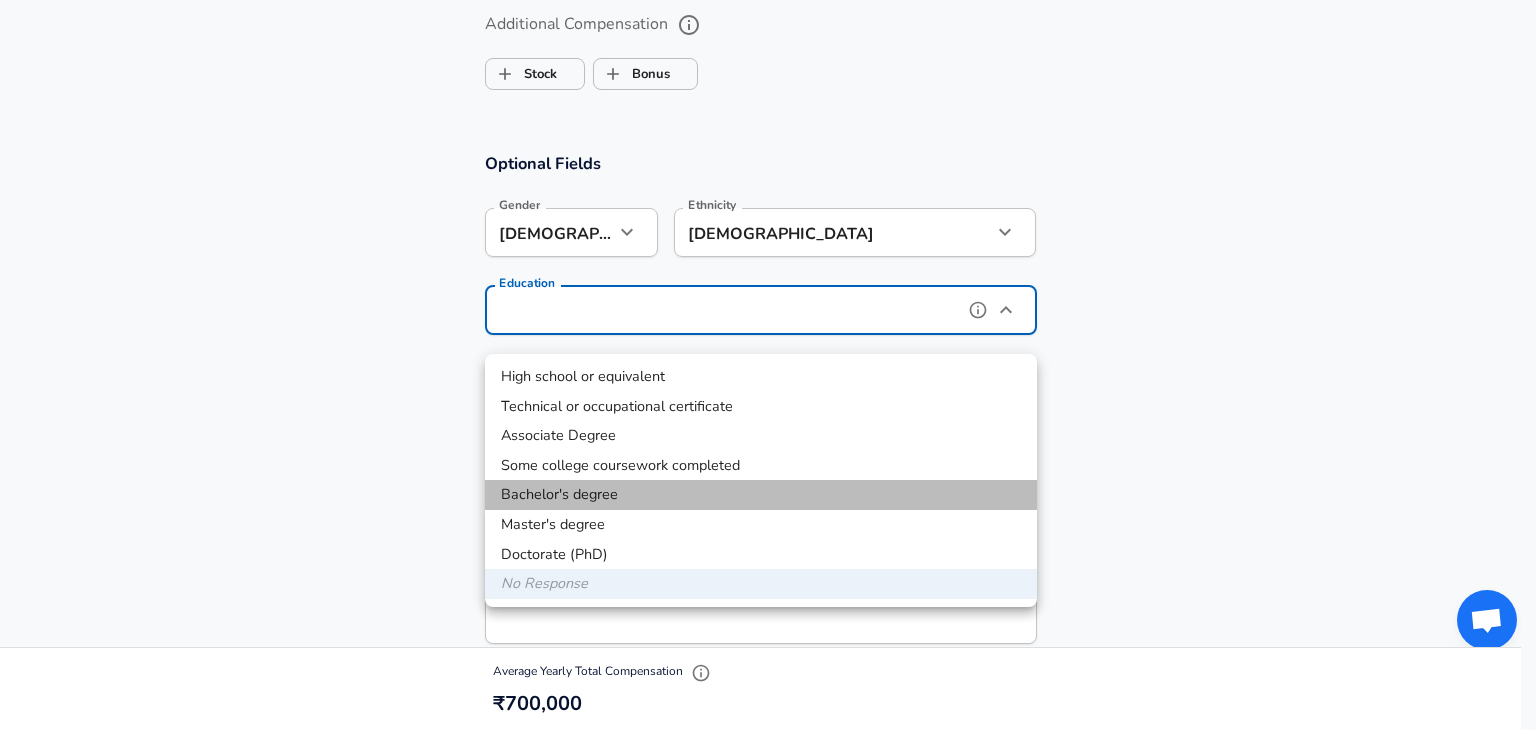 type on "Bachelors degree" 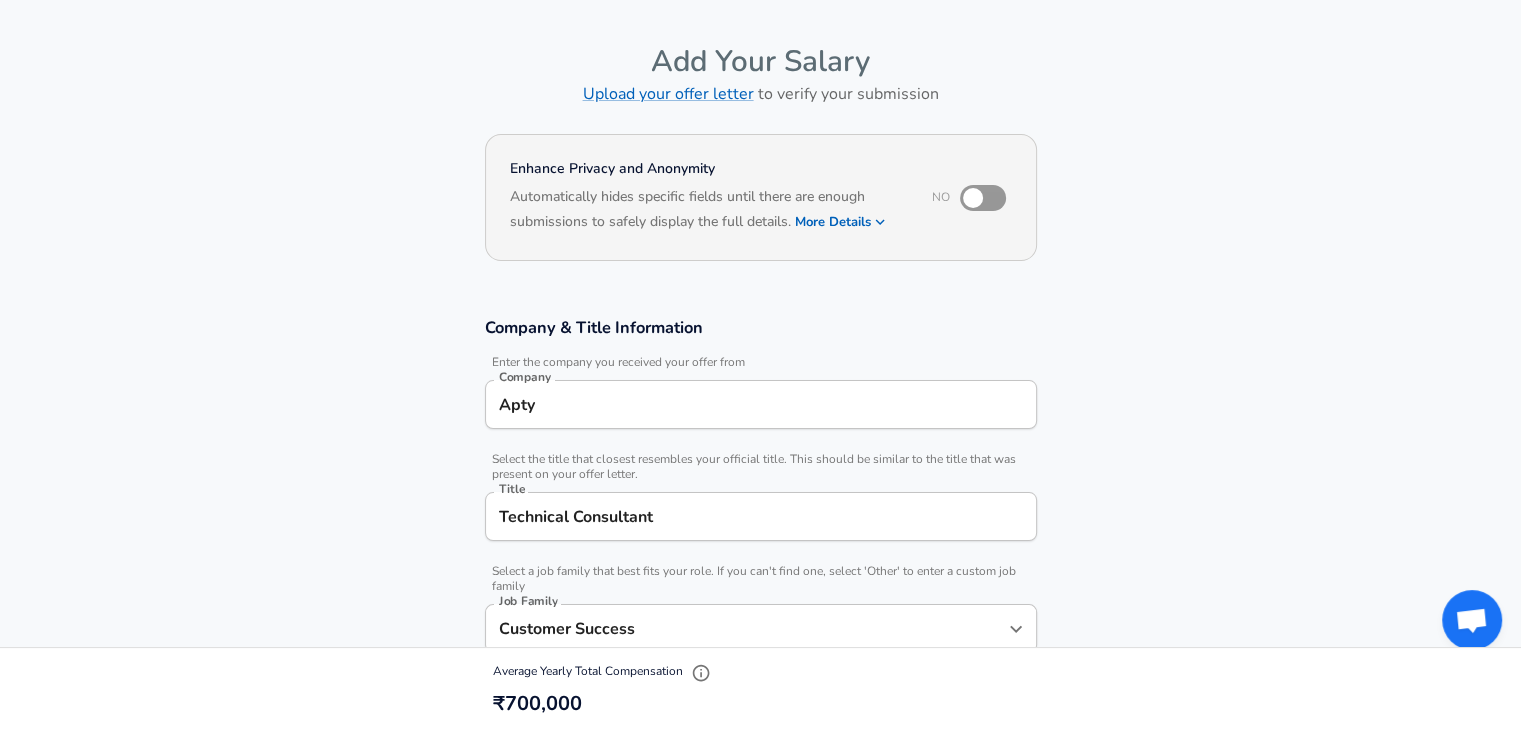 scroll, scrollTop: 0, scrollLeft: 0, axis: both 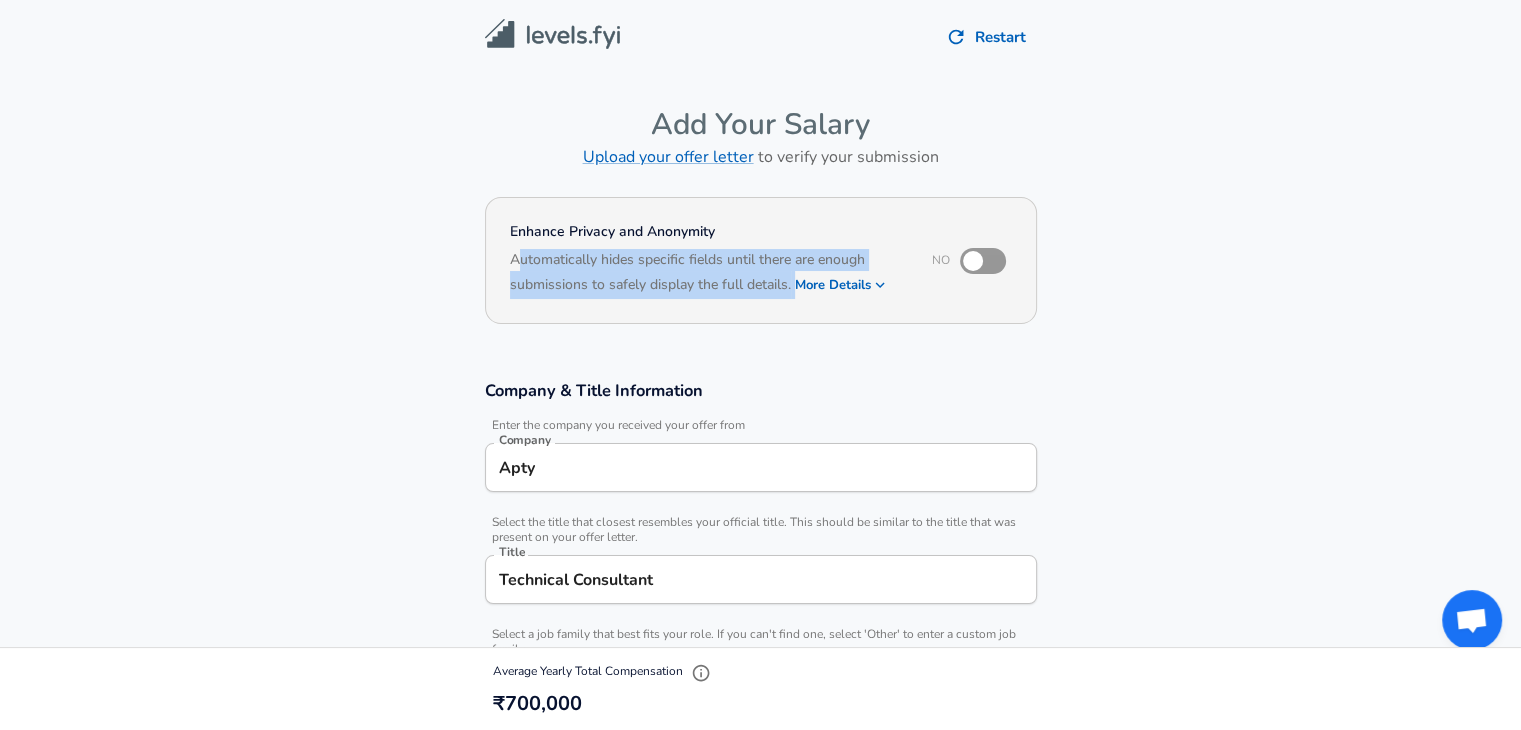 drag, startPoint x: 517, startPoint y: 254, endPoint x: 806, endPoint y: 278, distance: 289.99484 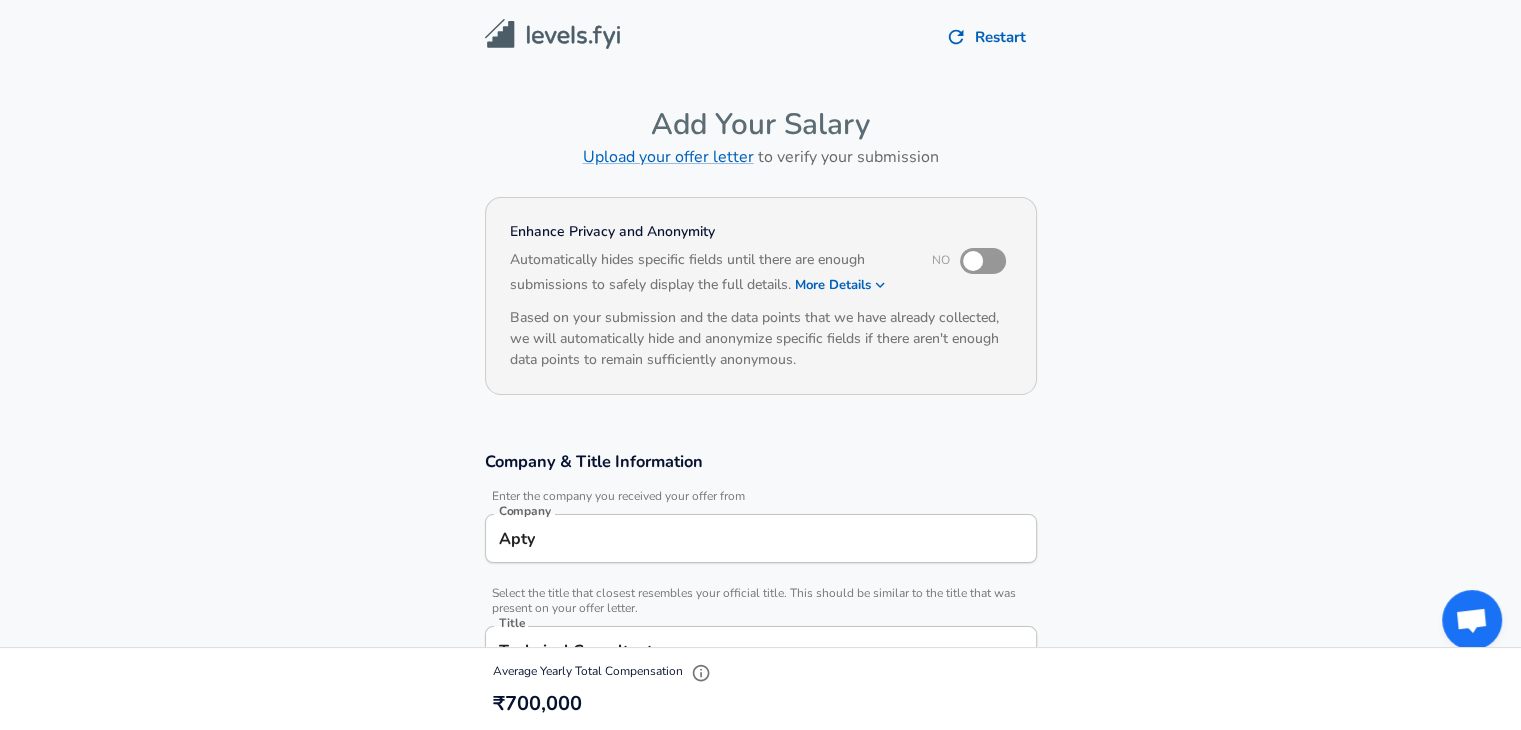 click on "Based on your submission and the data points that we have already collected, we will automatically hide and anonymize specific fields if there aren't enough data points to remain sufficiently anonymous." at bounding box center [761, 338] 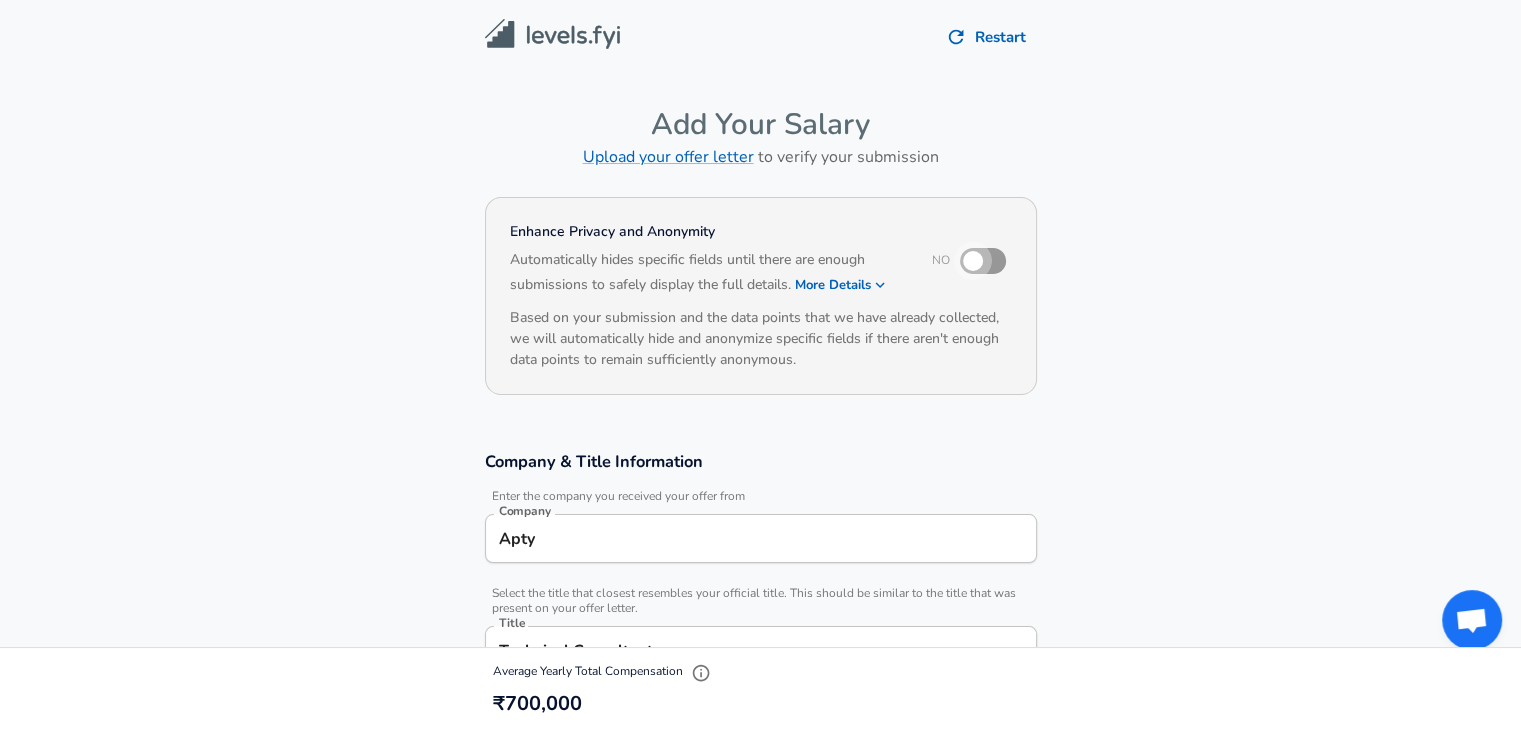 click at bounding box center [973, 261] 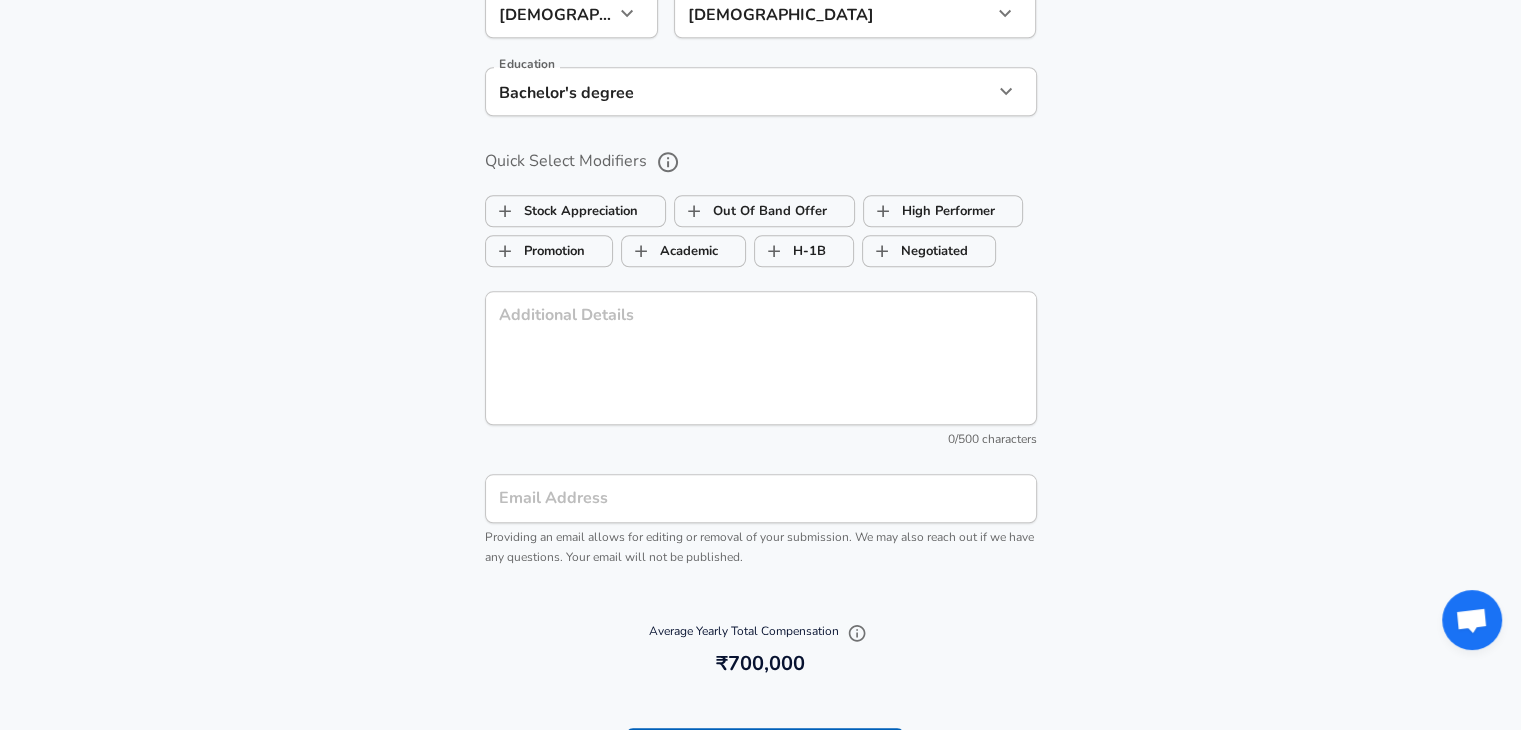 scroll, scrollTop: 1894, scrollLeft: 0, axis: vertical 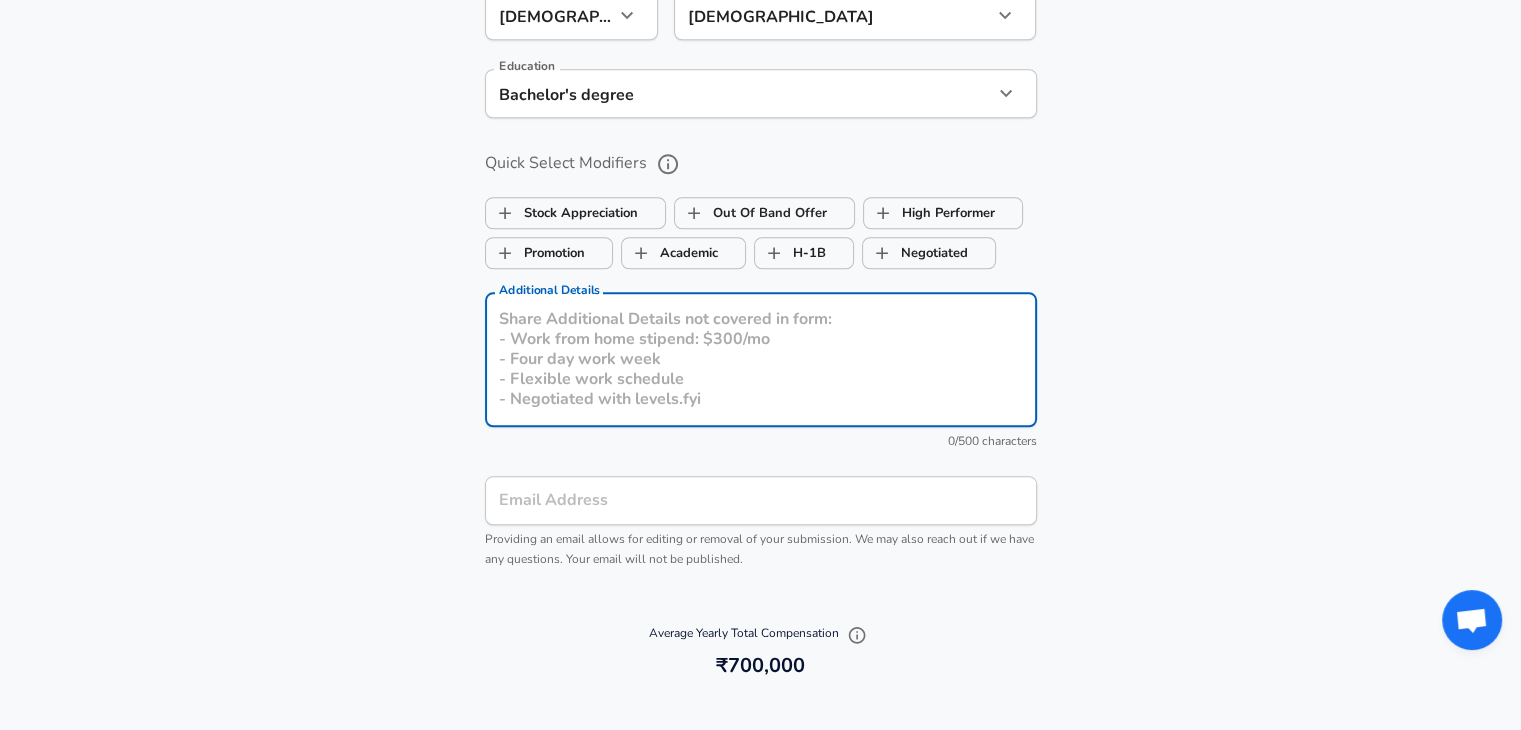 click on "Additional Details" at bounding box center (761, 359) 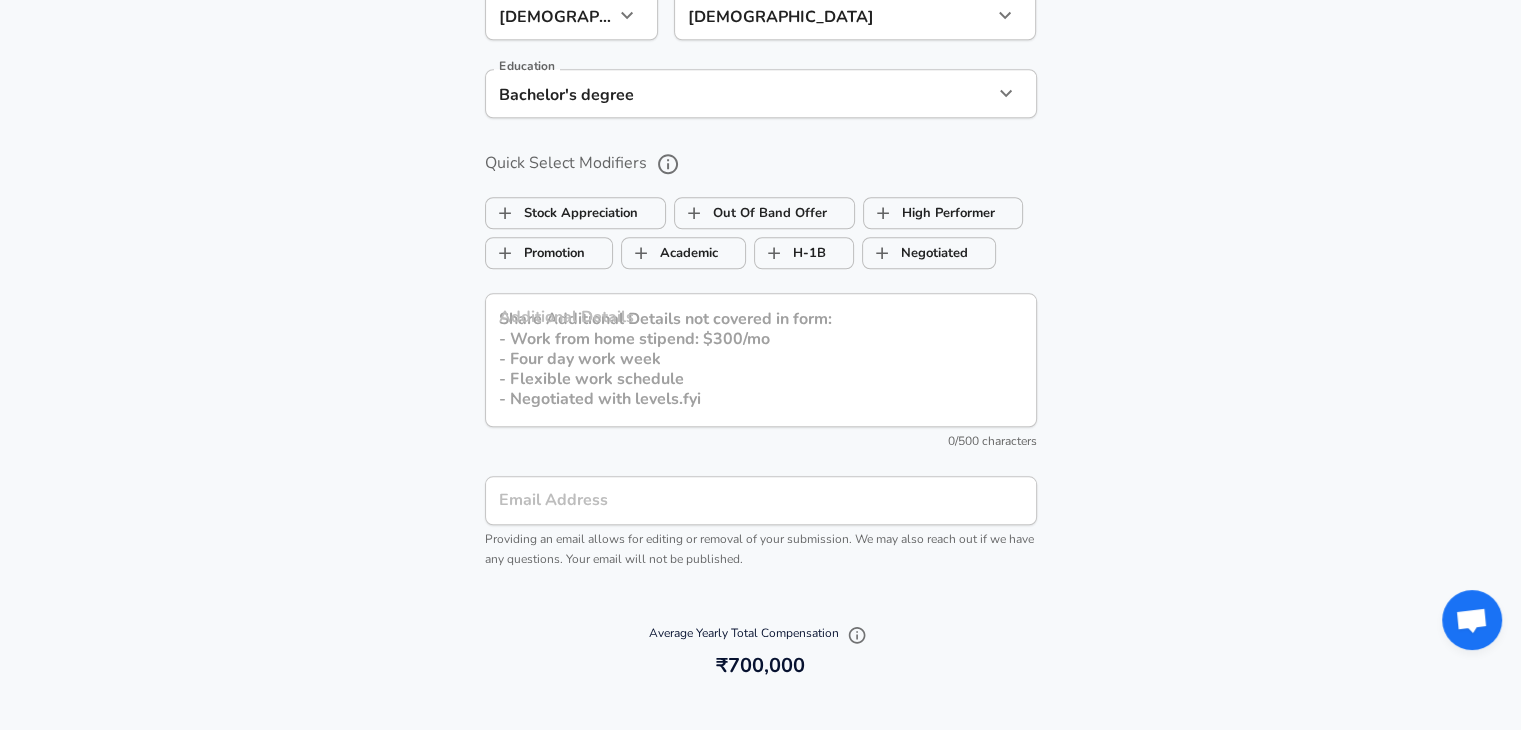click on "Optional Fields Gender [DEMOGRAPHIC_DATA] [DEMOGRAPHIC_DATA] Gender Ethnicity [DEMOGRAPHIC_DATA] Ethnicity Education Bachelor's degree Bachelors degree Education Quick Select Modifiers   Stock Appreciation Out Of Band Offer High Performer Promotion Academic H-1B Negotiated Additional Details x Additional Details 0 /500 characters Email Address Email Address   Providing an email allows for editing or removal of your submission. We may also reach out if we have any questions. Your email will not be published." at bounding box center [760, 261] 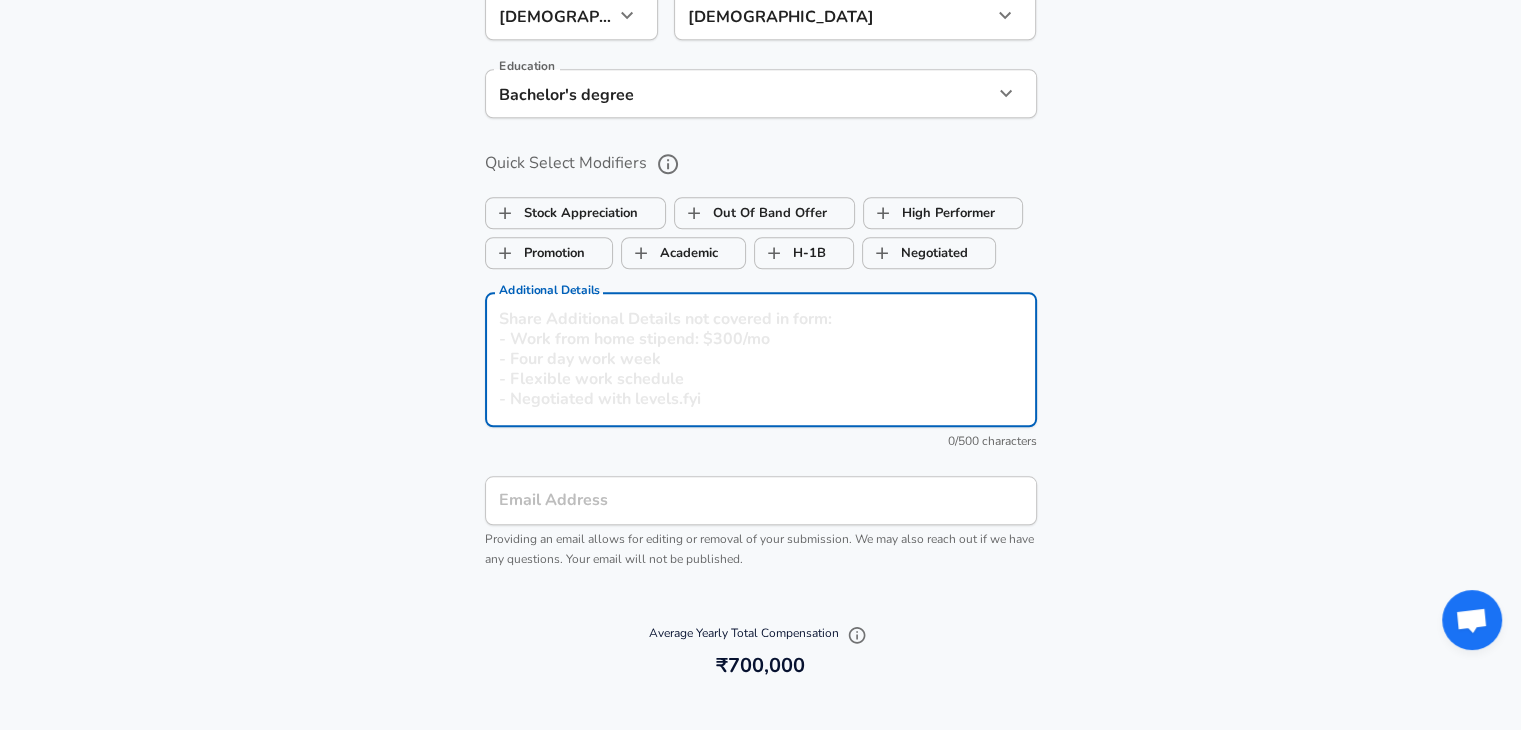 click on "Additional Details" at bounding box center [761, 359] 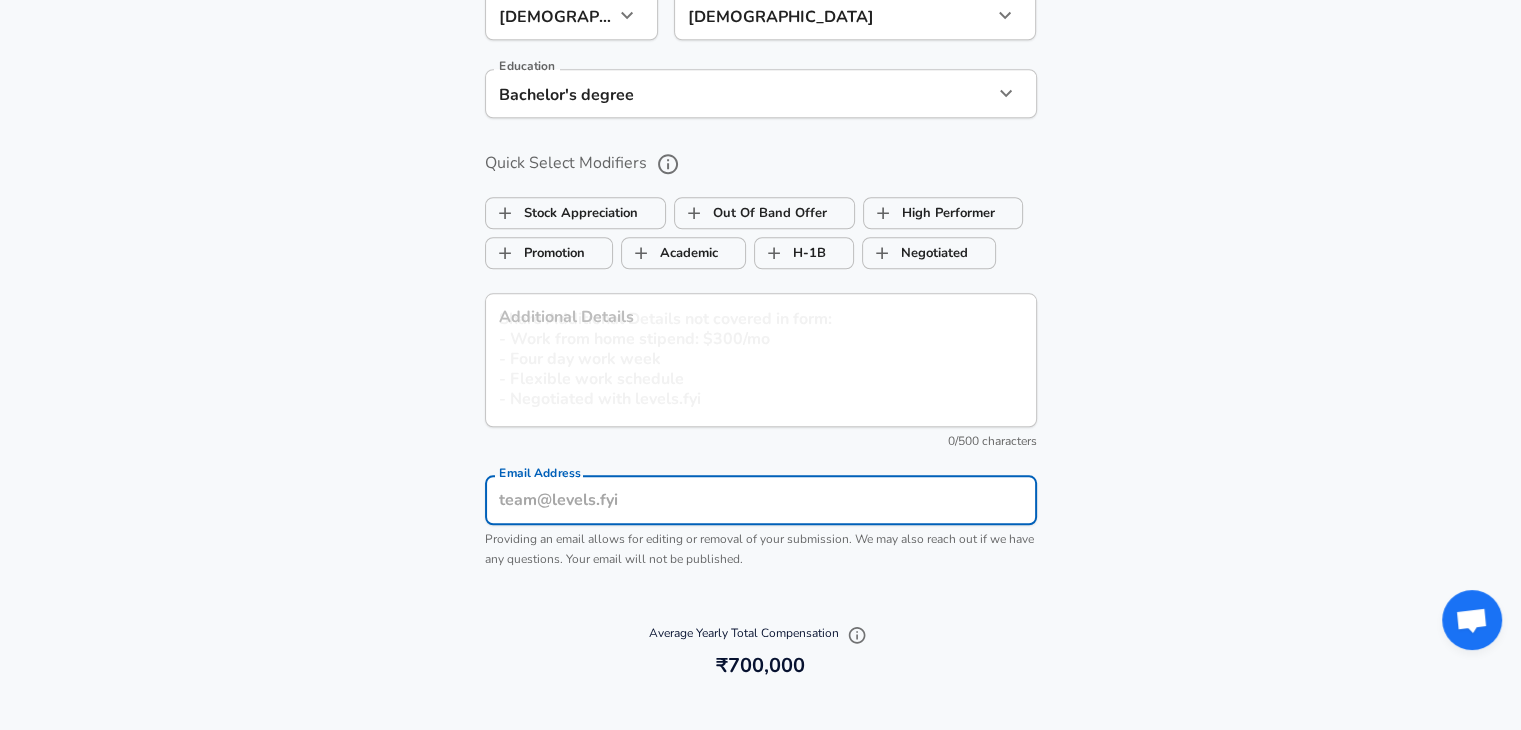 click on "Email Address" at bounding box center (761, 500) 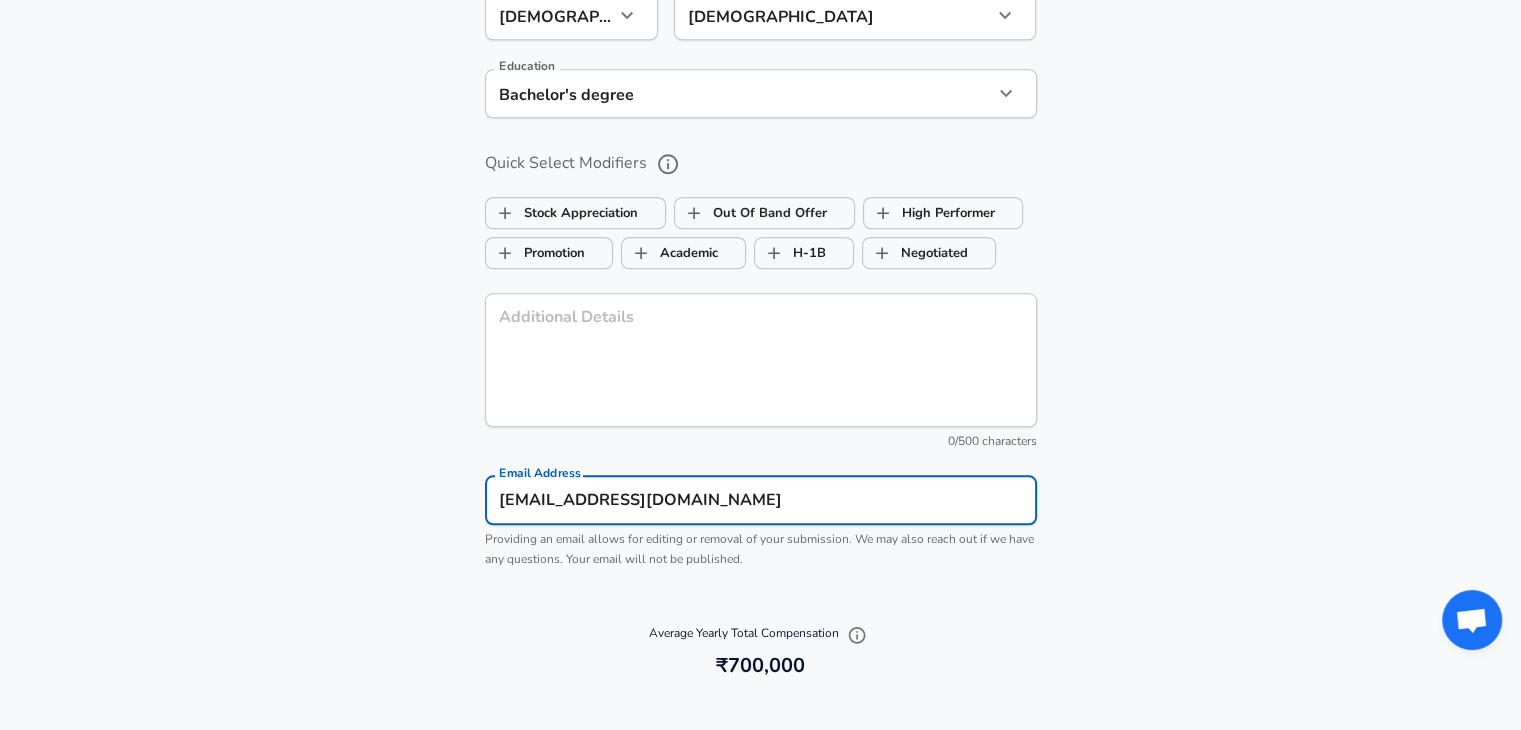 type on "[EMAIL_ADDRESS][DOMAIN_NAME]" 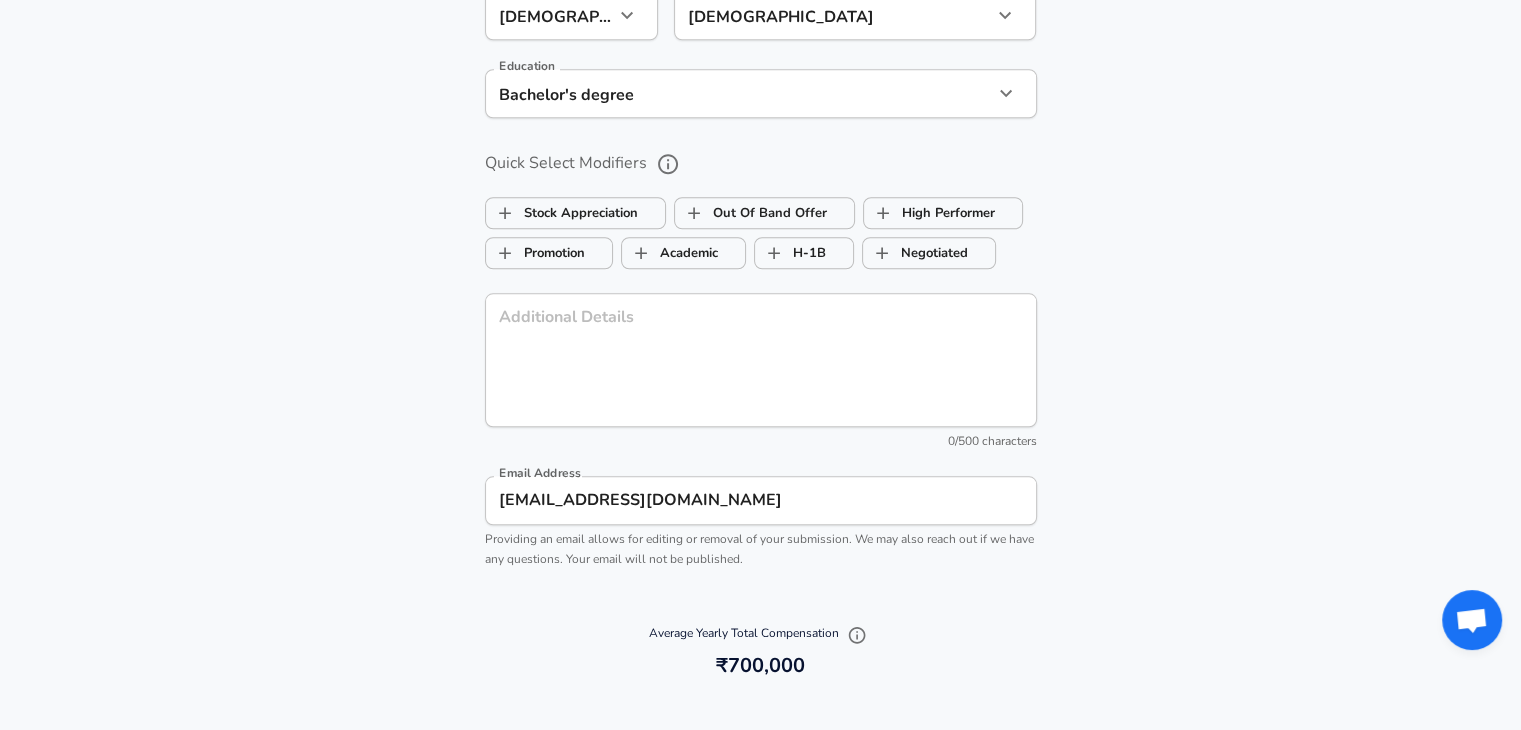 click on "Optional Fields Gender [DEMOGRAPHIC_DATA] [DEMOGRAPHIC_DATA] Gender Ethnicity [DEMOGRAPHIC_DATA] Ethnicity Education Bachelor's degree Bachelors degree Education Quick Select Modifiers   Stock Appreciation Out Of Band Offer High Performer Promotion Academic H-1B Negotiated Additional Details x Additional Details 0 /500 characters Email Address [EMAIL_ADDRESS][DOMAIN_NAME] Email Address   Providing an email allows for editing or removal of your submission. We may also reach out if we have any questions. Your email will not be published." at bounding box center [760, 261] 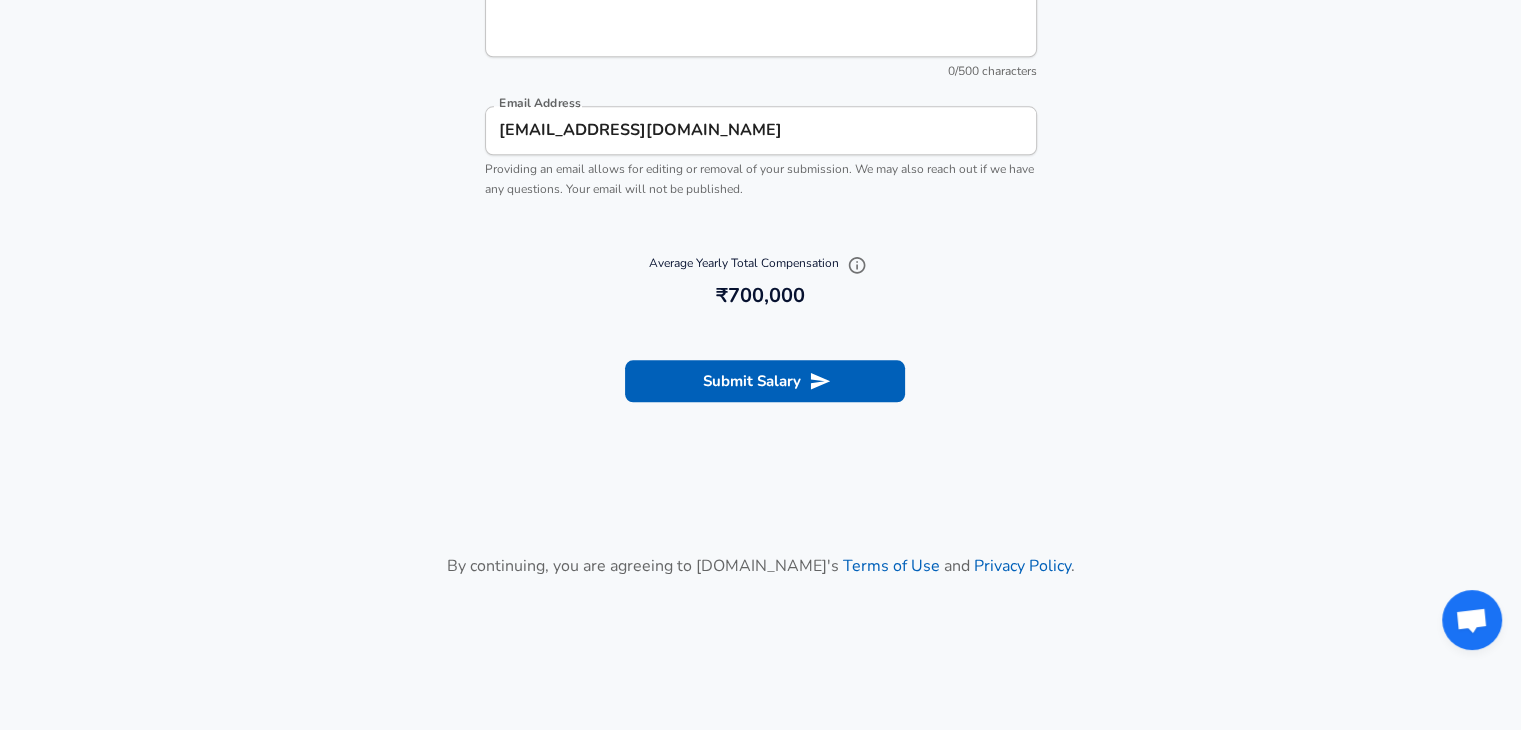 scroll, scrollTop: 2272, scrollLeft: 0, axis: vertical 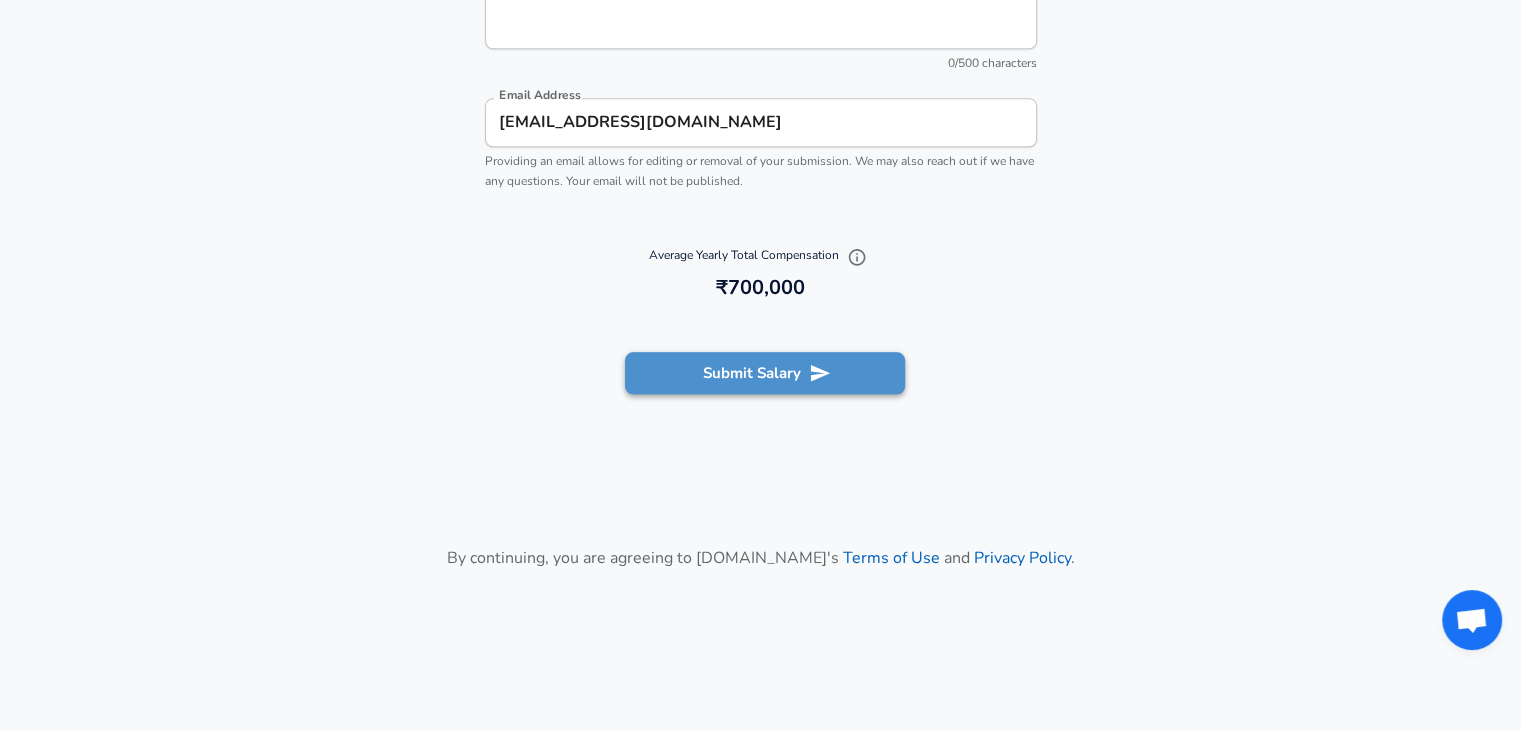 click on "Submit Salary" at bounding box center (765, 373) 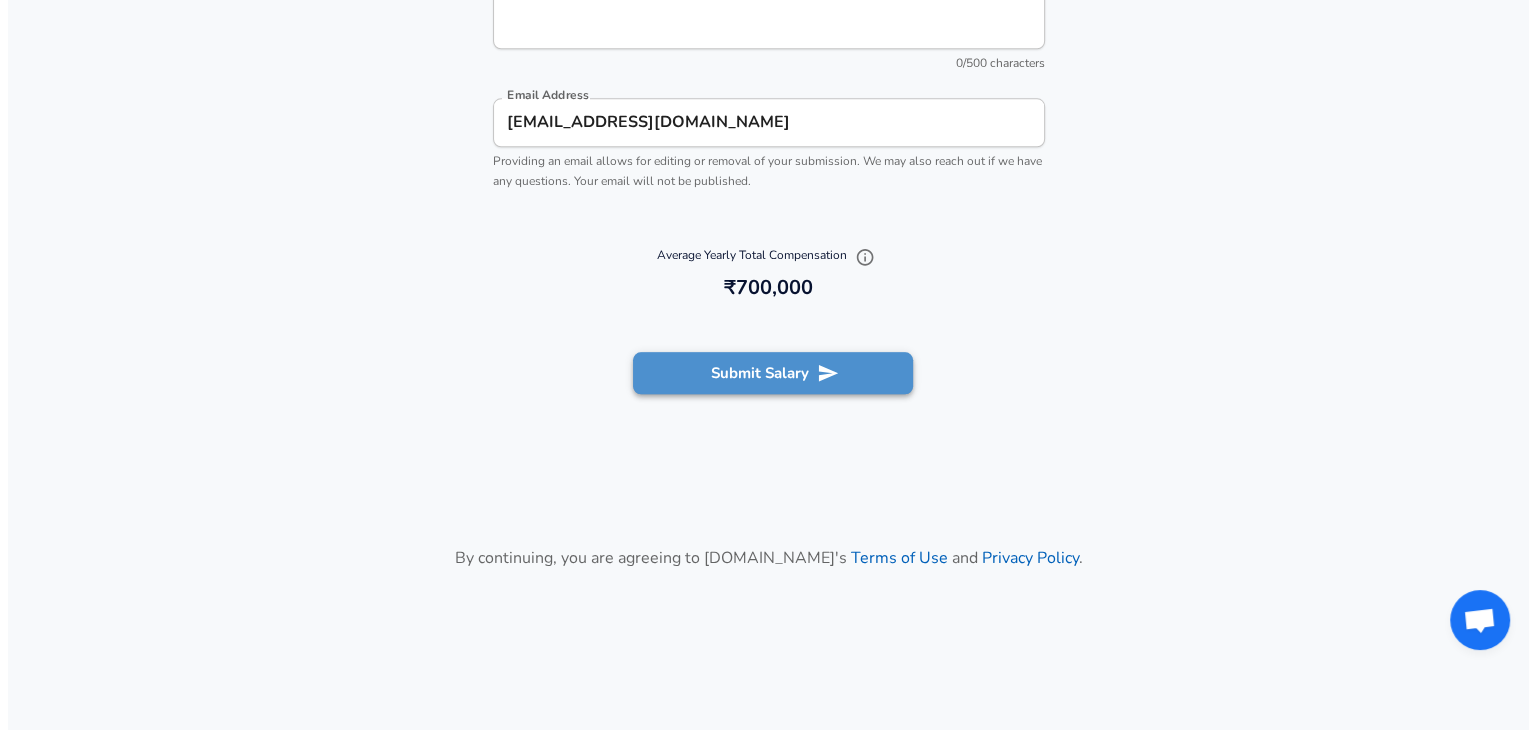 scroll, scrollTop: 2252, scrollLeft: 0, axis: vertical 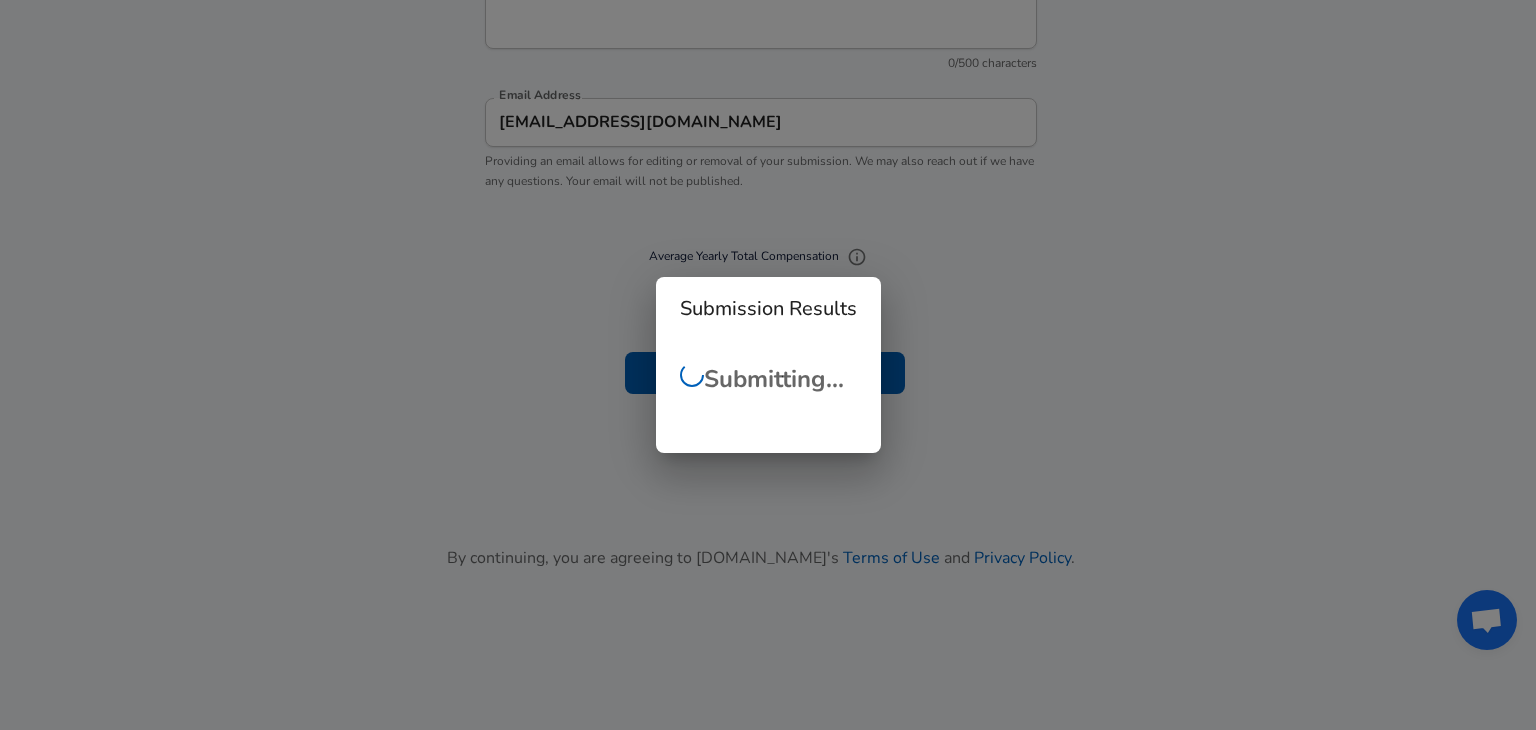 checkbox on "false" 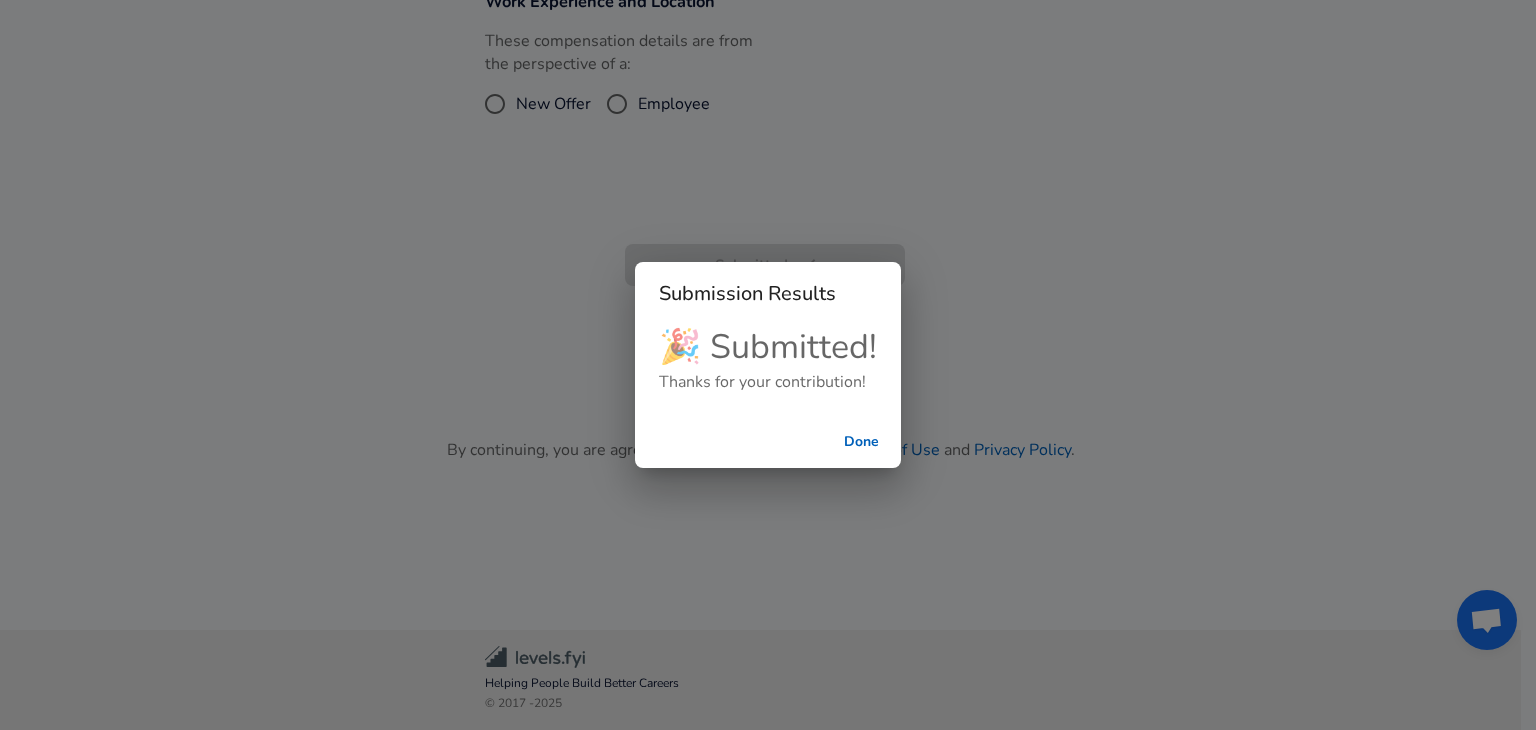 scroll, scrollTop: 738, scrollLeft: 0, axis: vertical 